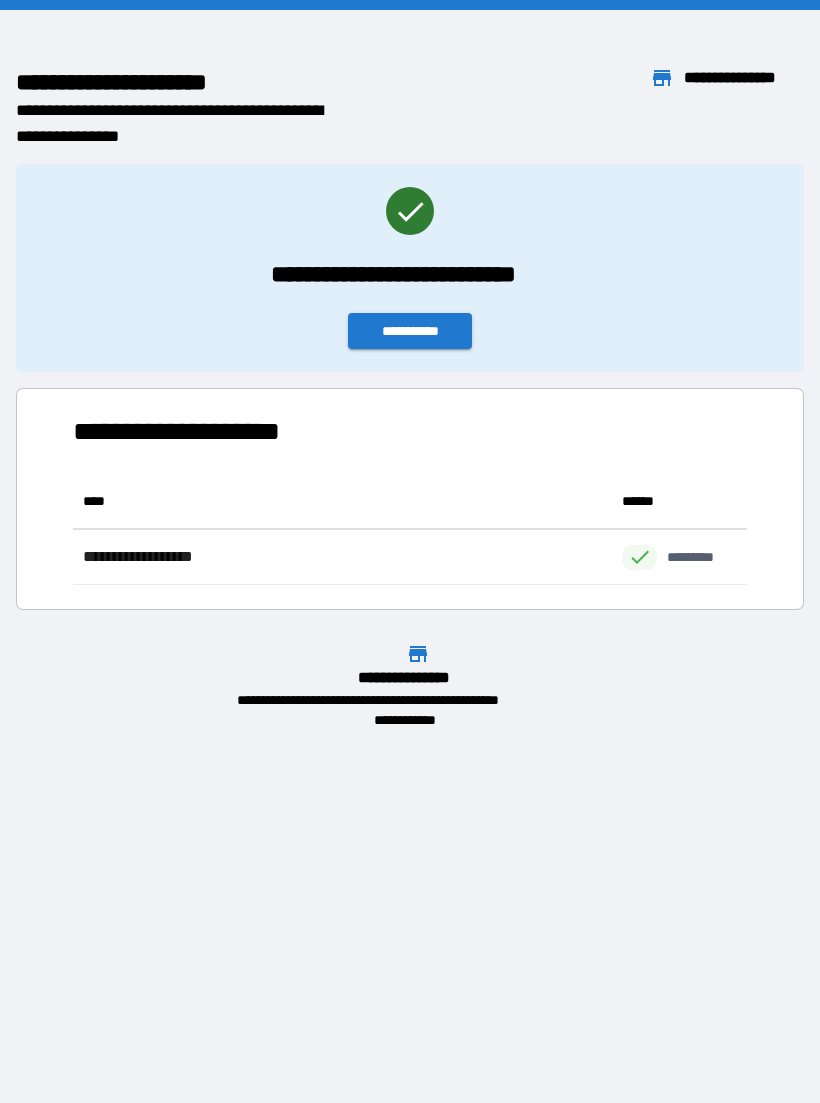 scroll, scrollTop: 34, scrollLeft: 0, axis: vertical 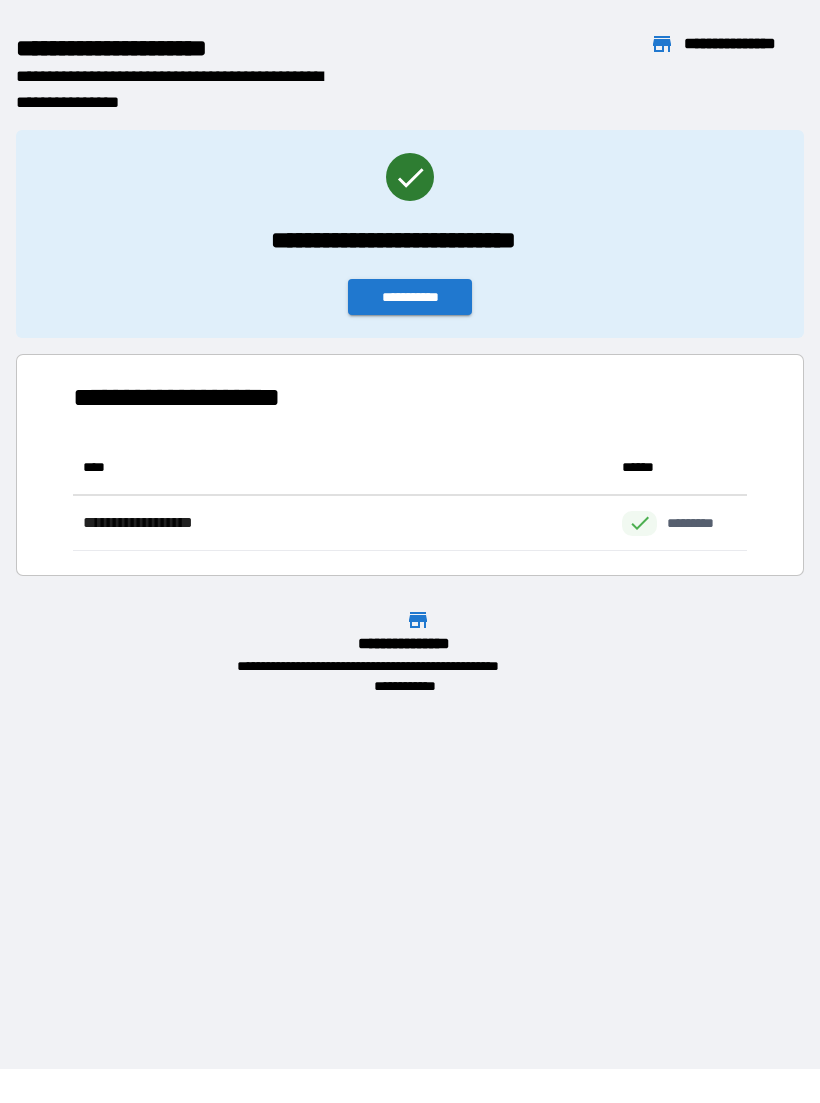 click on "**********" at bounding box center [410, 298] 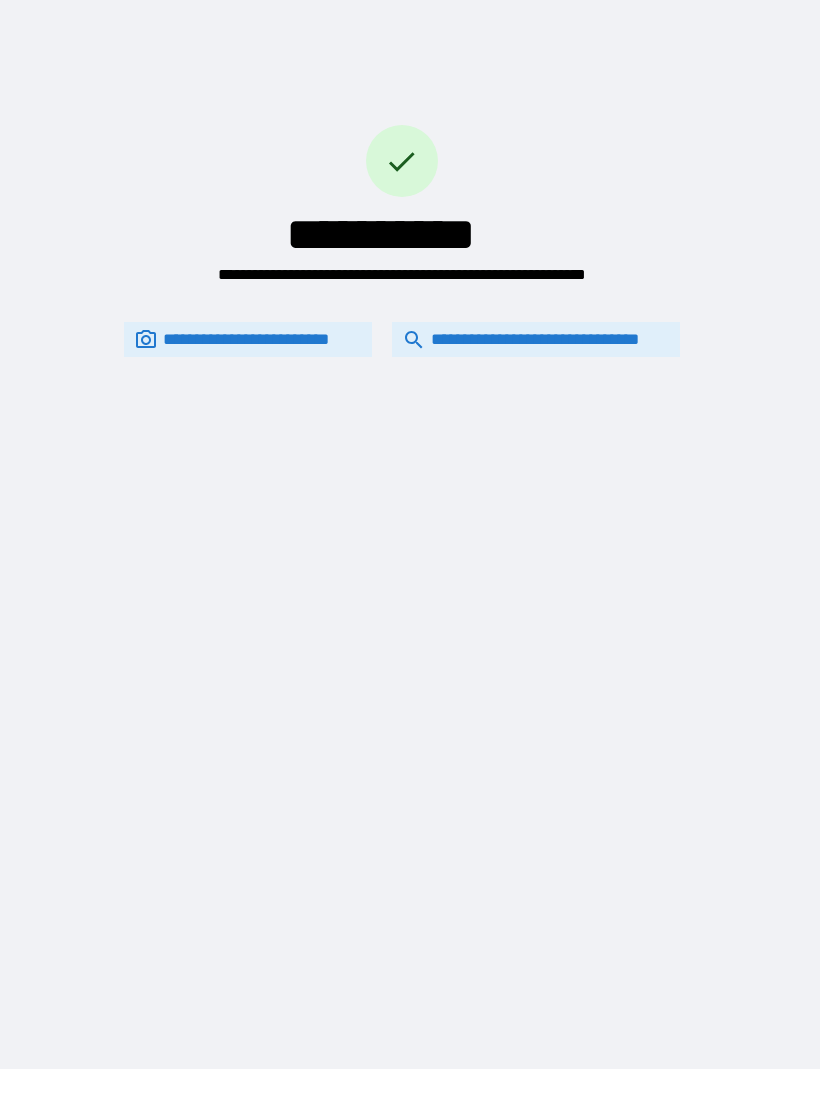 click on "**********" at bounding box center [536, 340] 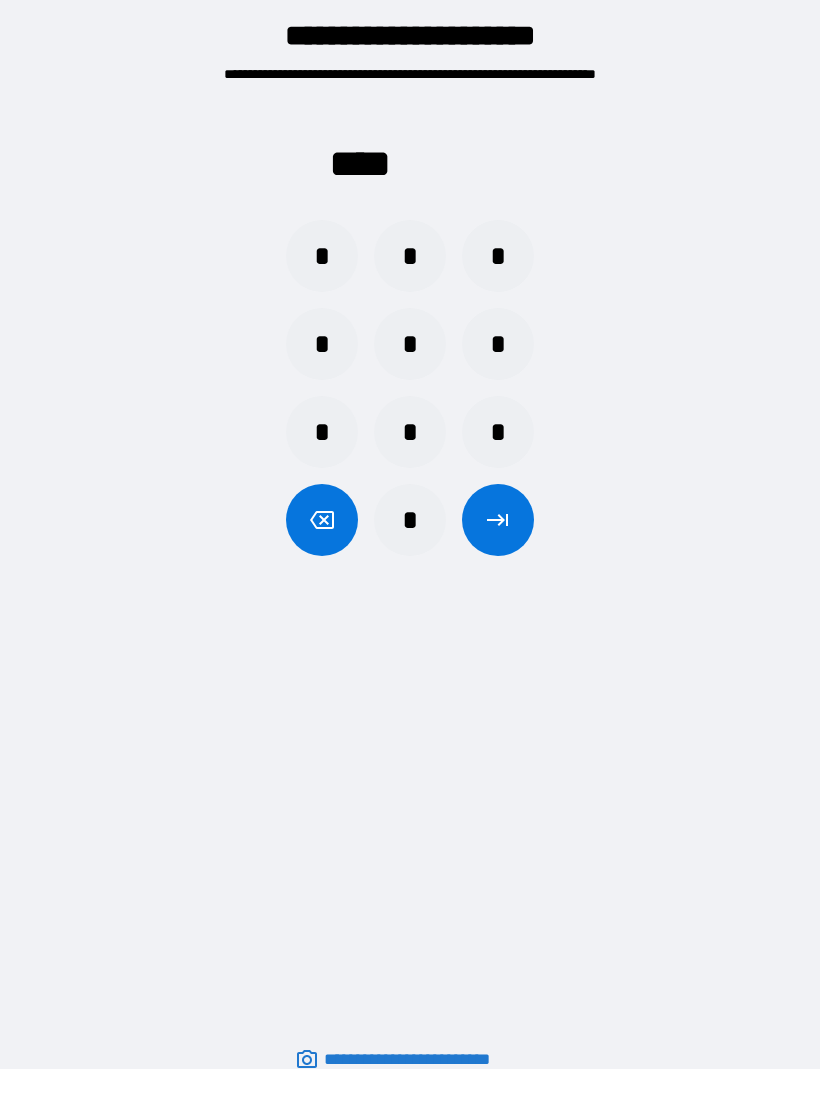 click on "*" at bounding box center [410, 257] 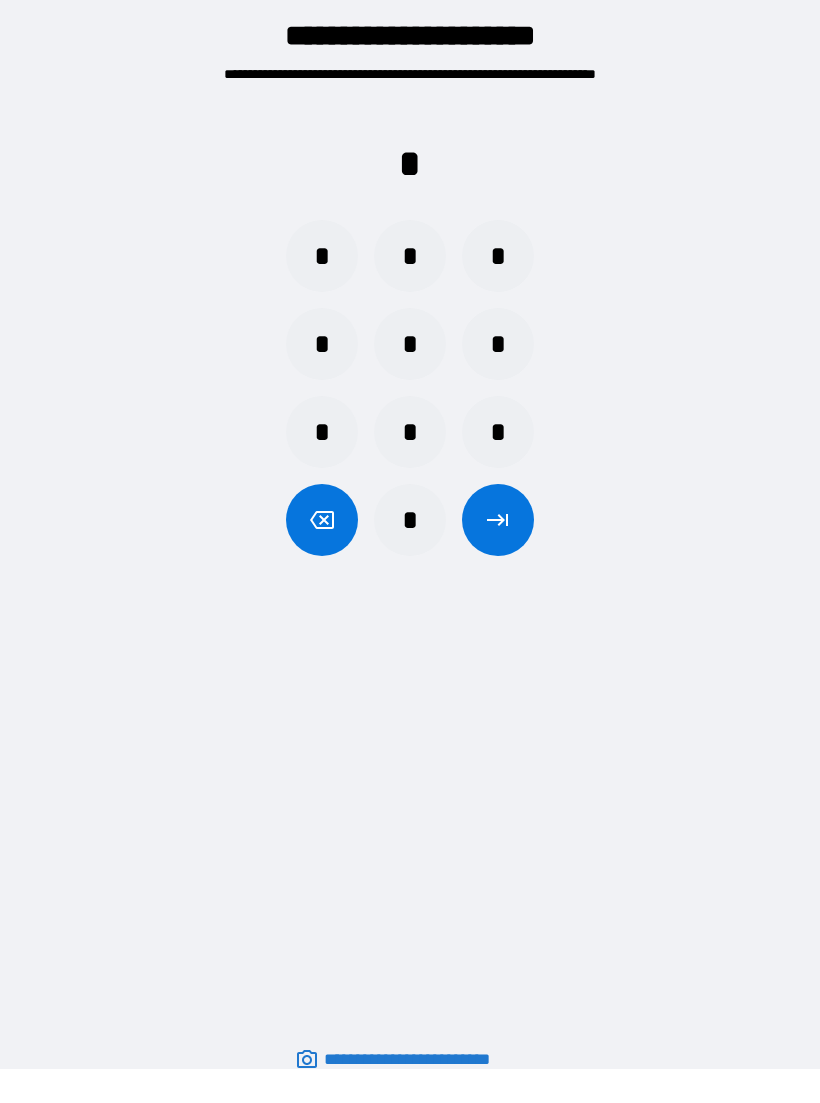 click on "*" at bounding box center [322, 257] 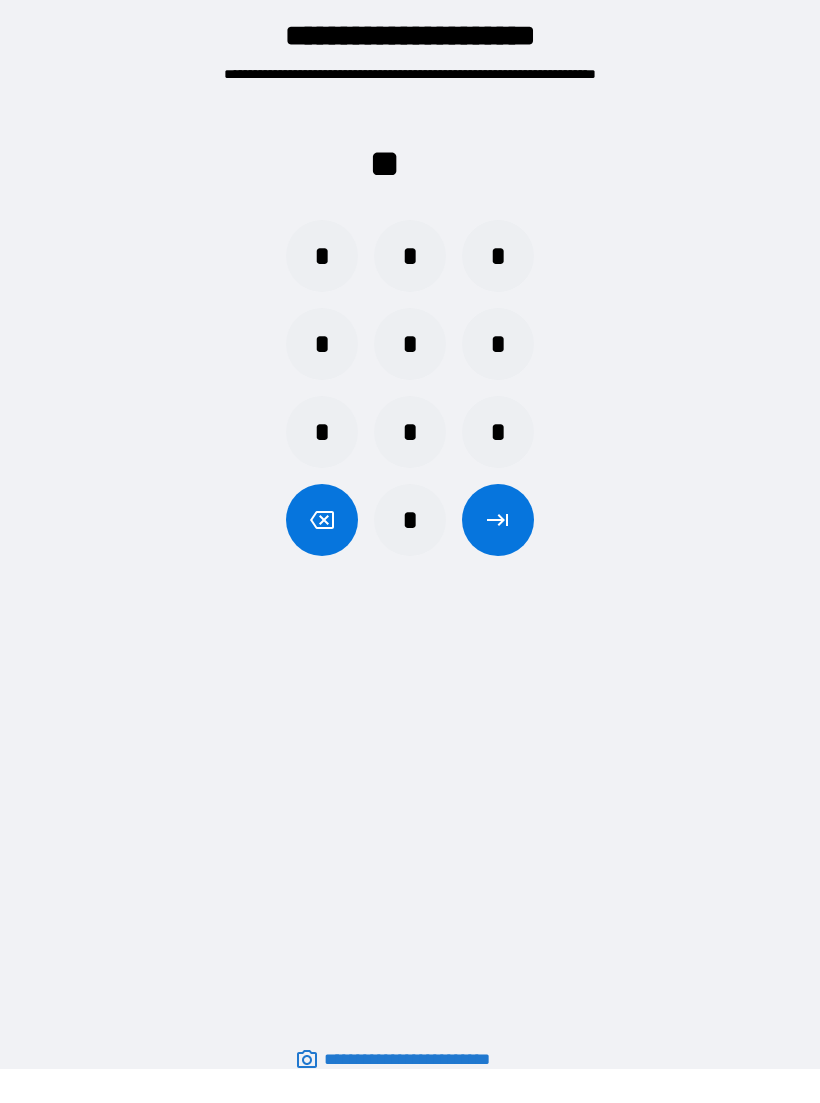 click on "*" at bounding box center [410, 257] 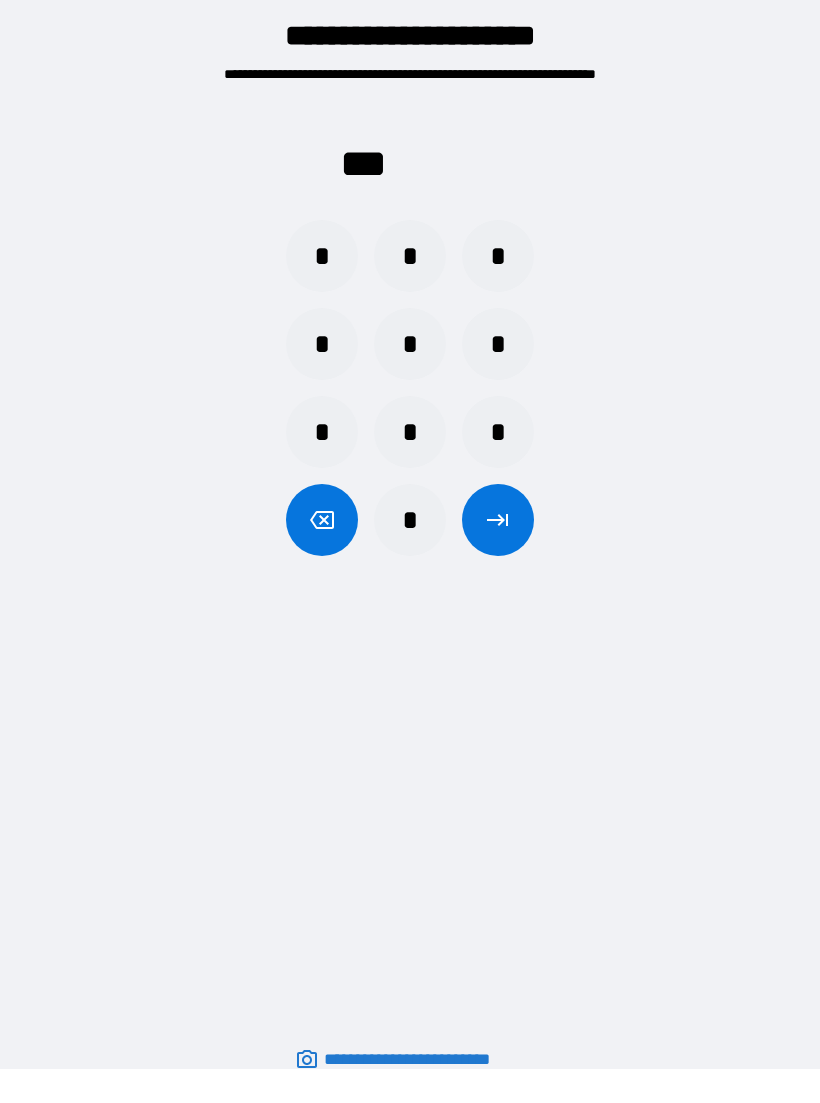 click on "*" at bounding box center [410, 257] 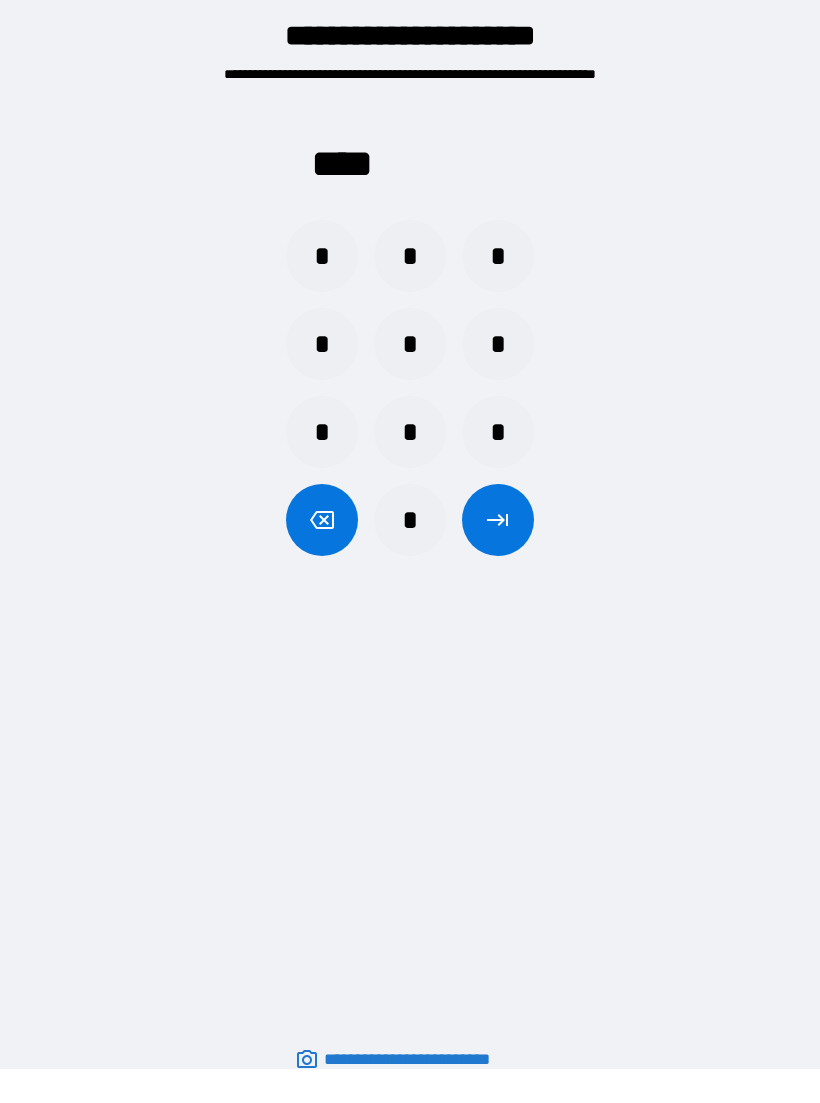click at bounding box center [498, 521] 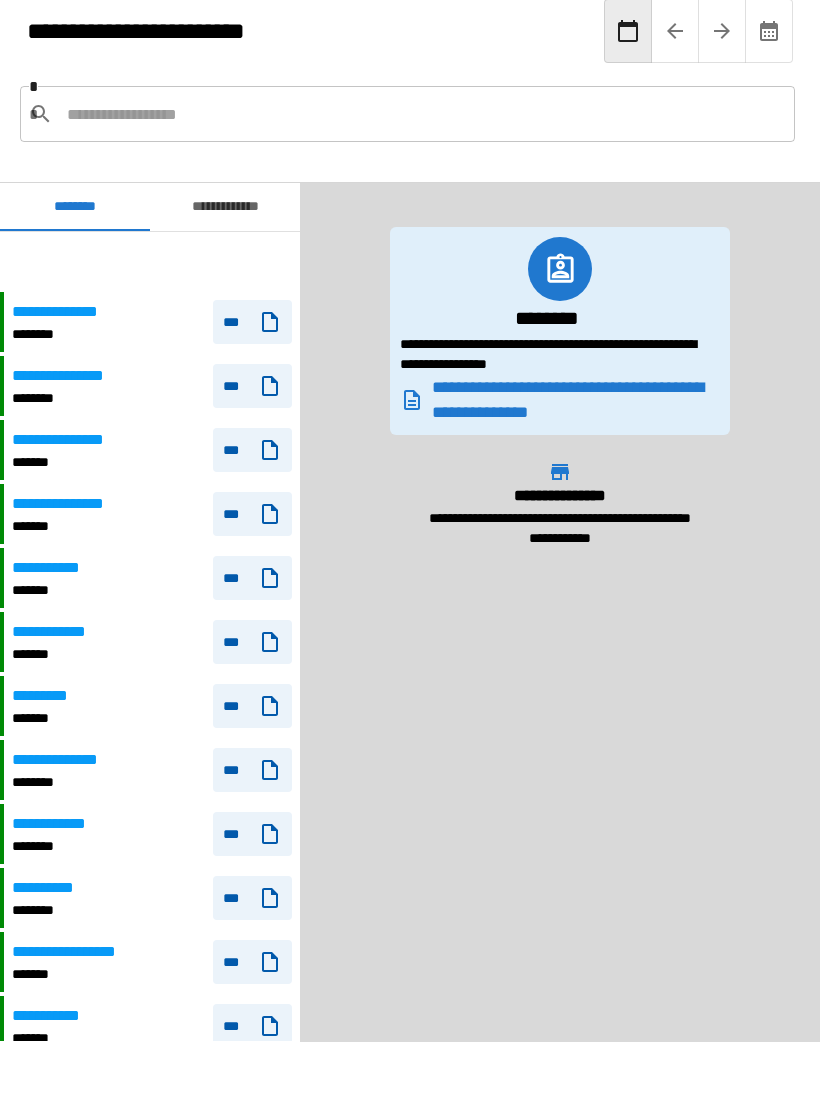 scroll, scrollTop: 60, scrollLeft: 0, axis: vertical 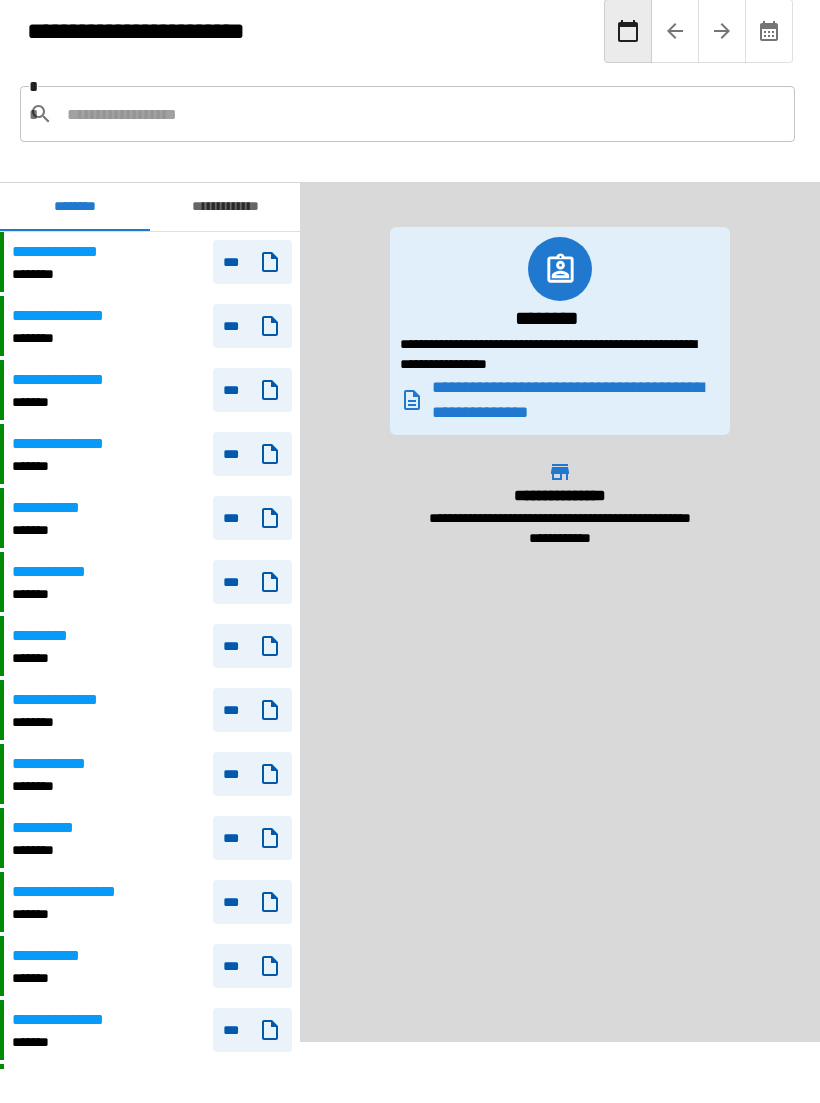click on "**********" at bounding box center (225, 208) 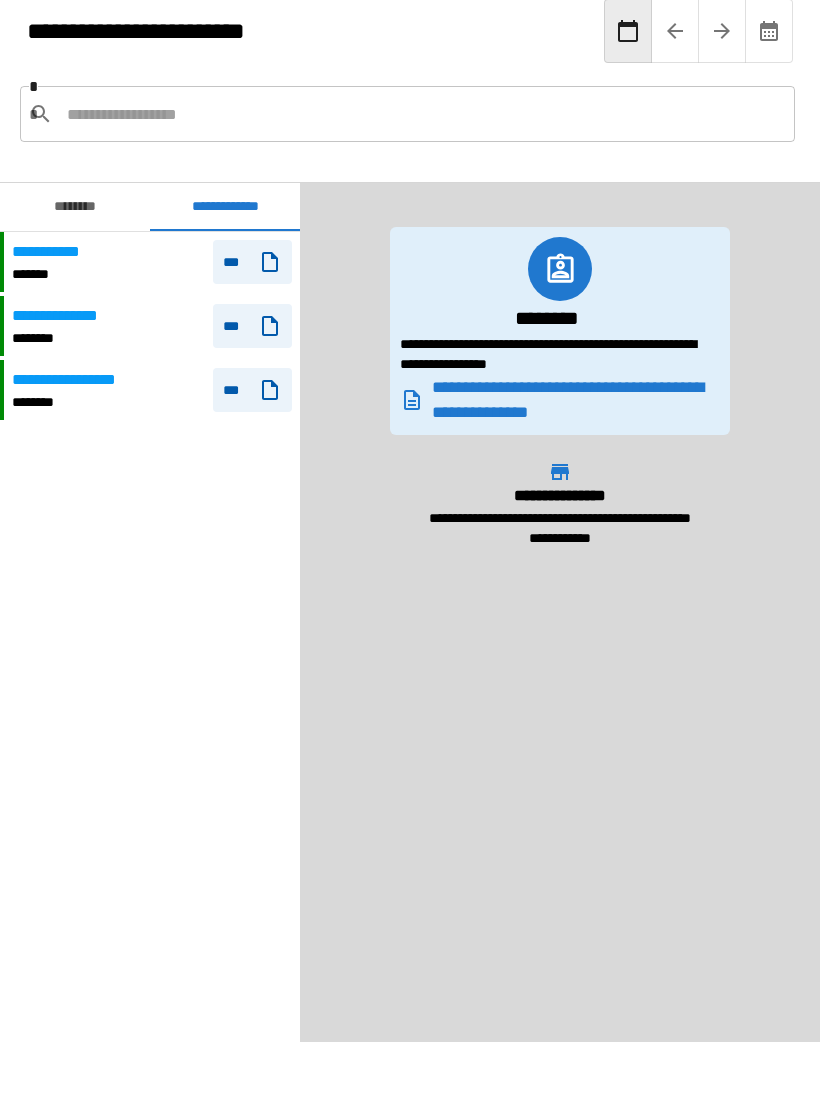 click 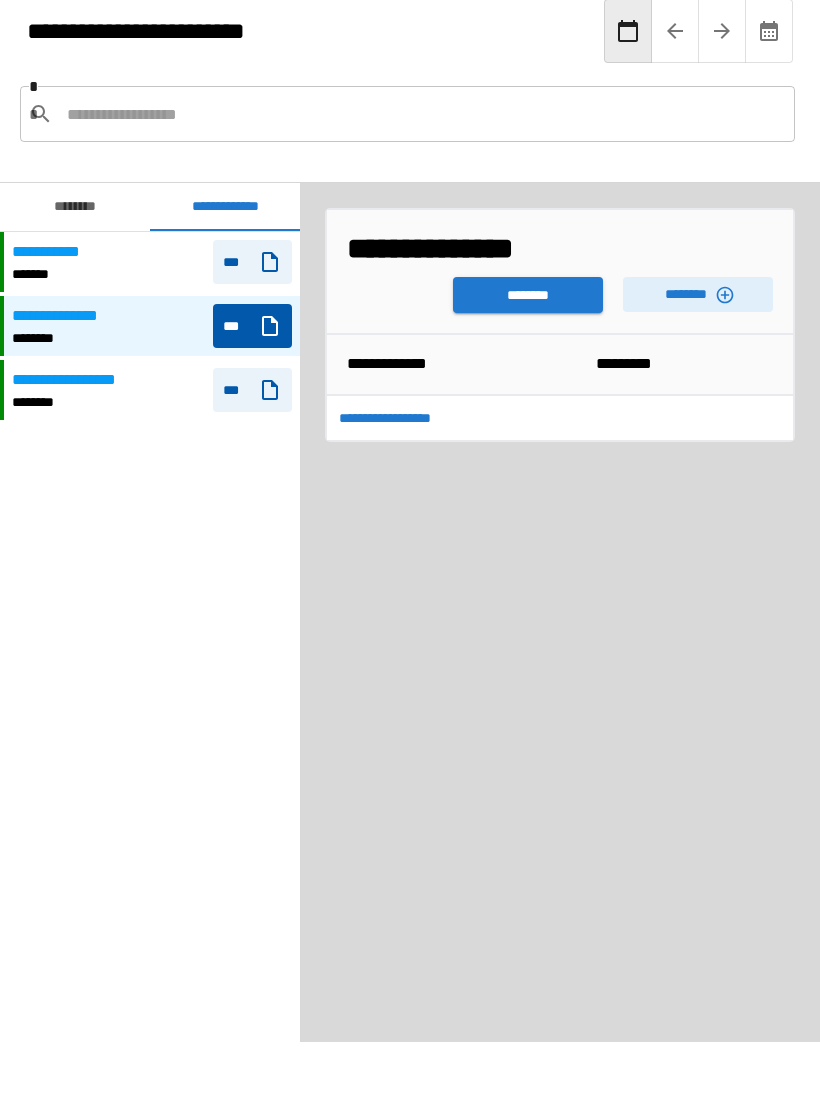 click on "**********" at bounding box center [394, 419] 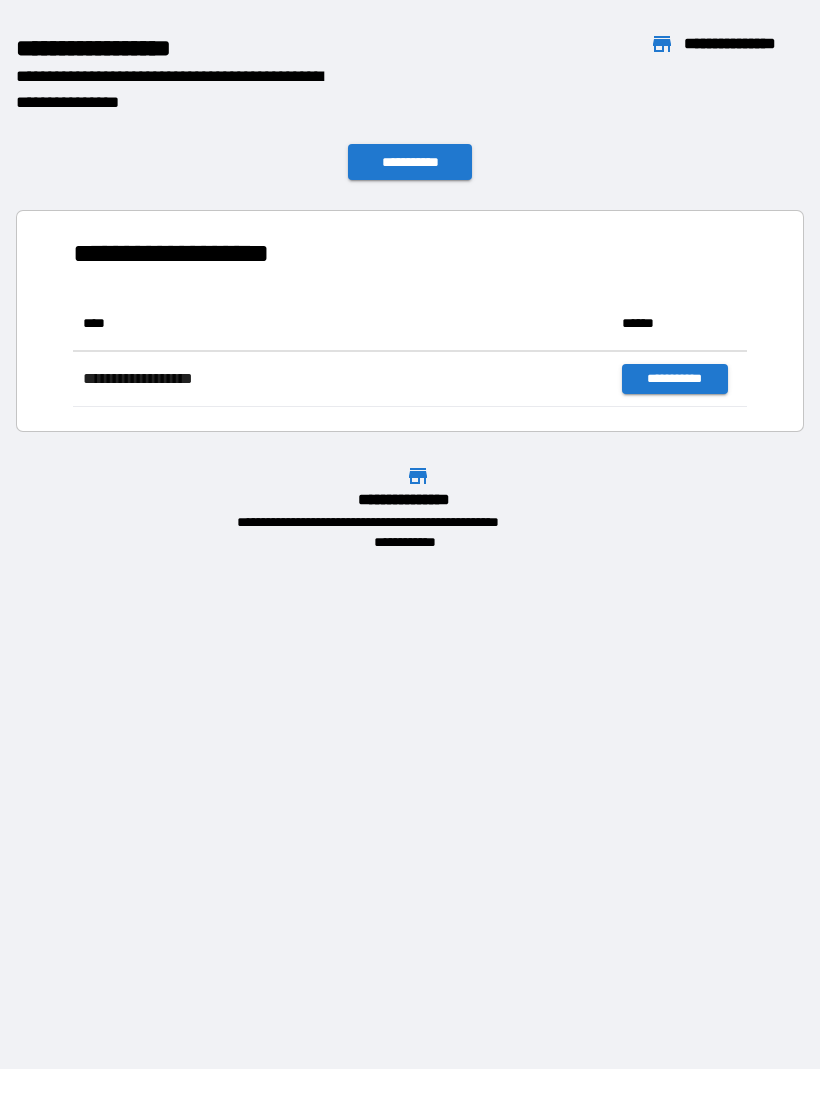 scroll, scrollTop: 1, scrollLeft: 1, axis: both 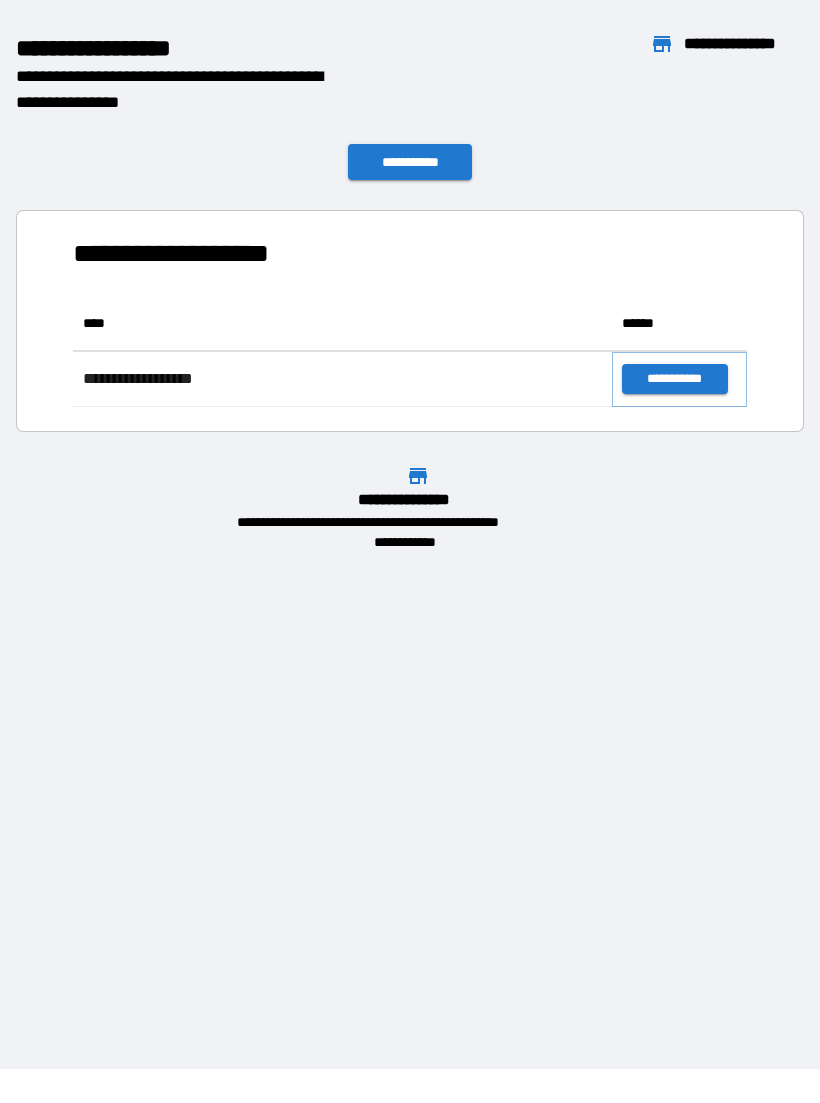 click on "**********" at bounding box center (674, 380) 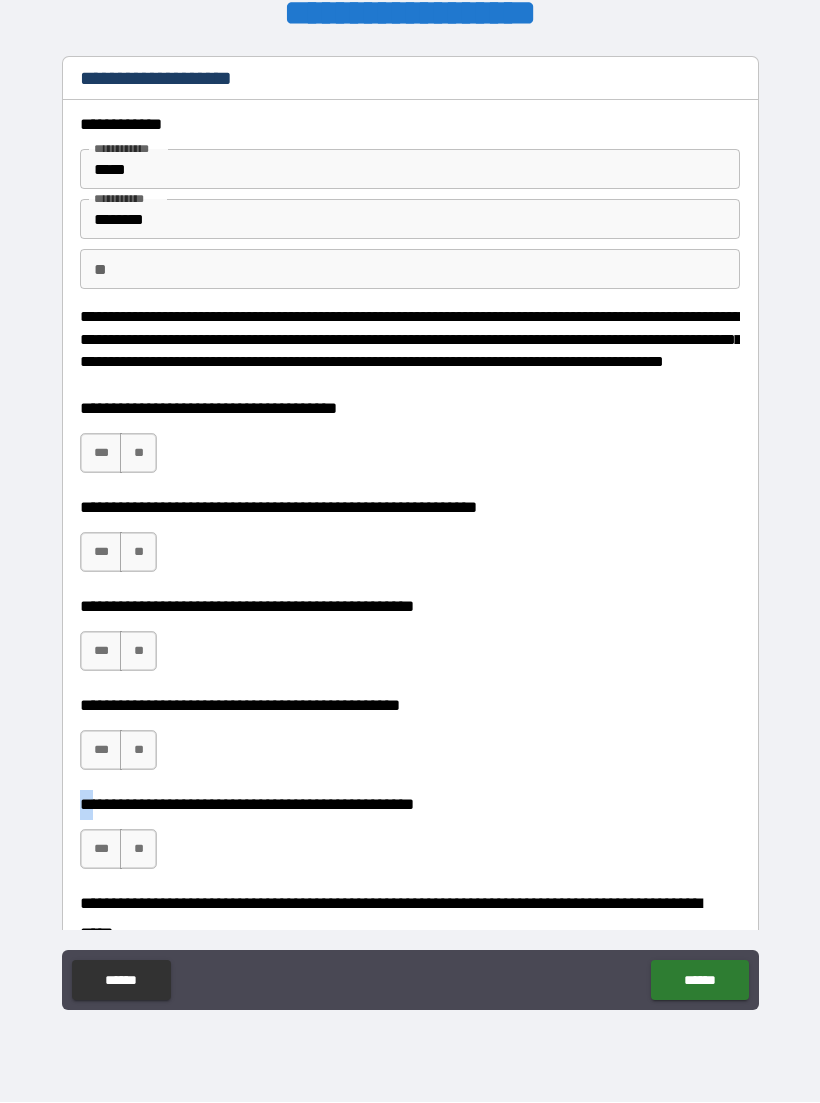 click on "**********" at bounding box center [410, 537] 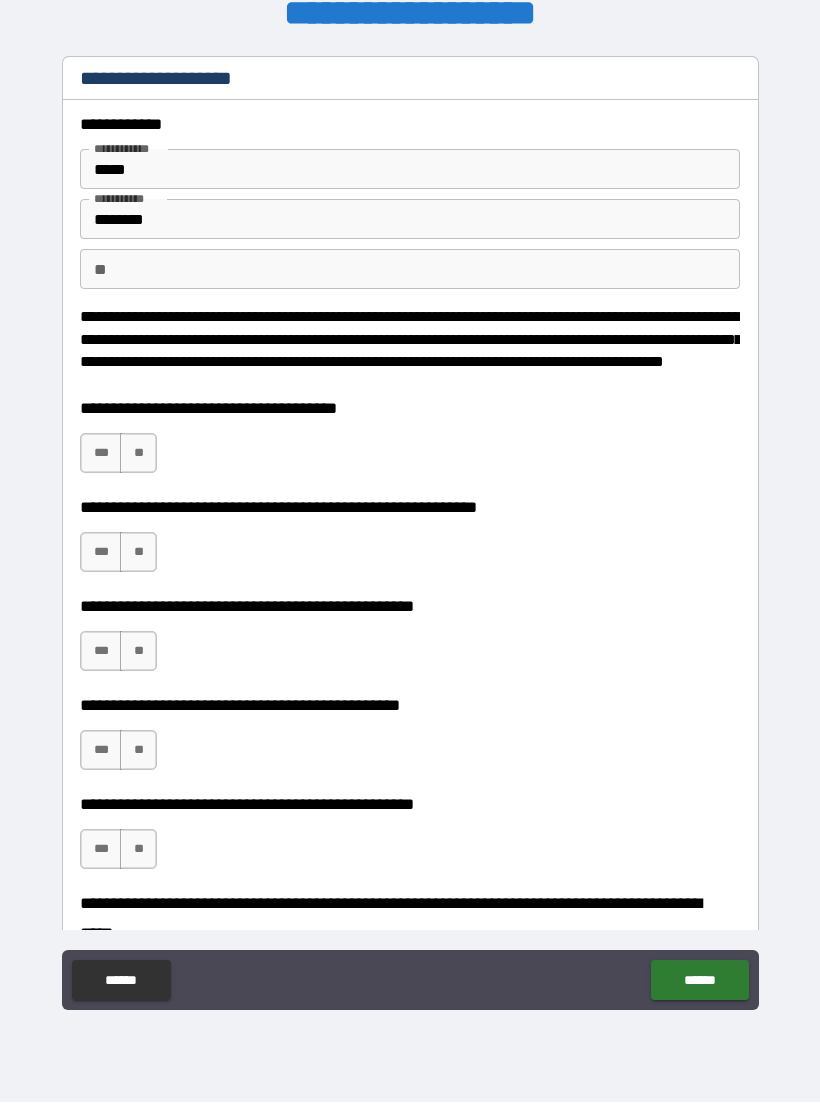 click on "**" at bounding box center (410, 270) 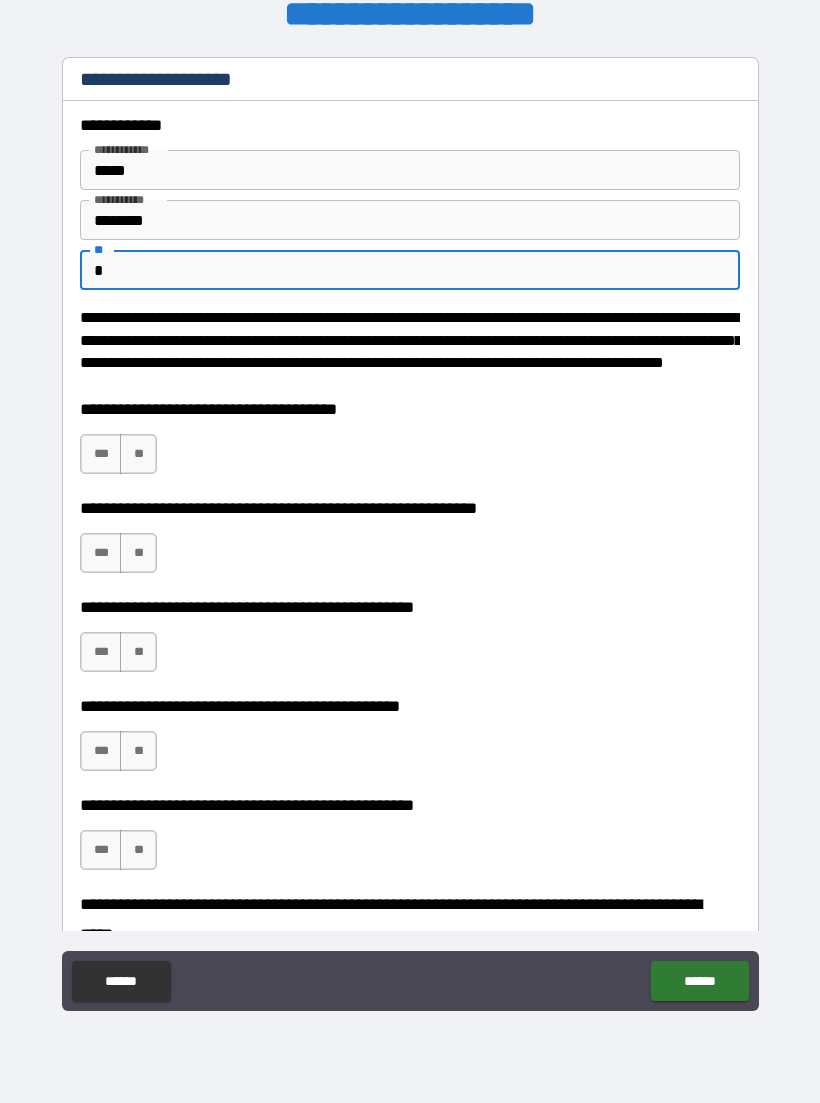 type on "*" 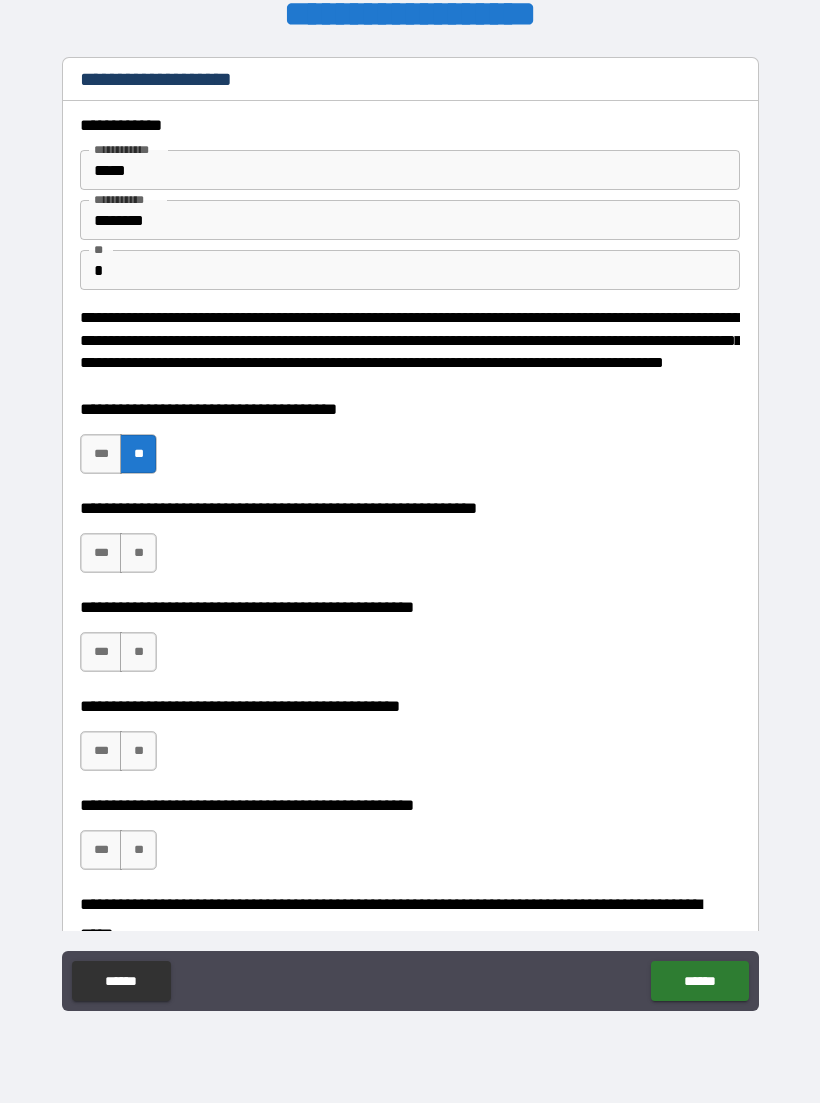 click on "***" at bounding box center [101, 553] 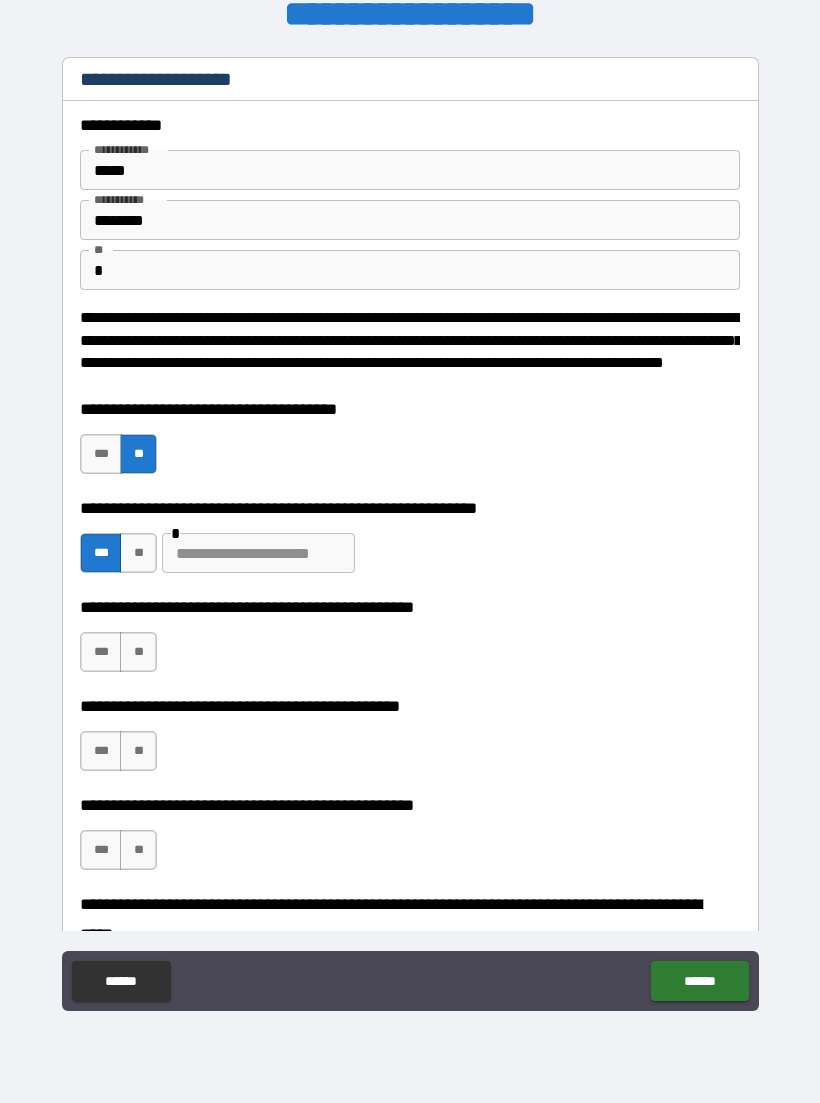 click at bounding box center [258, 553] 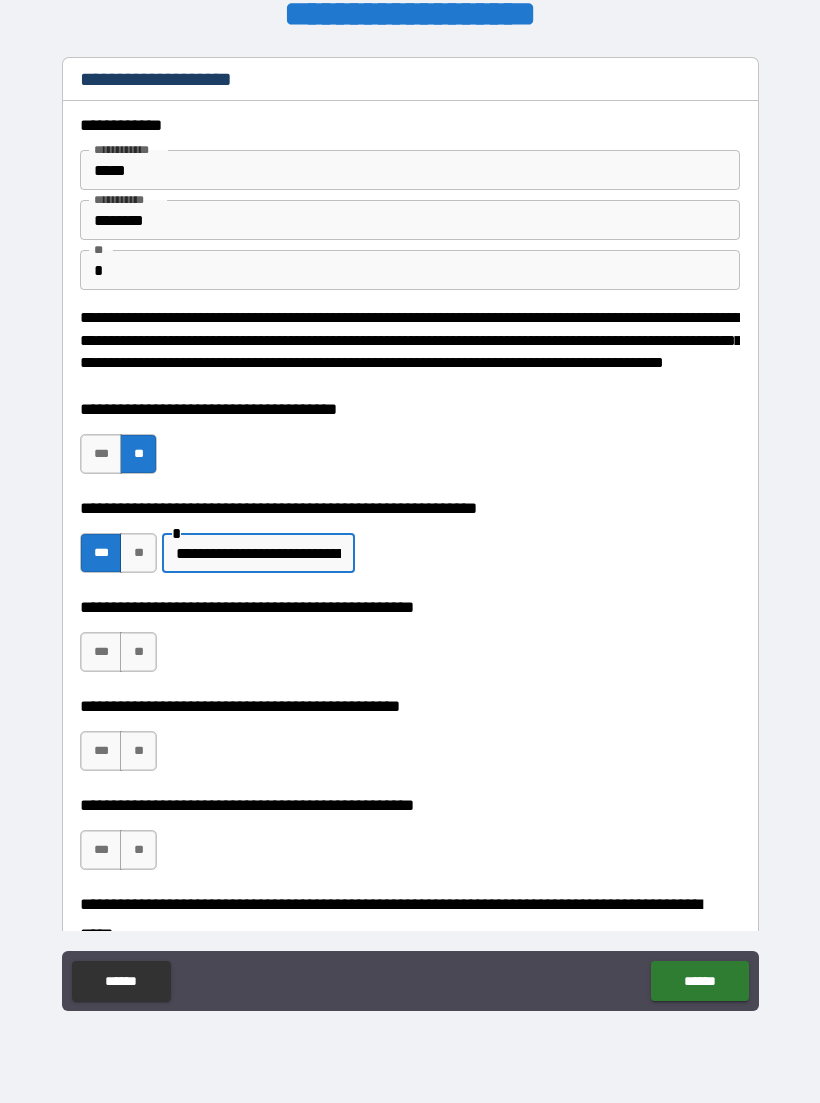 type on "**********" 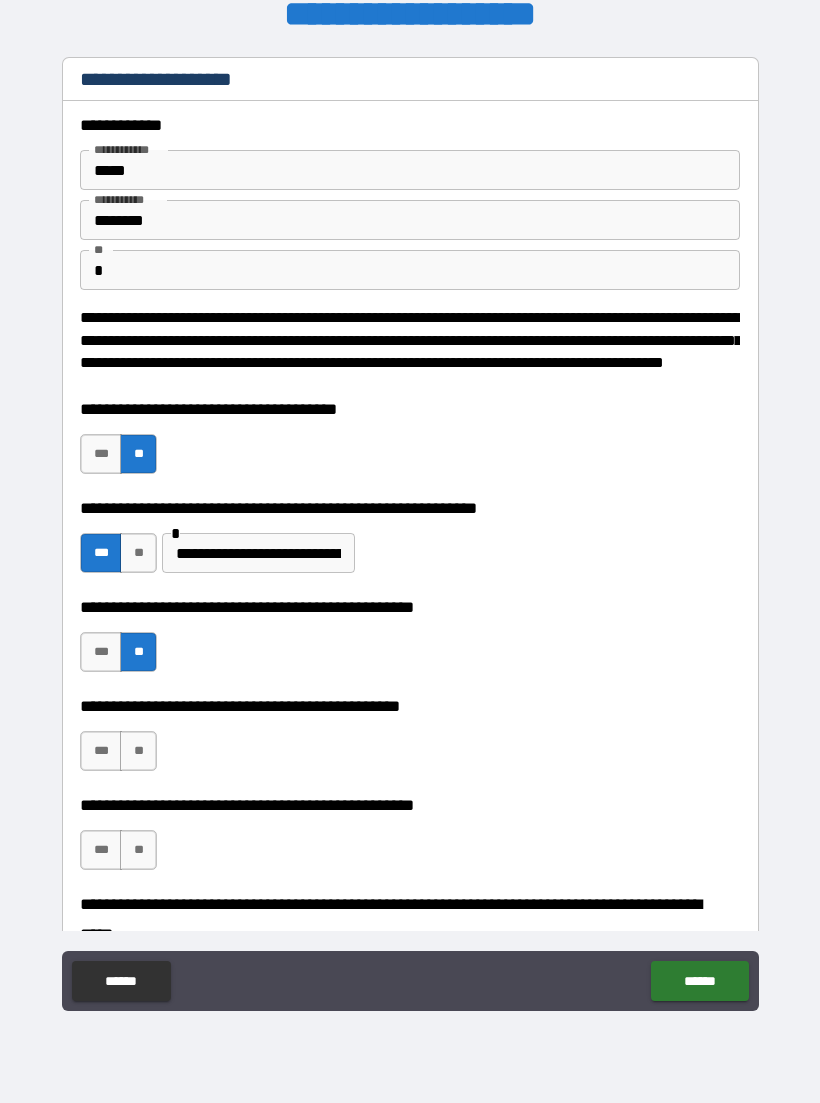 click on "**" at bounding box center (138, 751) 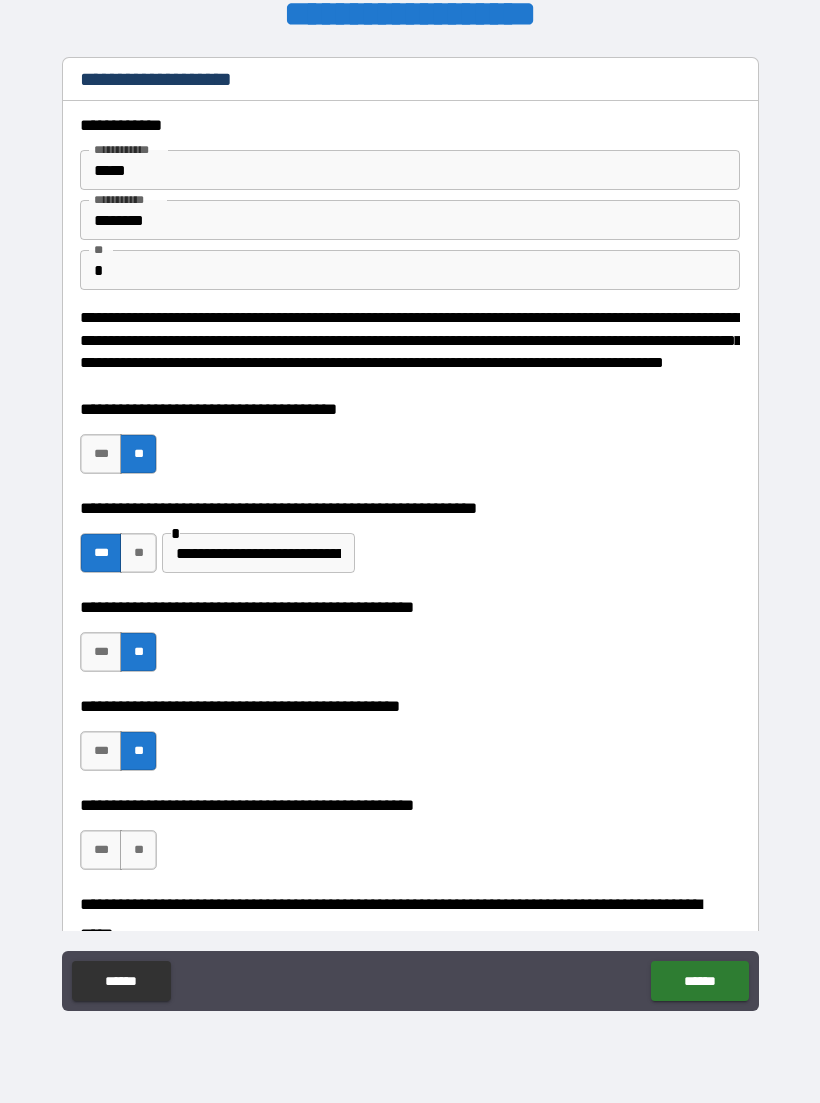 click on "**********" at bounding box center [410, 642] 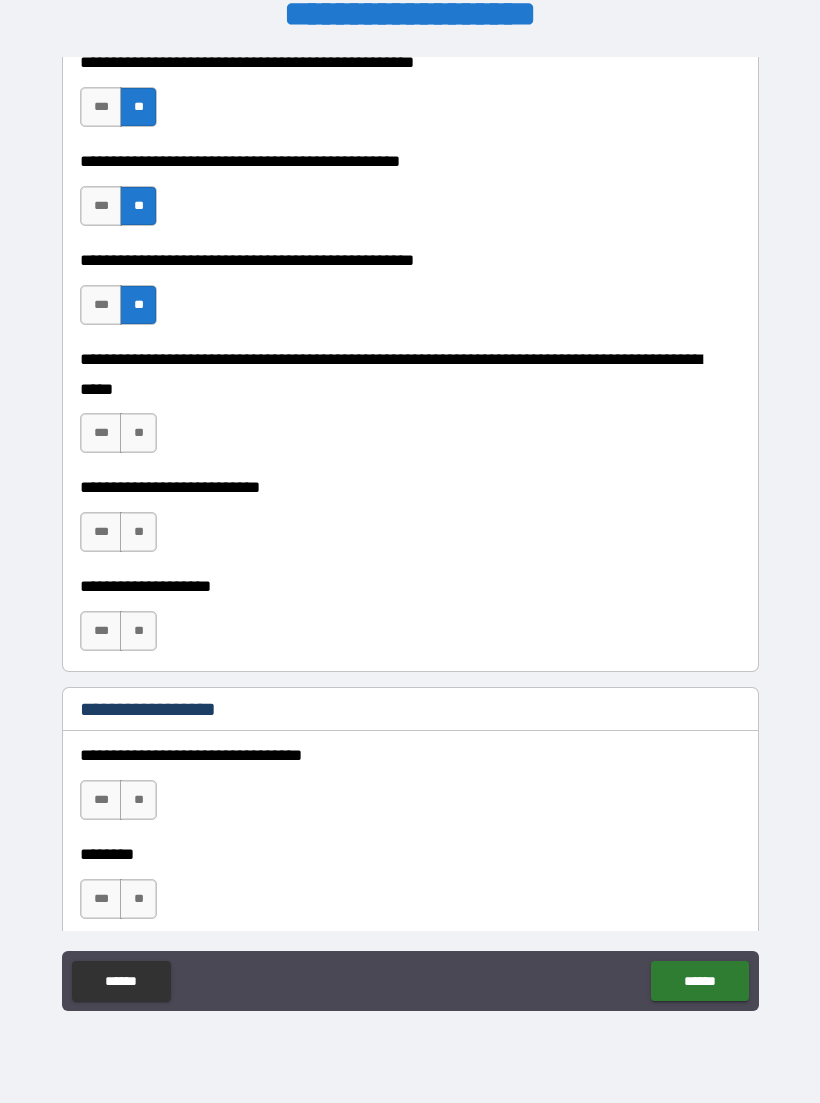 scroll, scrollTop: 577, scrollLeft: 0, axis: vertical 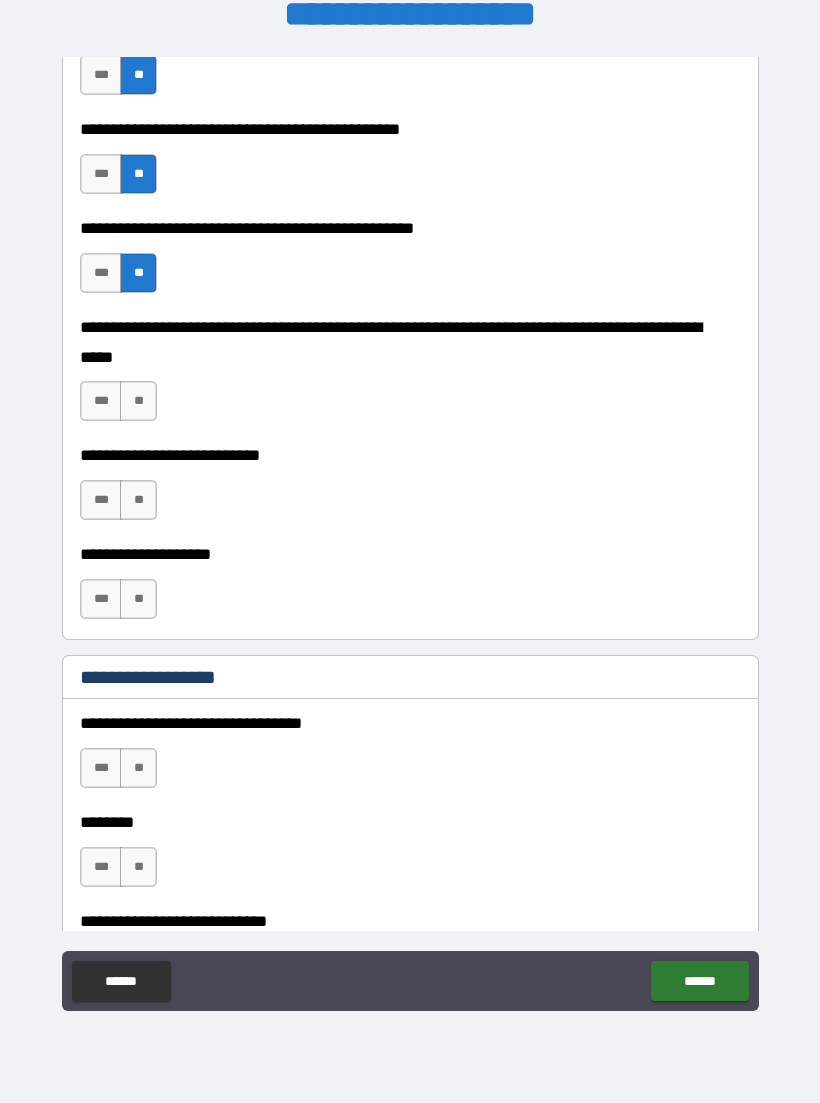 click on "**" at bounding box center [138, 401] 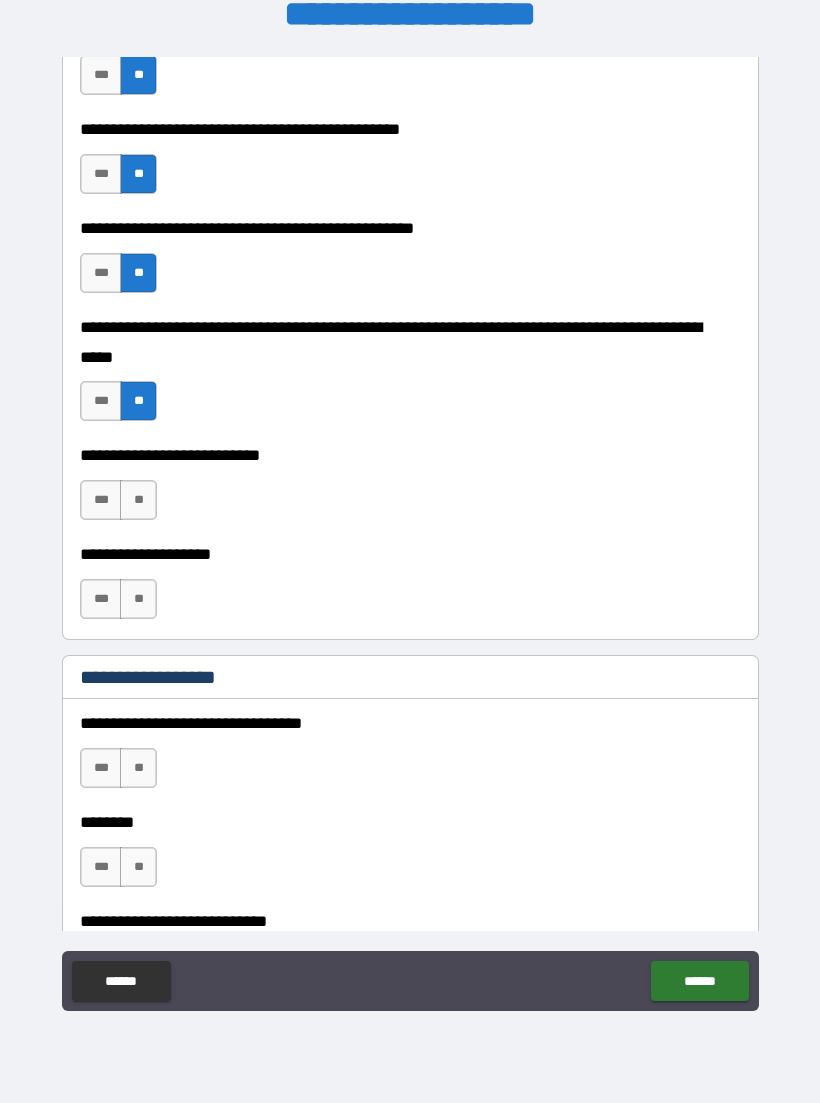 click on "**" at bounding box center (138, 500) 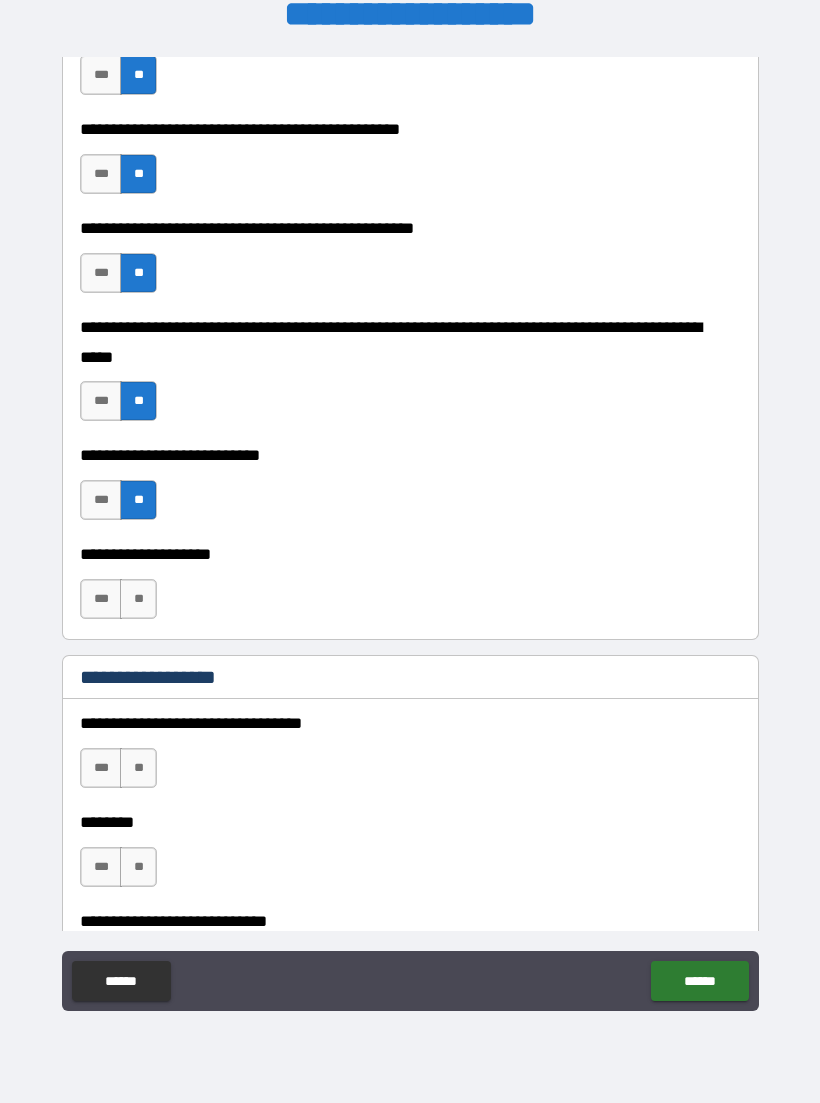 click on "**********" at bounding box center (410, 589) 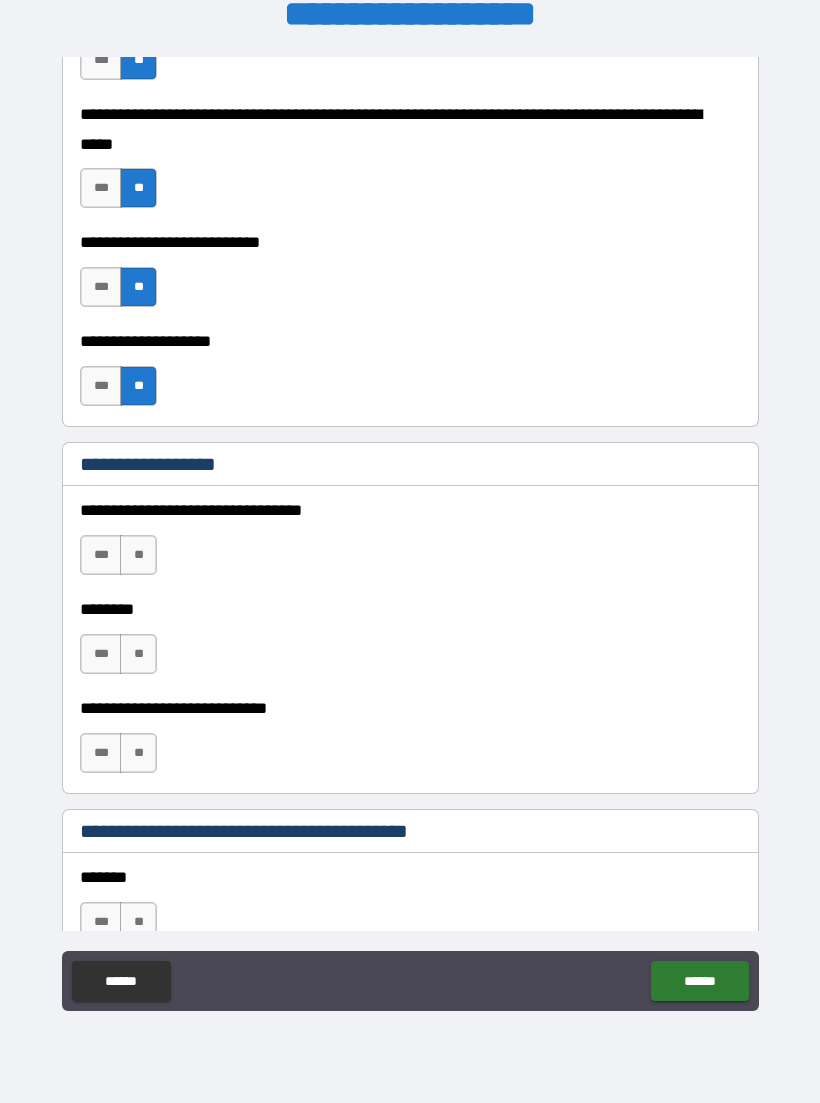 scroll, scrollTop: 828, scrollLeft: 0, axis: vertical 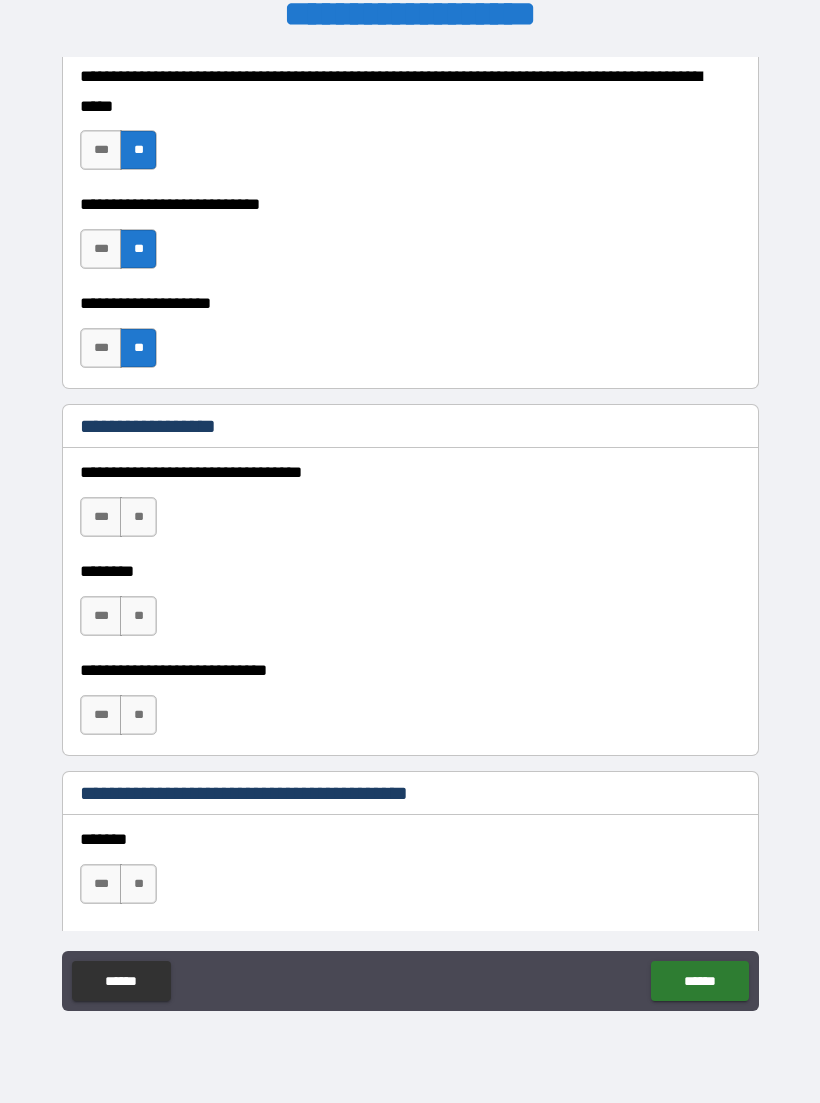 click on "**" at bounding box center [138, 517] 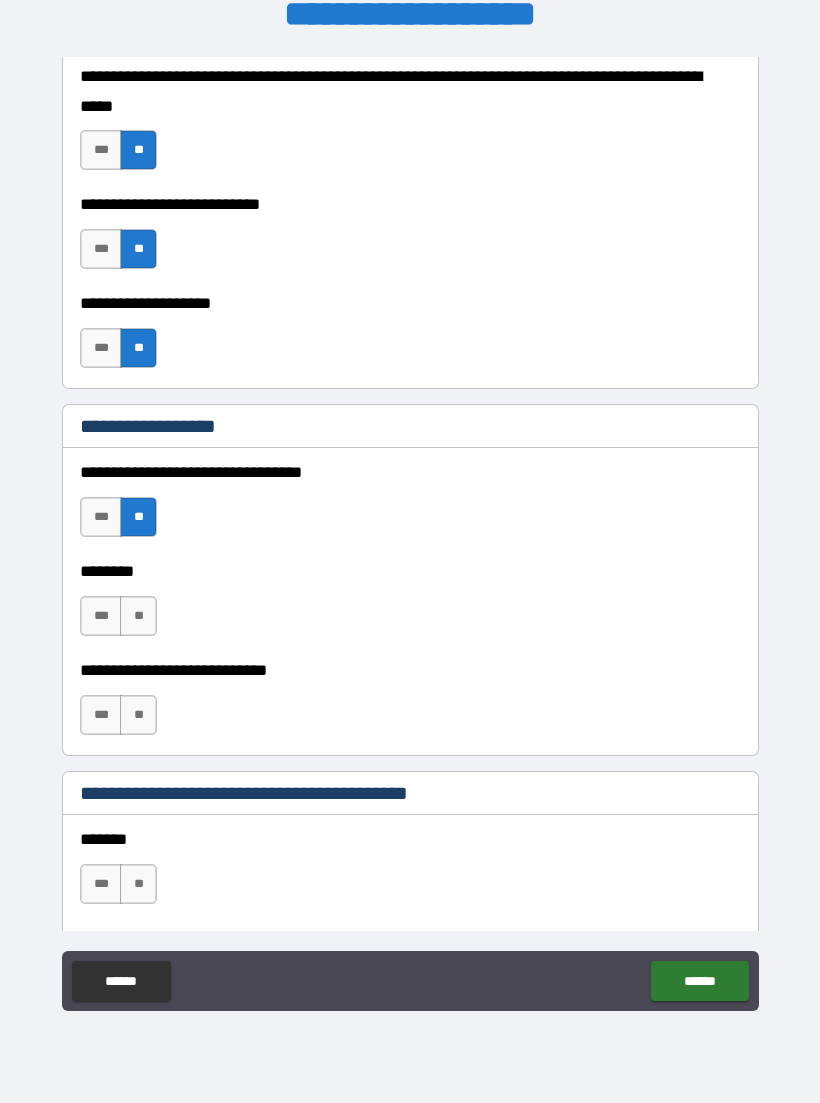 click on "**" at bounding box center (138, 616) 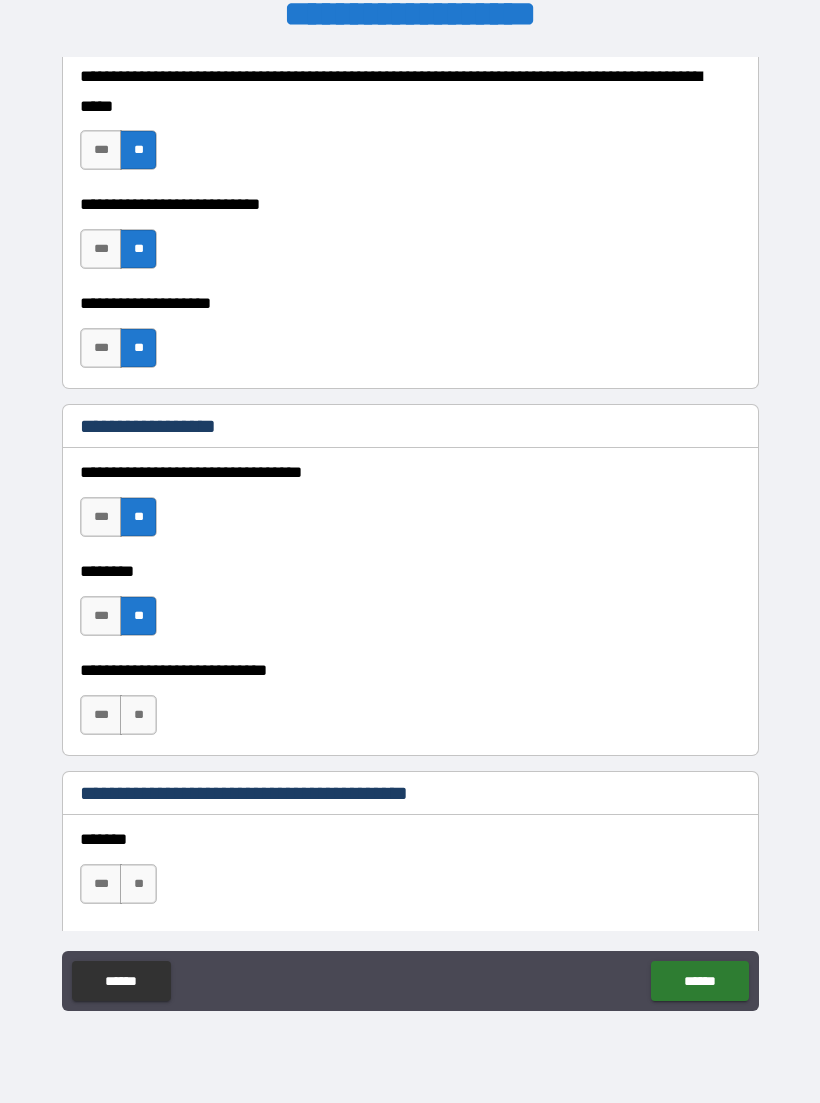 click on "**" at bounding box center [138, 715] 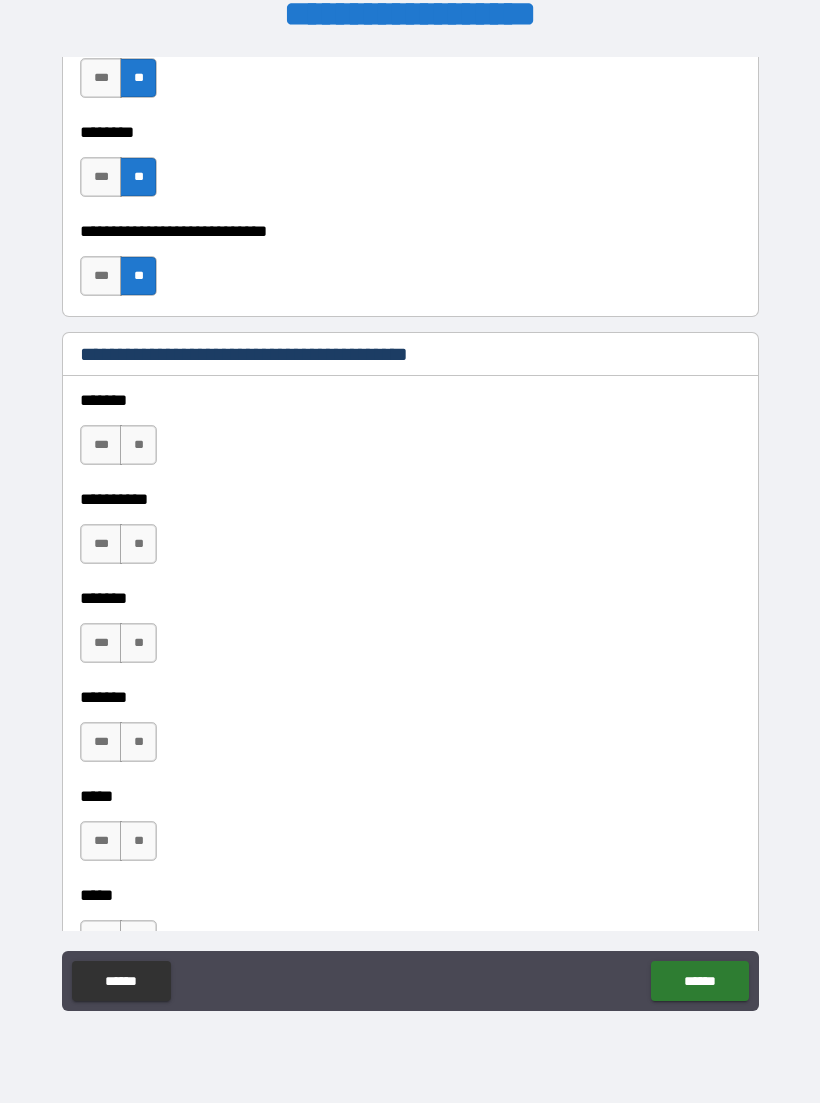 scroll, scrollTop: 1270, scrollLeft: 0, axis: vertical 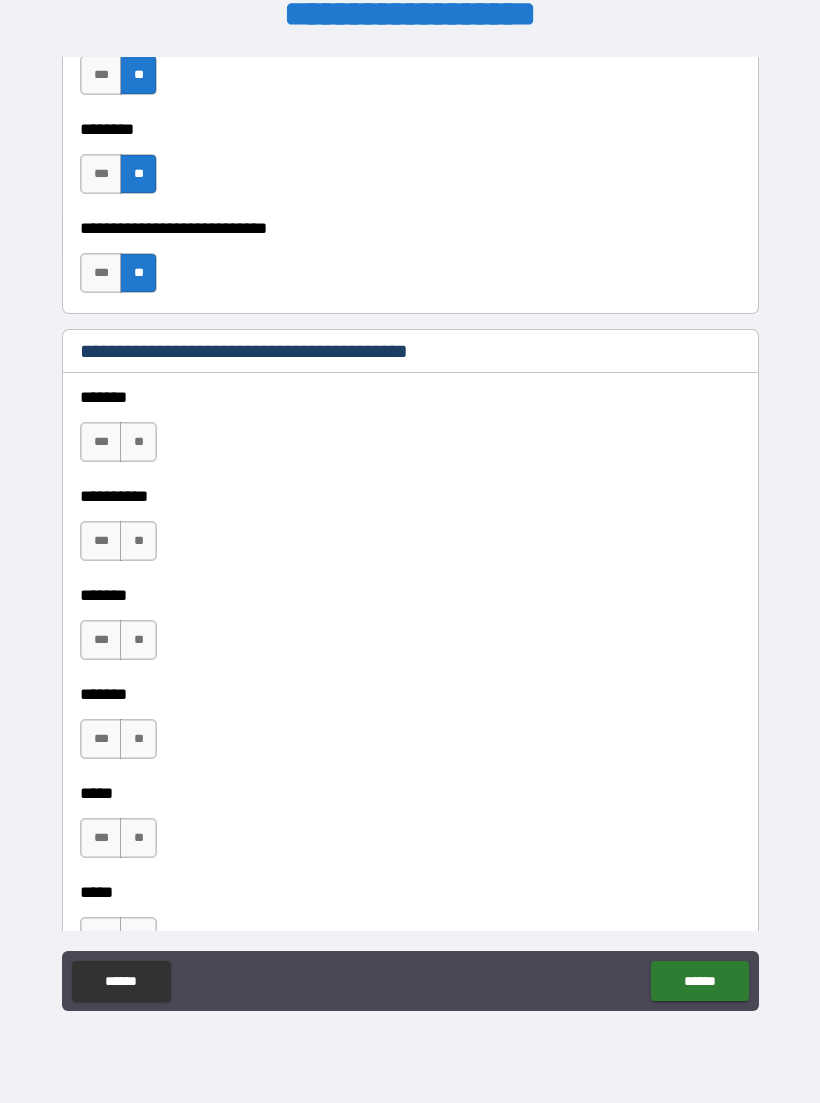 click on "**" at bounding box center [138, 442] 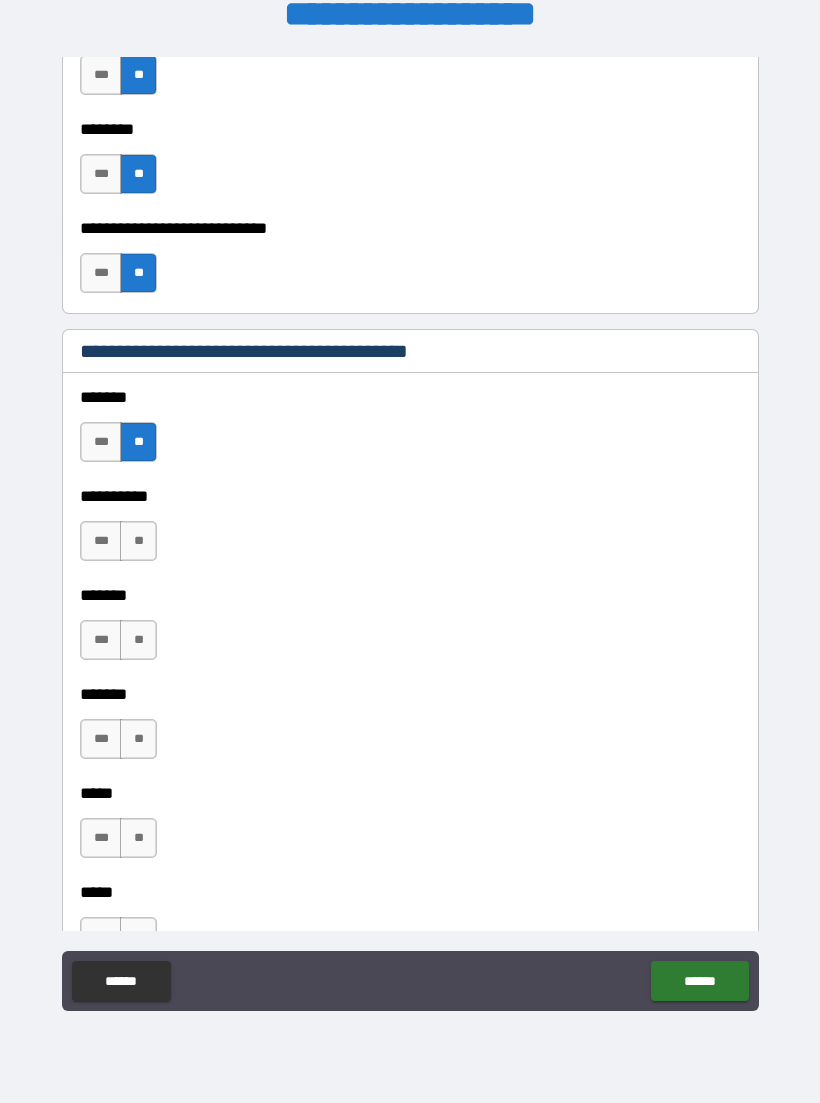 click on "***" at bounding box center [101, 541] 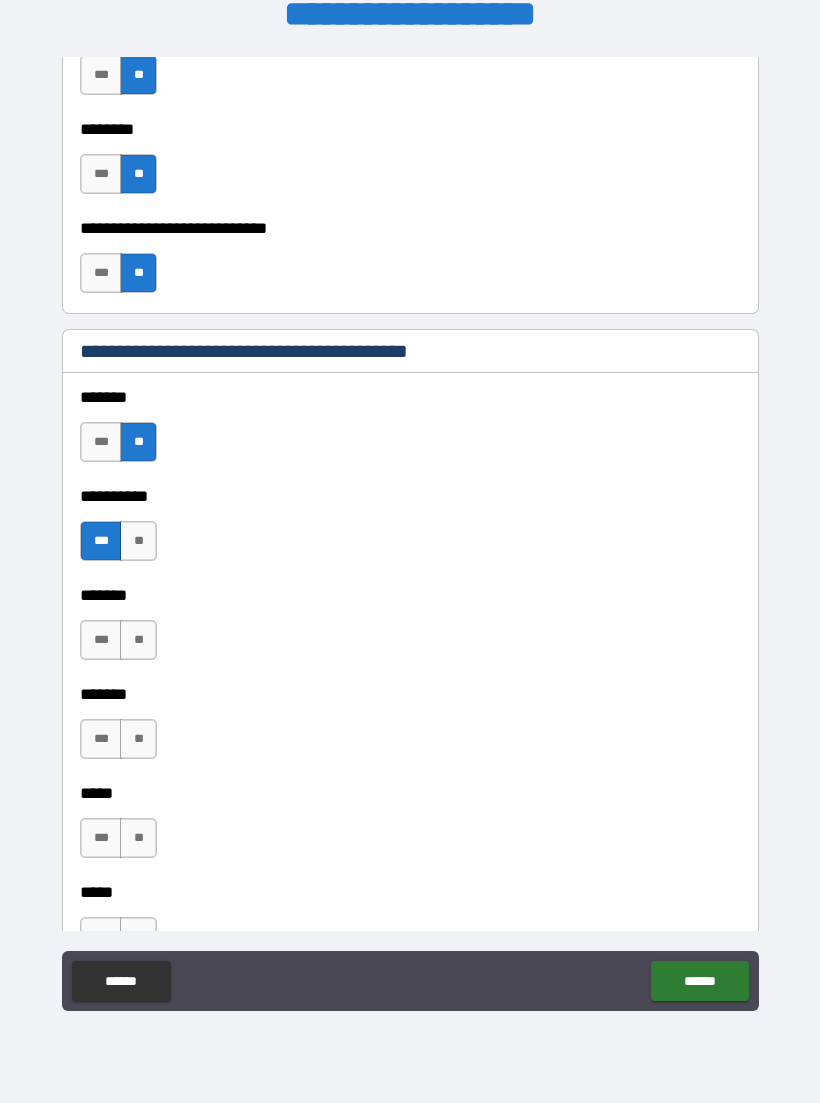 click on "**" at bounding box center (138, 640) 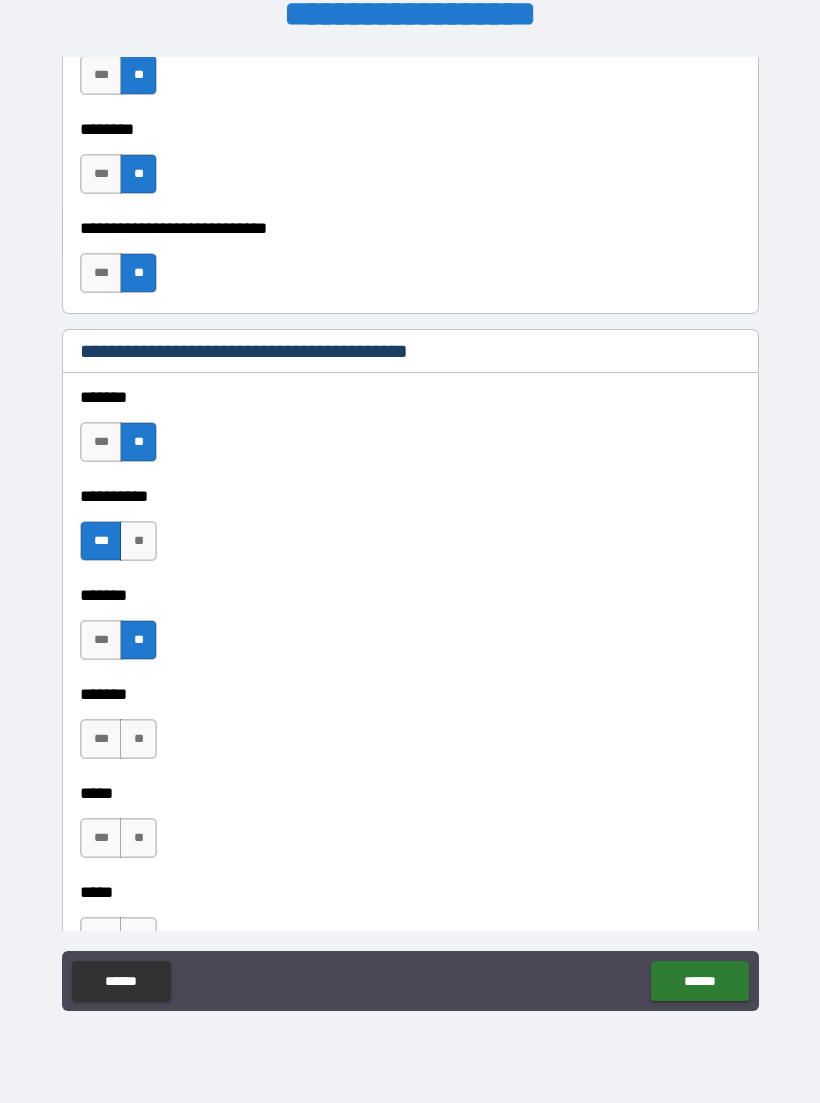 click on "**" at bounding box center [138, 739] 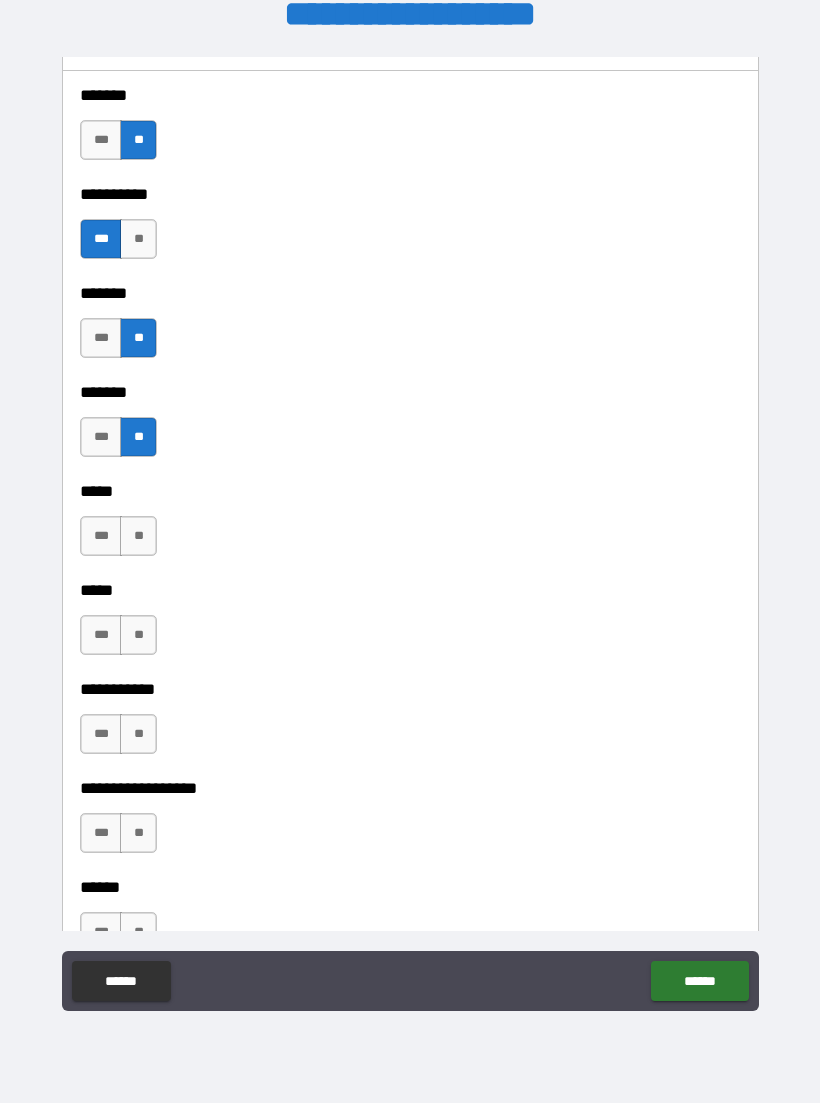 scroll, scrollTop: 1599, scrollLeft: 0, axis: vertical 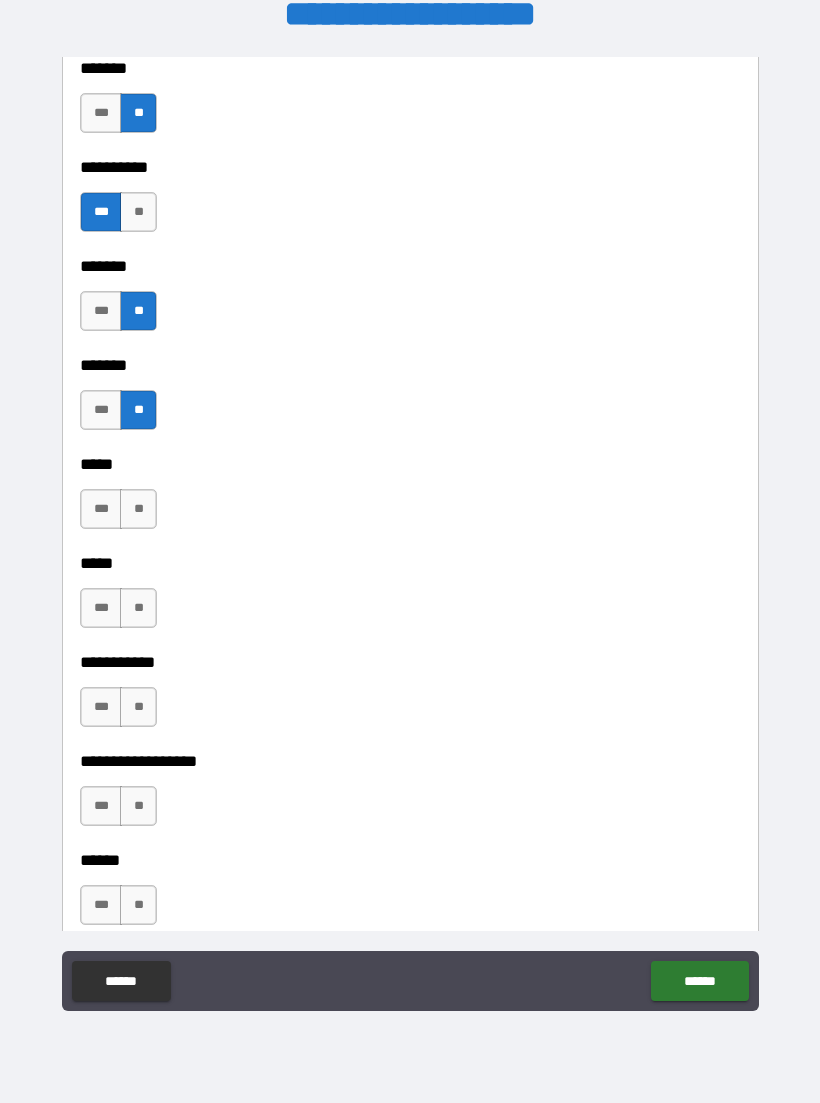 click on "**" at bounding box center [138, 509] 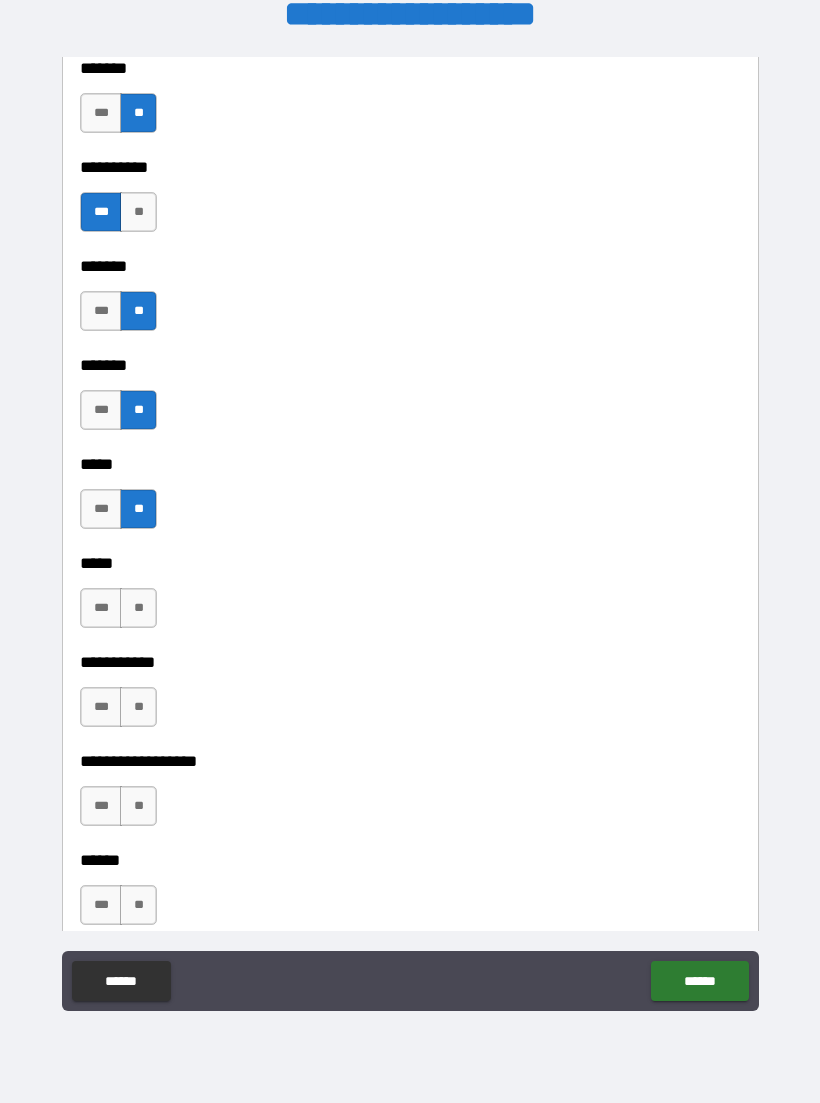 click on "**" at bounding box center [138, 707] 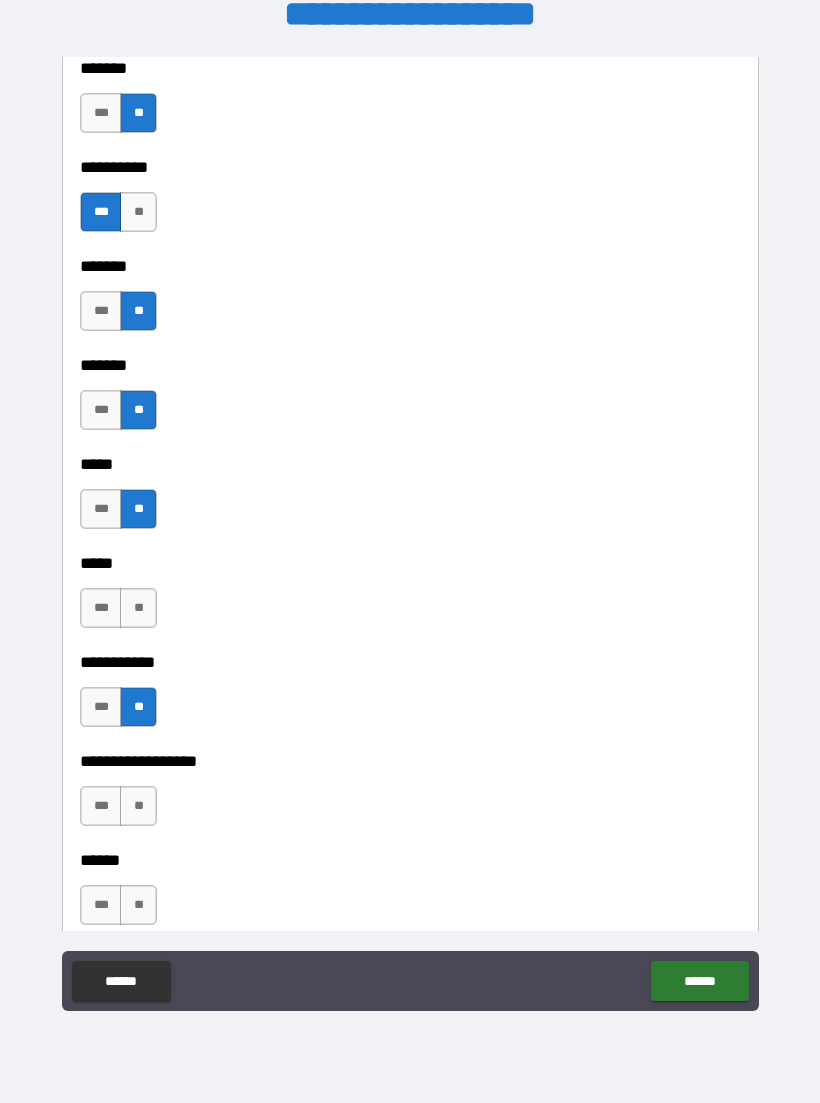 click on "**" at bounding box center (138, 806) 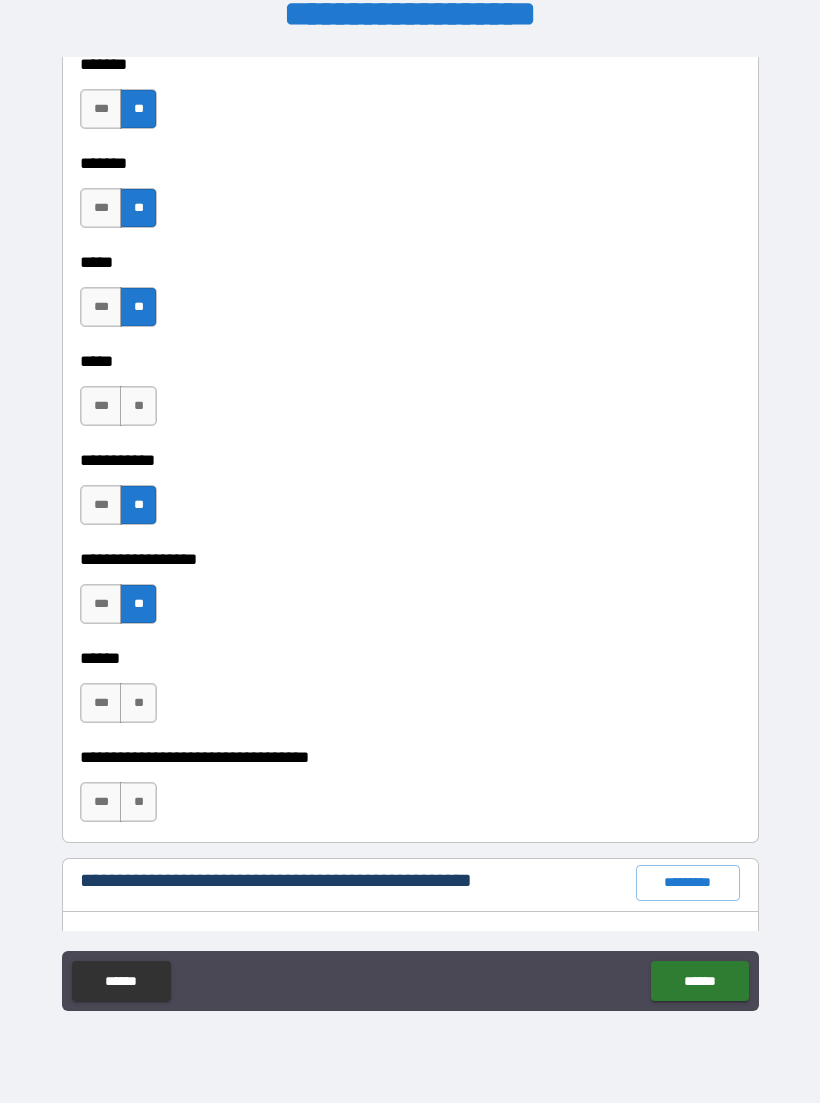 scroll, scrollTop: 1817, scrollLeft: 0, axis: vertical 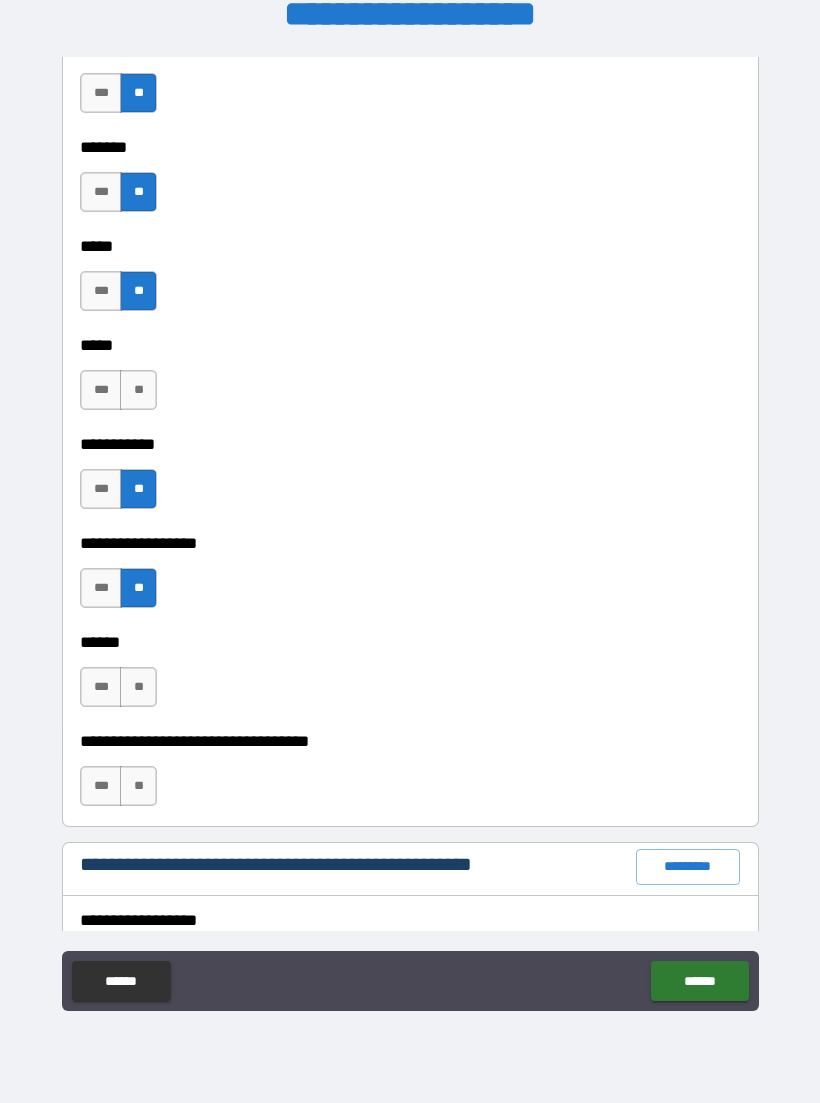click on "**" at bounding box center [138, 786] 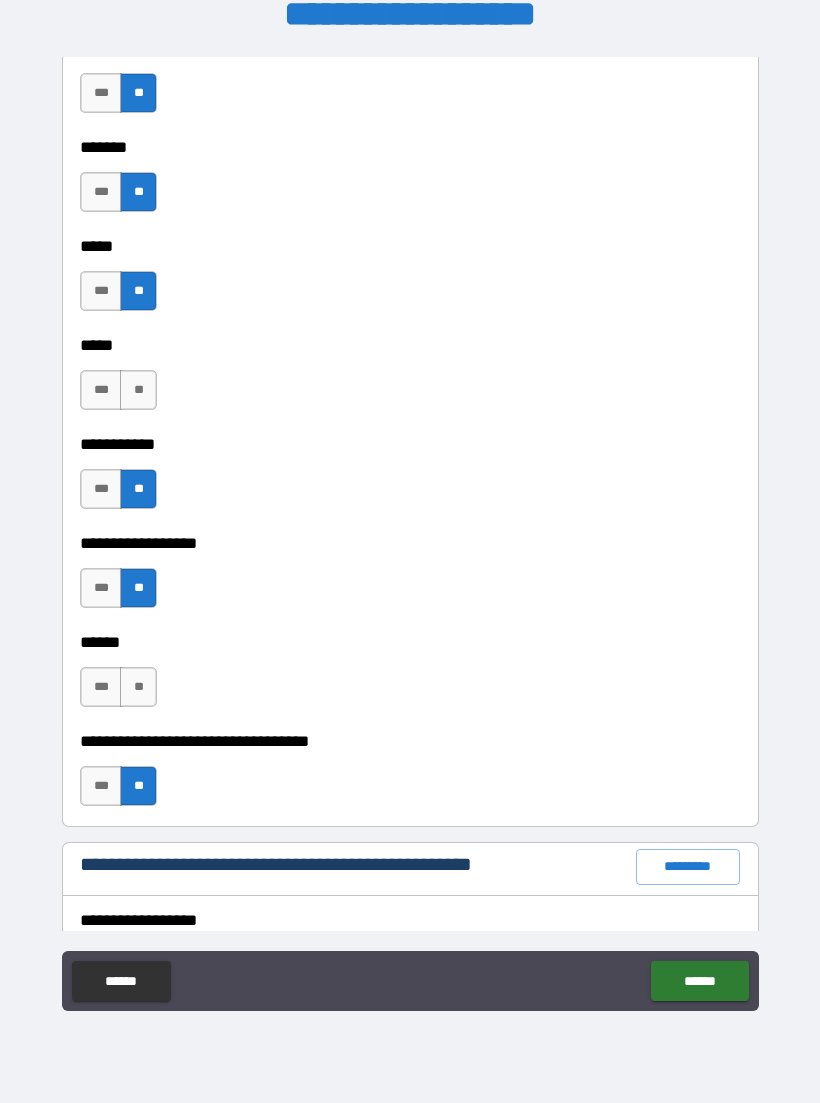 click on "**" at bounding box center [138, 687] 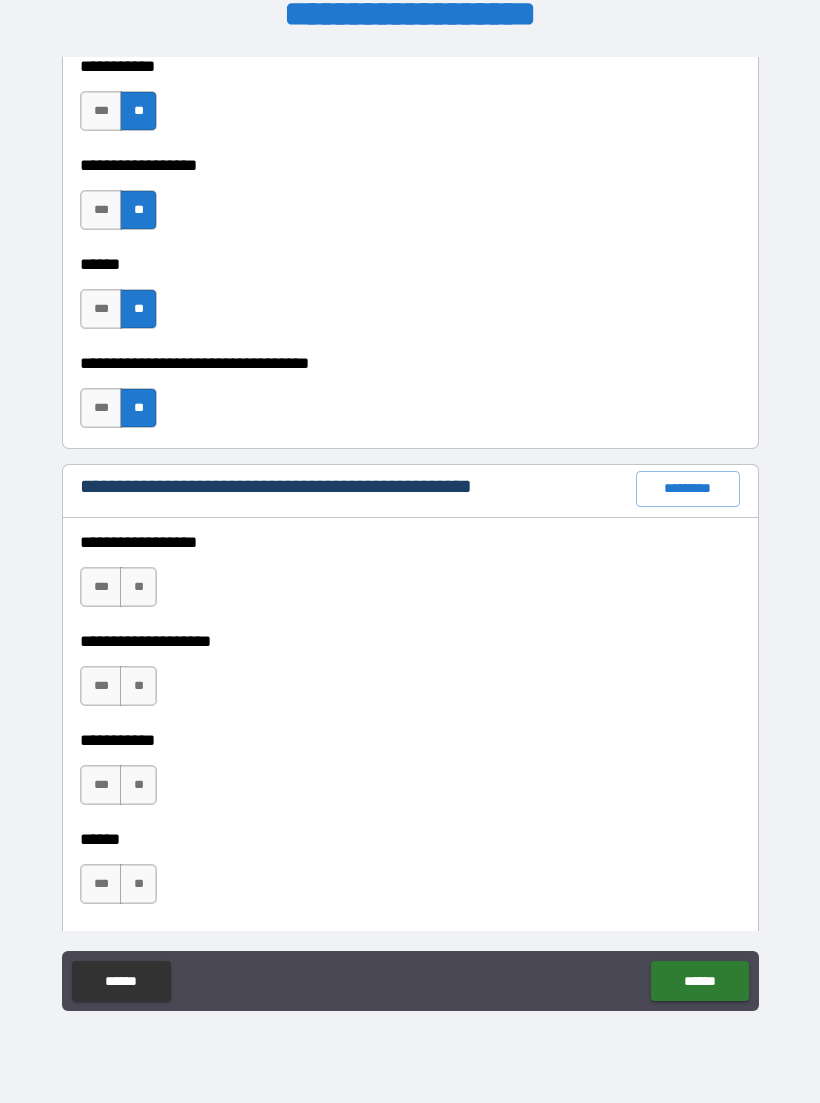 scroll, scrollTop: 2195, scrollLeft: 0, axis: vertical 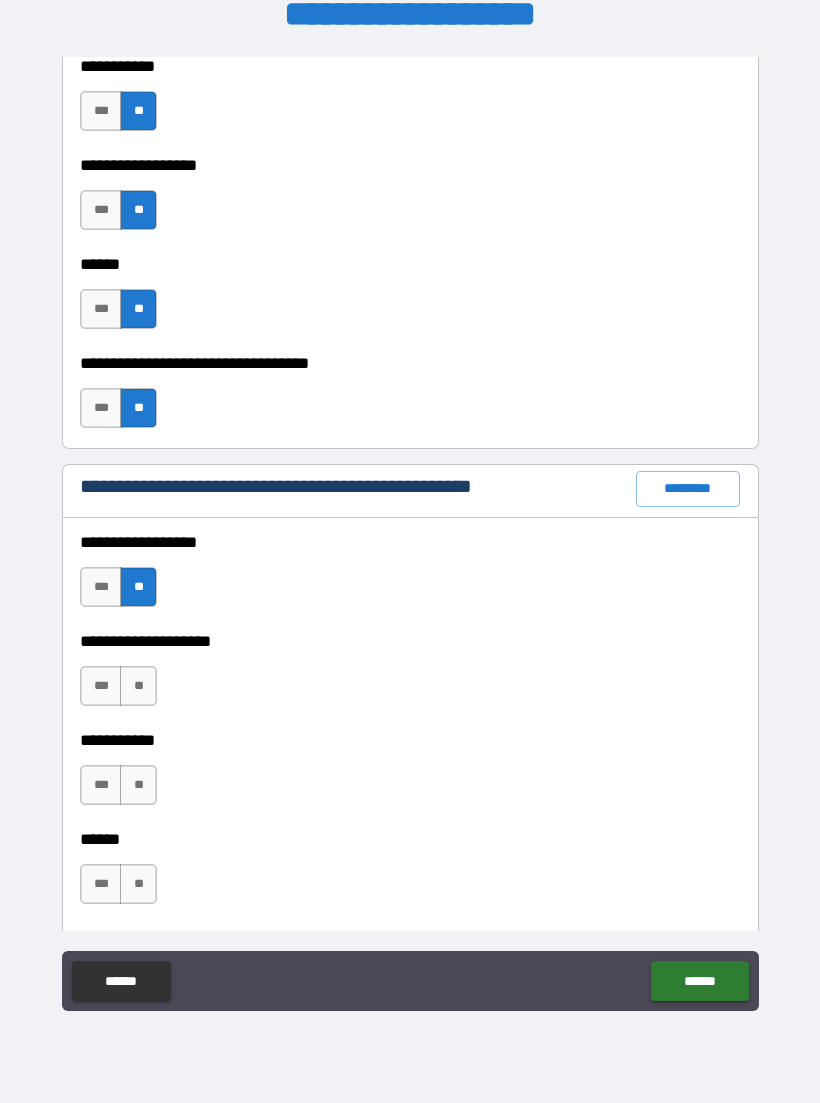click on "**" at bounding box center [138, 686] 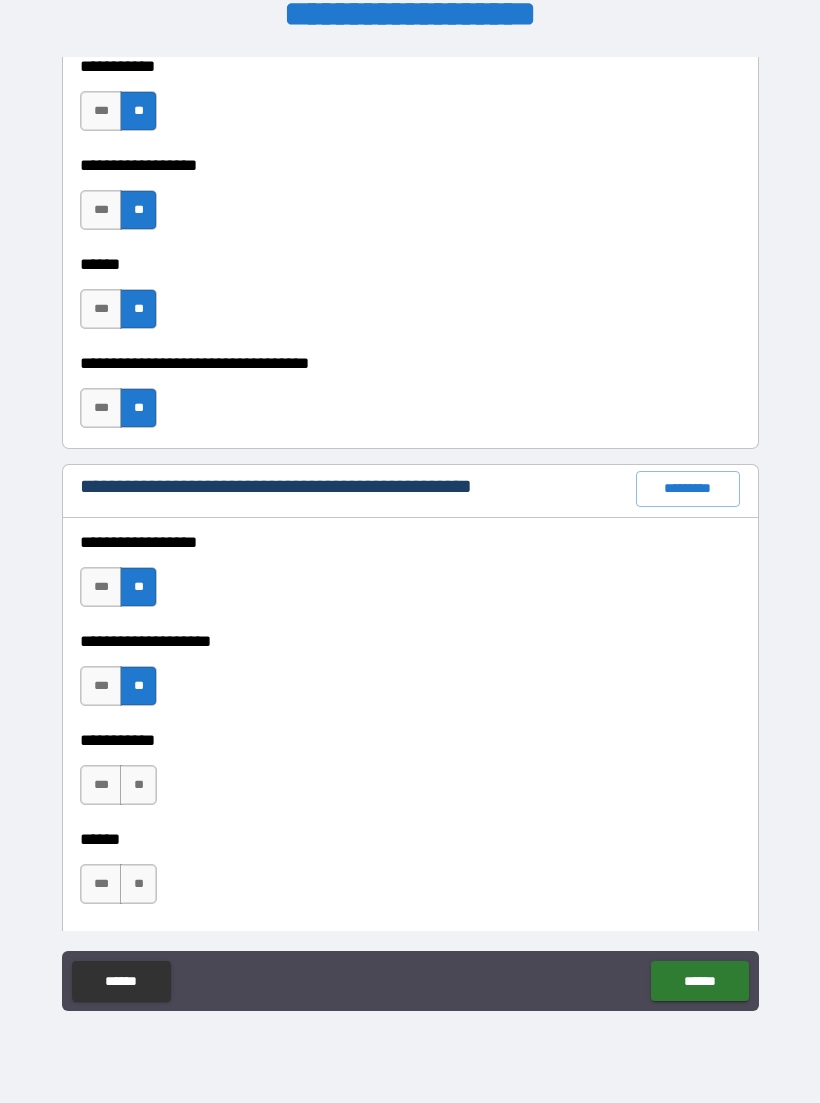 click on "**" at bounding box center [138, 785] 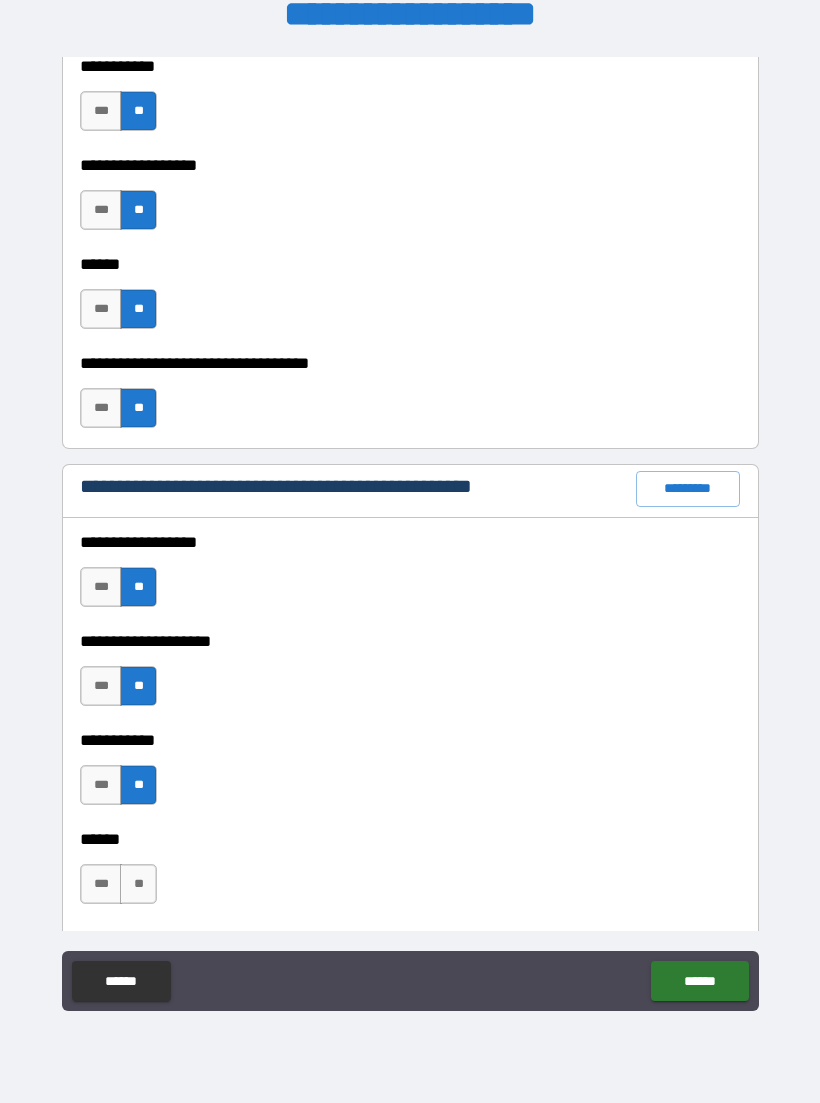 click on "**" at bounding box center (138, 884) 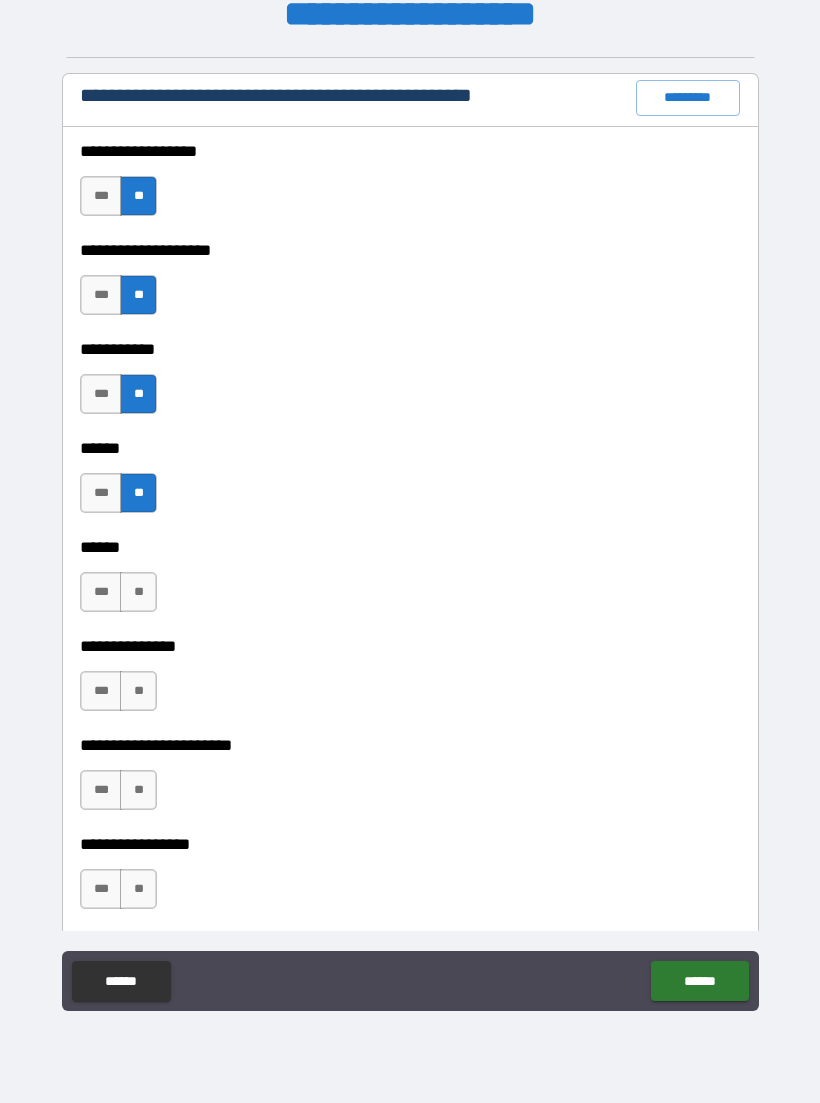 scroll, scrollTop: 2603, scrollLeft: 0, axis: vertical 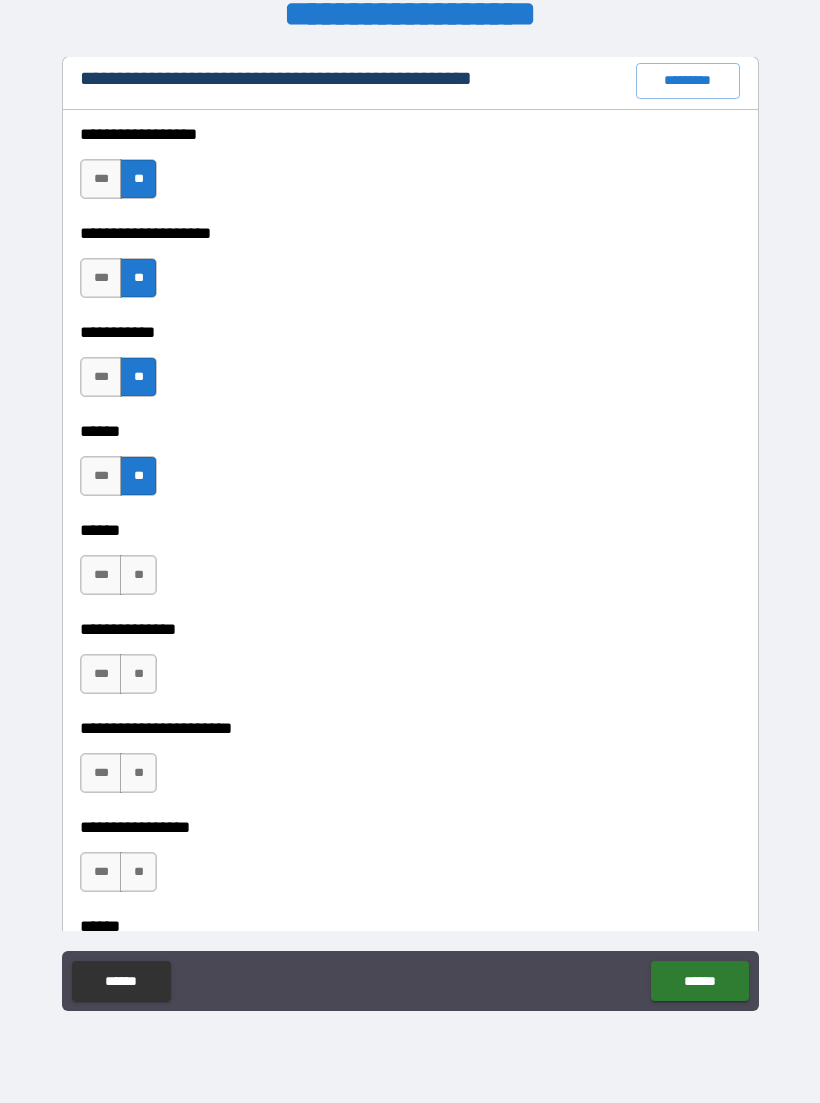 click on "**" at bounding box center [138, 575] 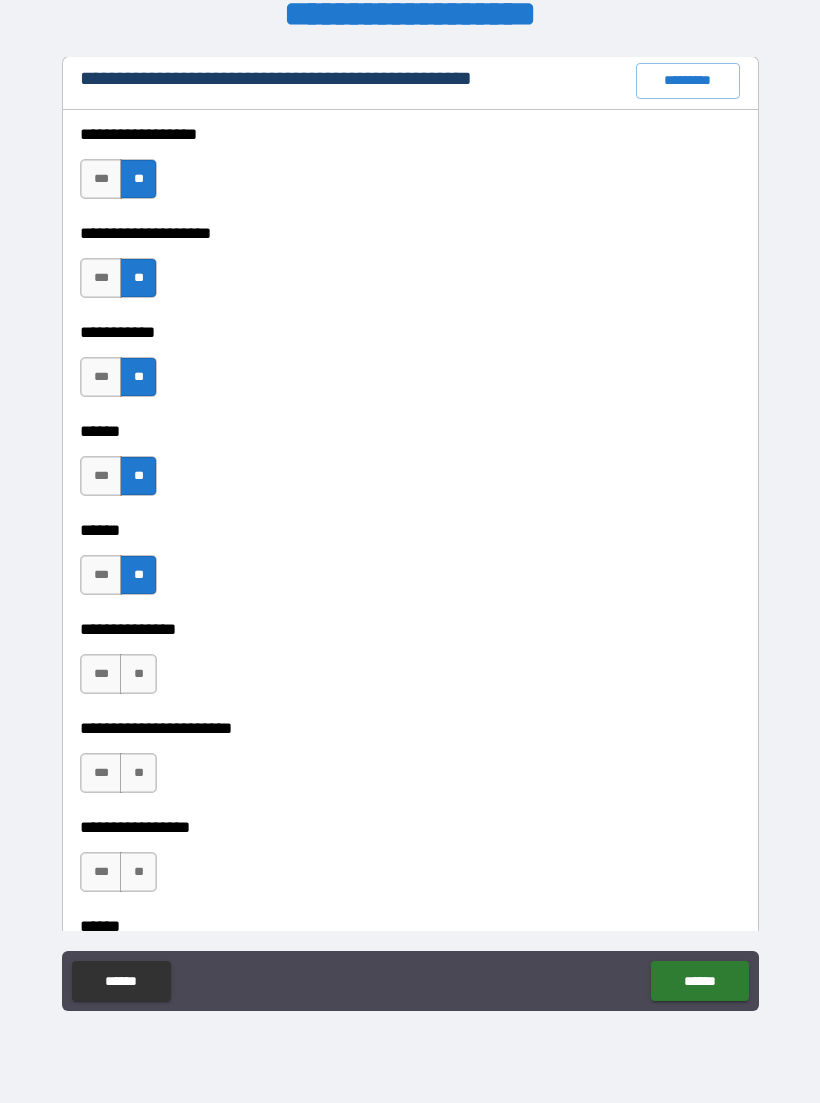 click on "***" at bounding box center (101, 674) 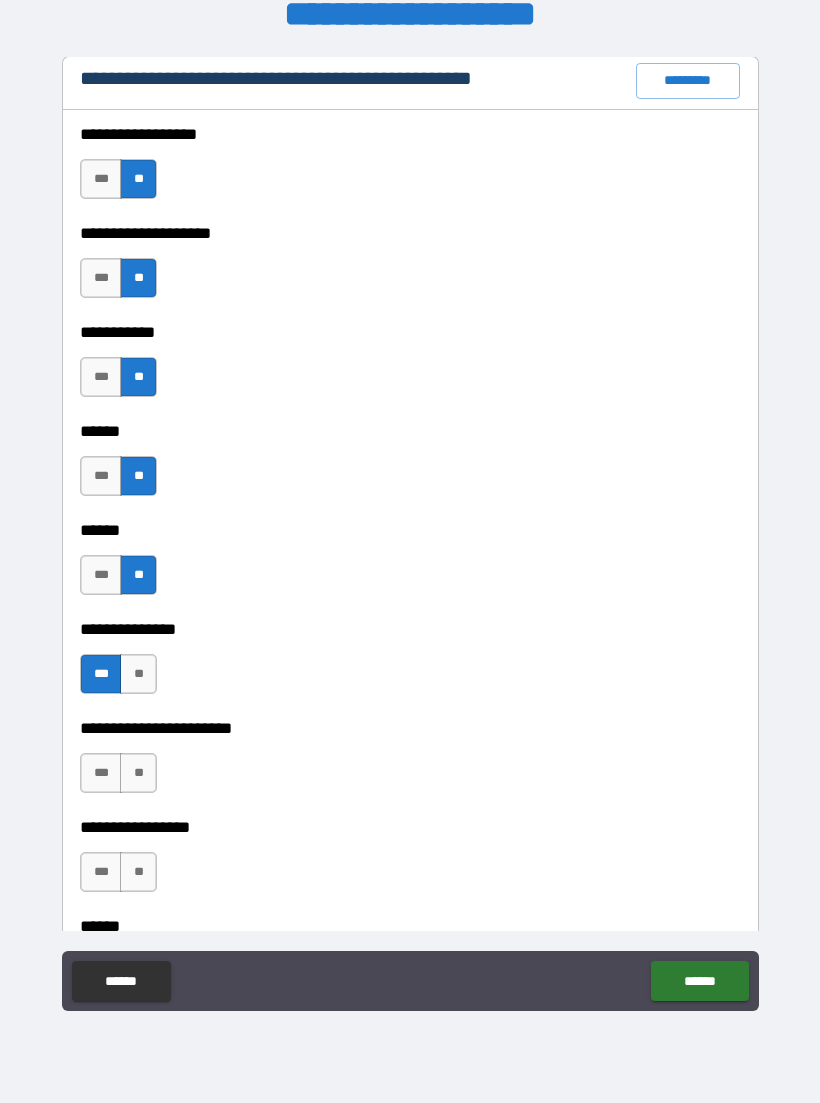 click on "**" at bounding box center (138, 773) 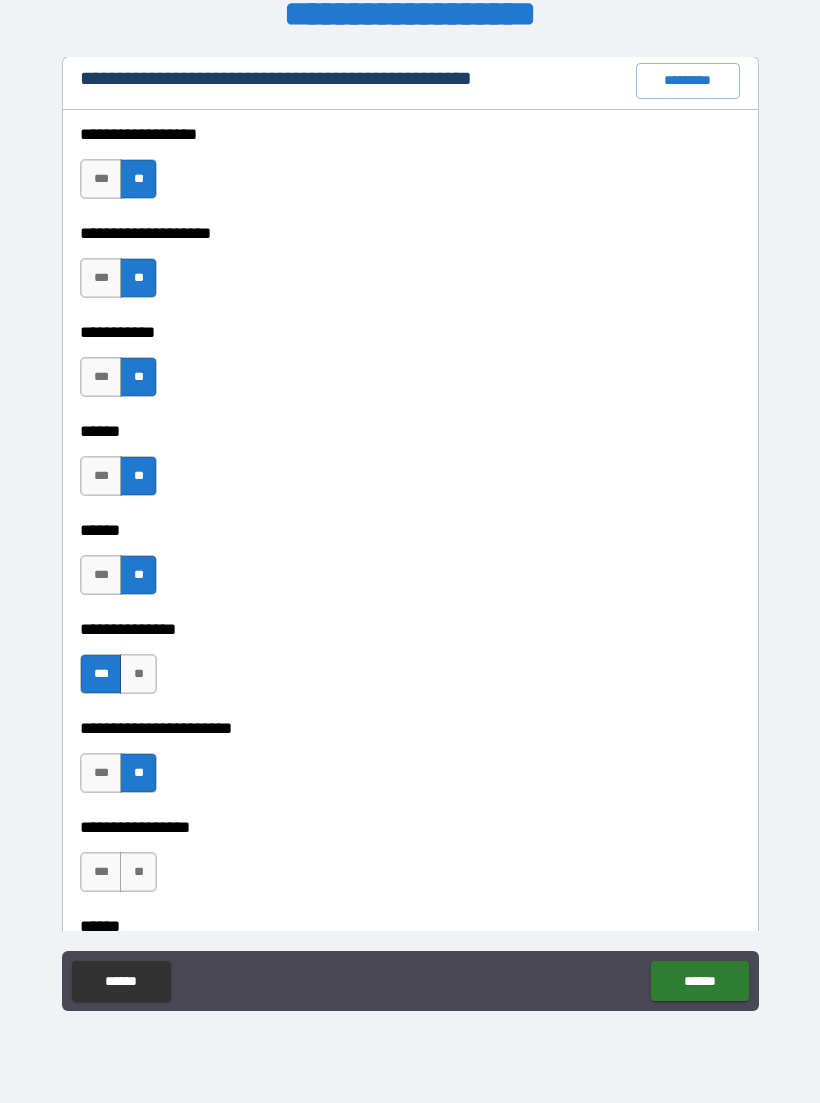 click on "**" at bounding box center [138, 872] 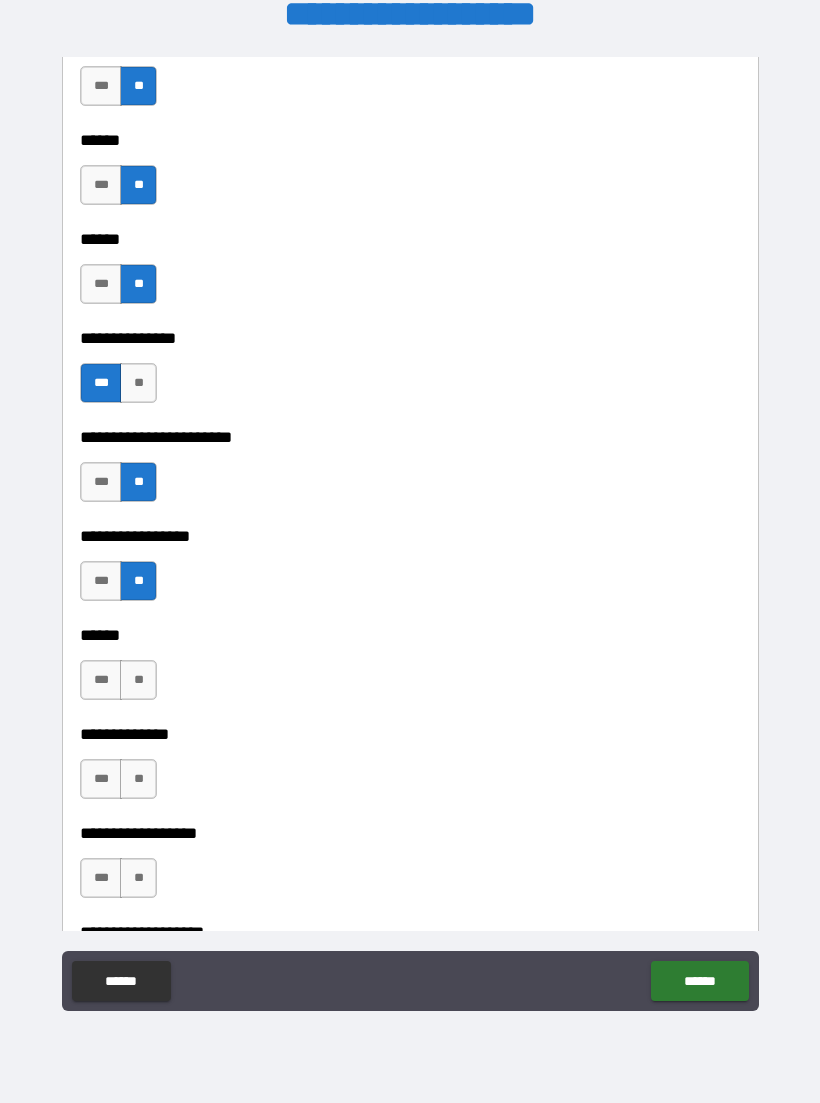 scroll, scrollTop: 2969, scrollLeft: 0, axis: vertical 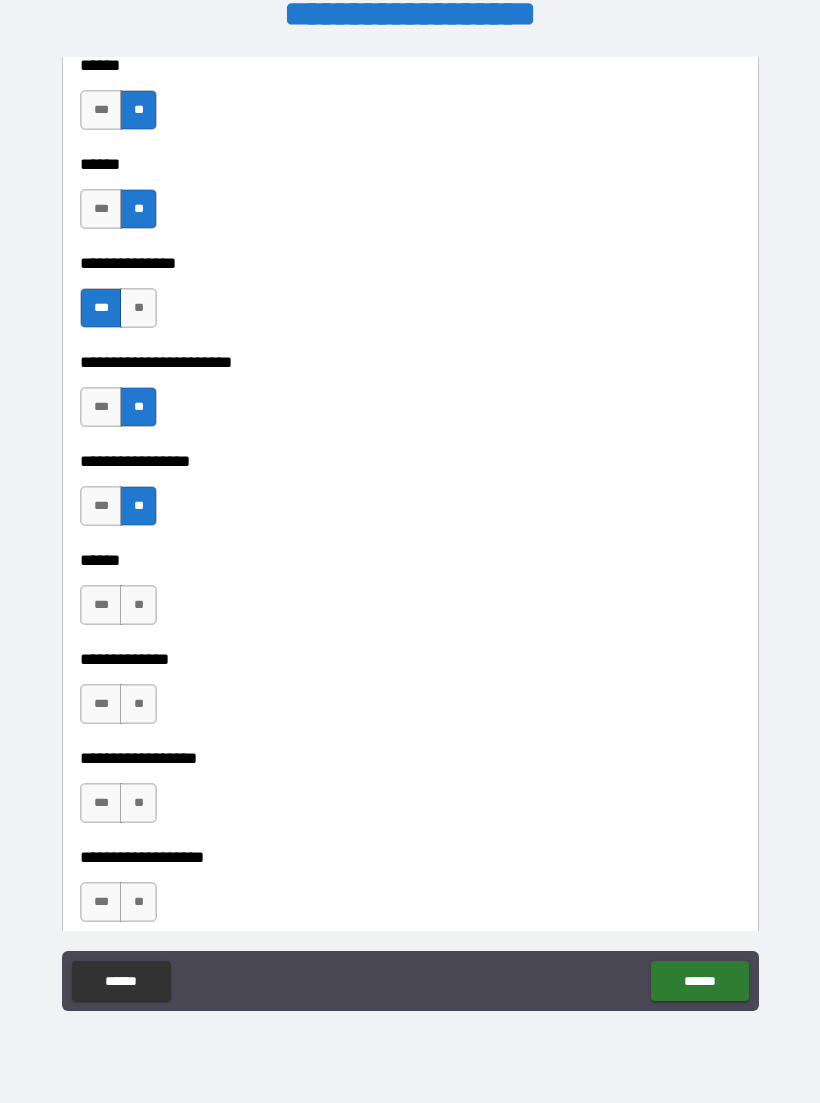 click on "**" at bounding box center [138, 605] 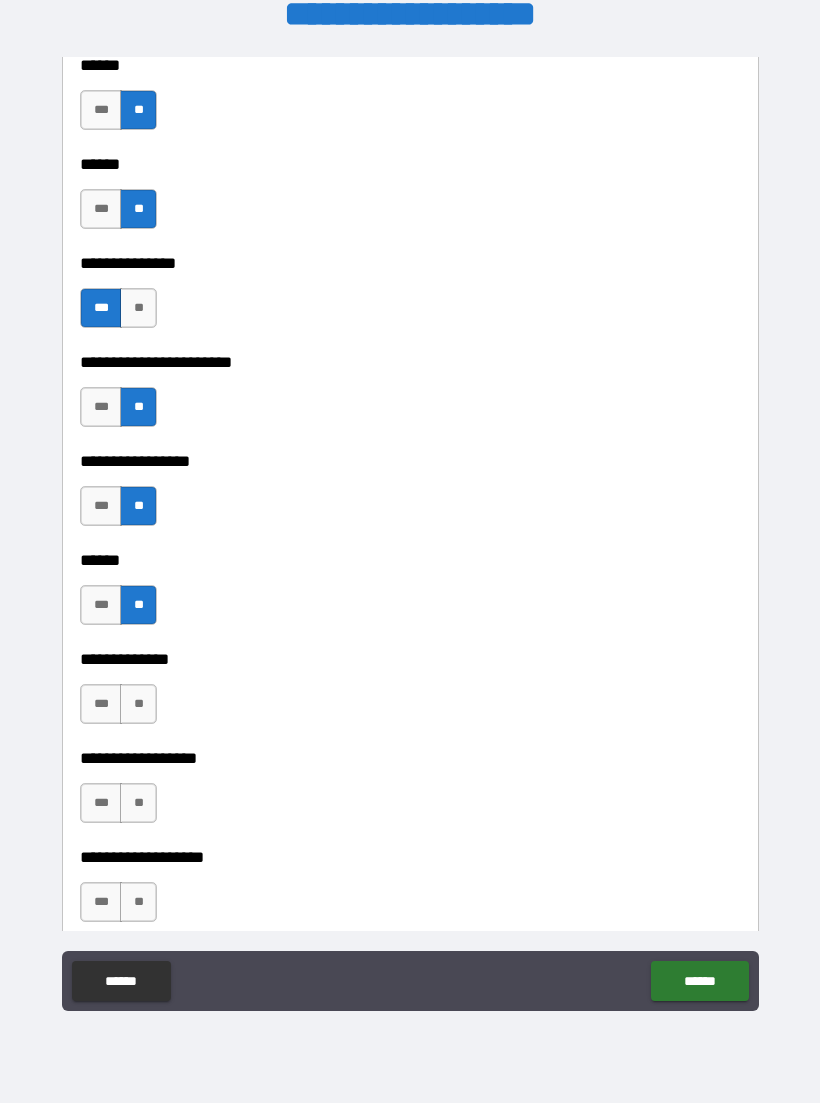 click on "**" at bounding box center [138, 704] 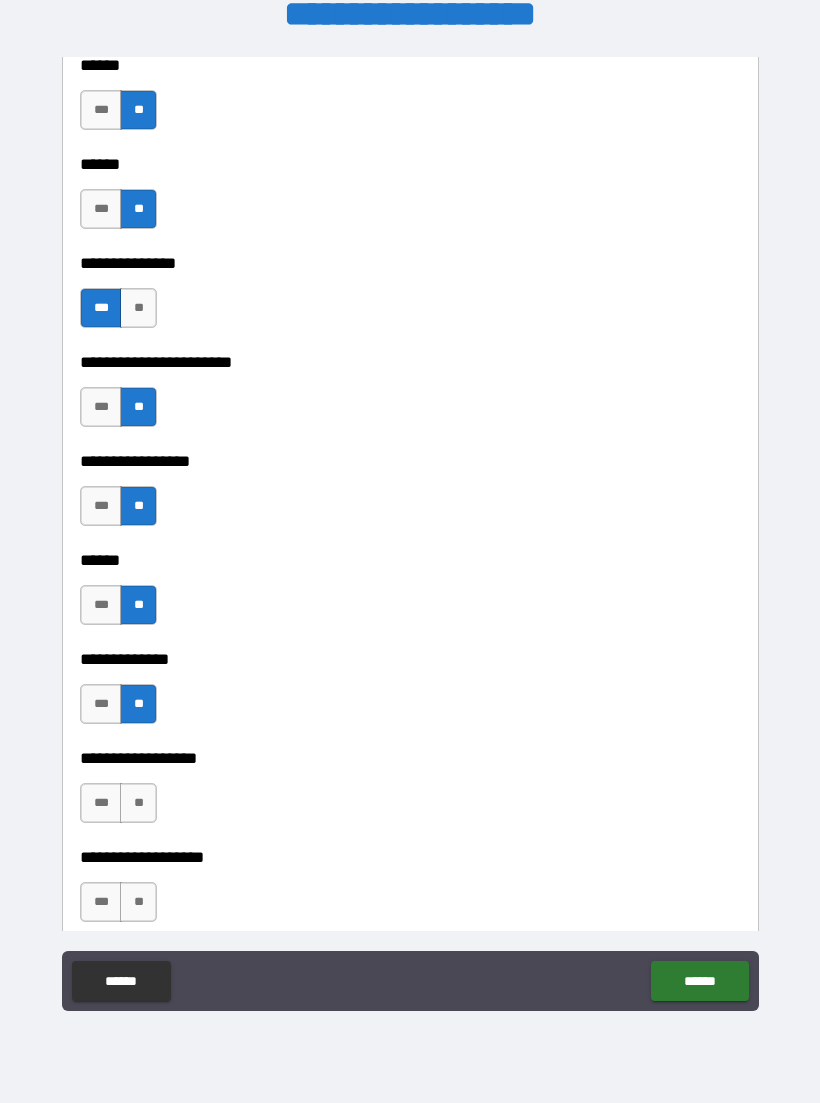 click on "**" at bounding box center [138, 803] 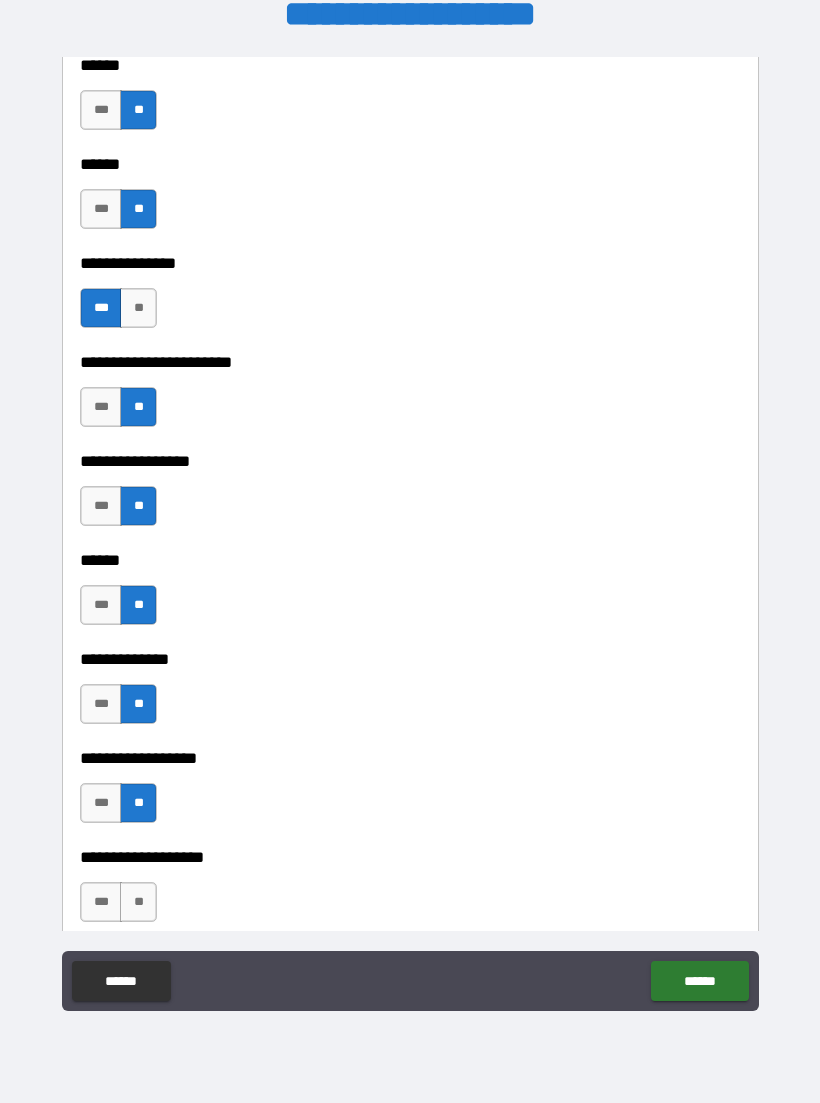 click on "**" at bounding box center (138, 902) 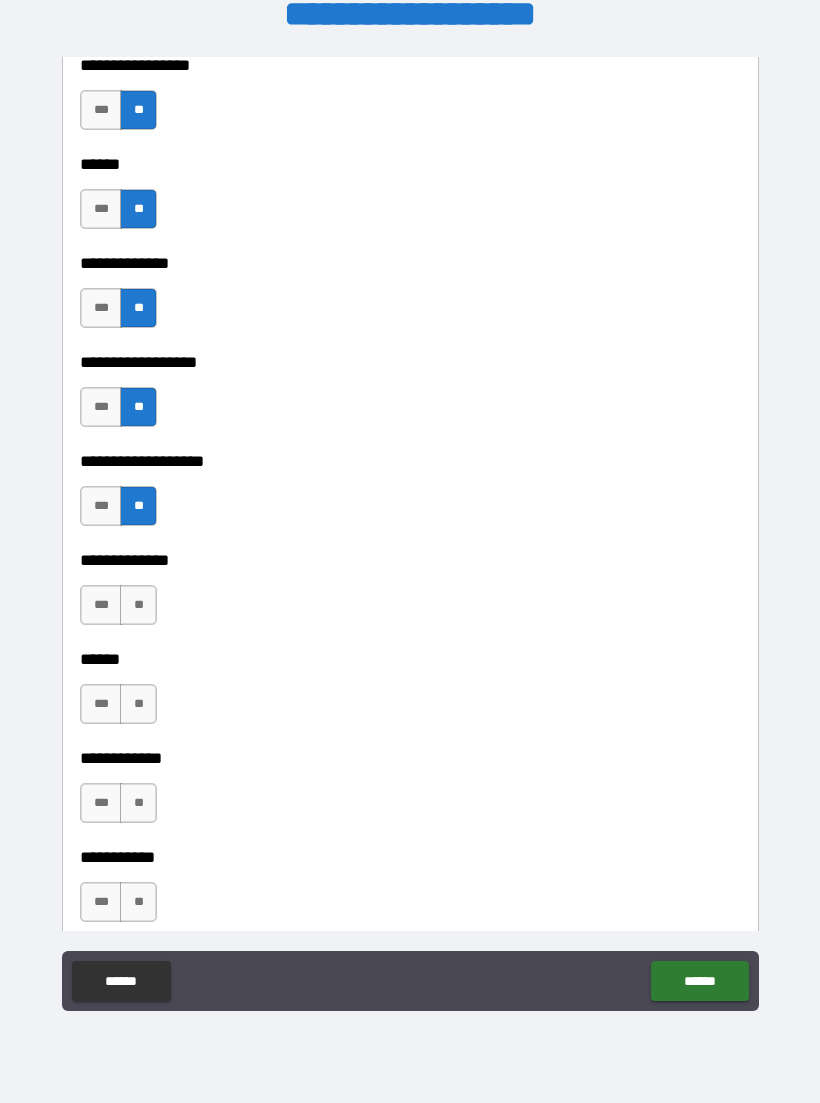 scroll, scrollTop: 3384, scrollLeft: 0, axis: vertical 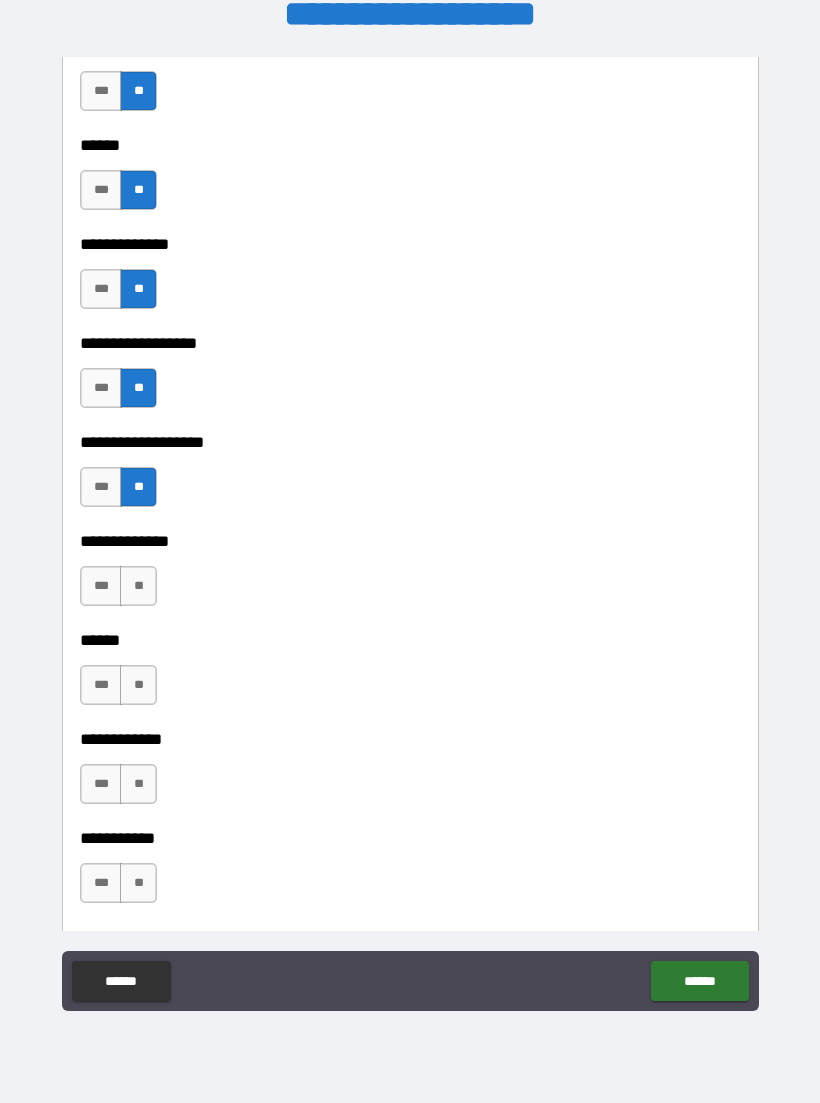 click on "**" at bounding box center (138, 586) 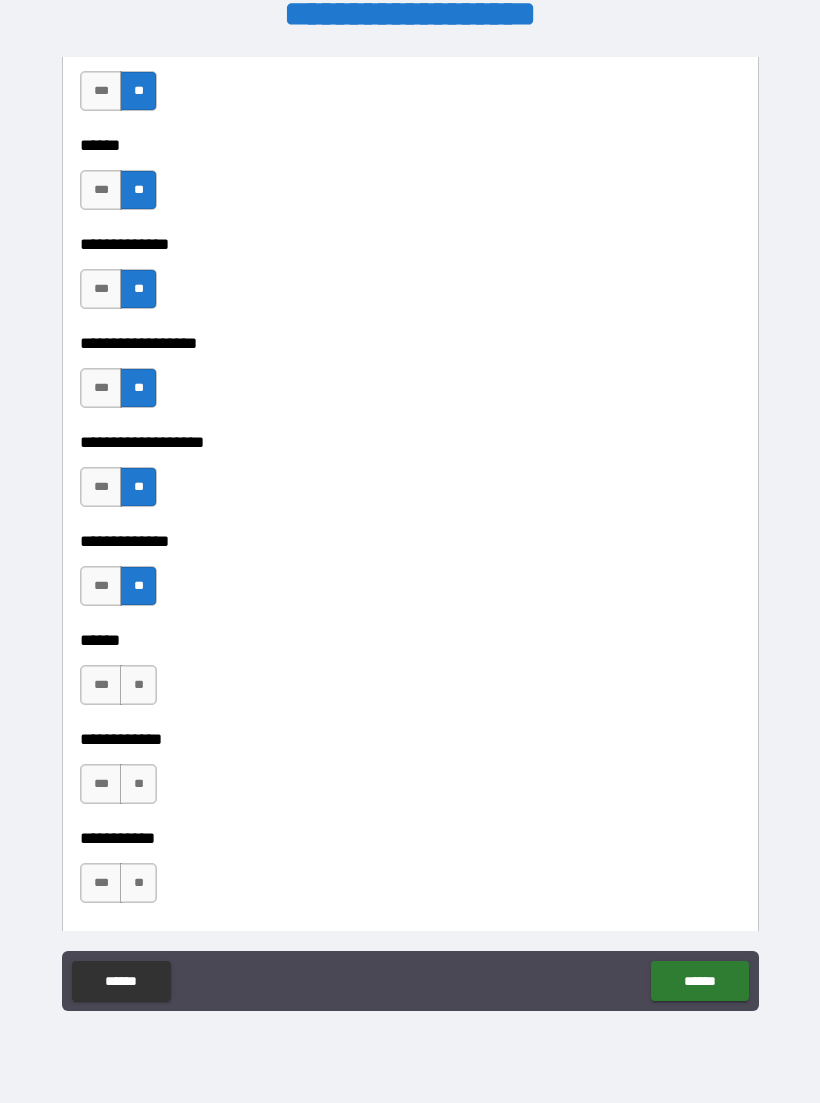 click on "**" at bounding box center [138, 784] 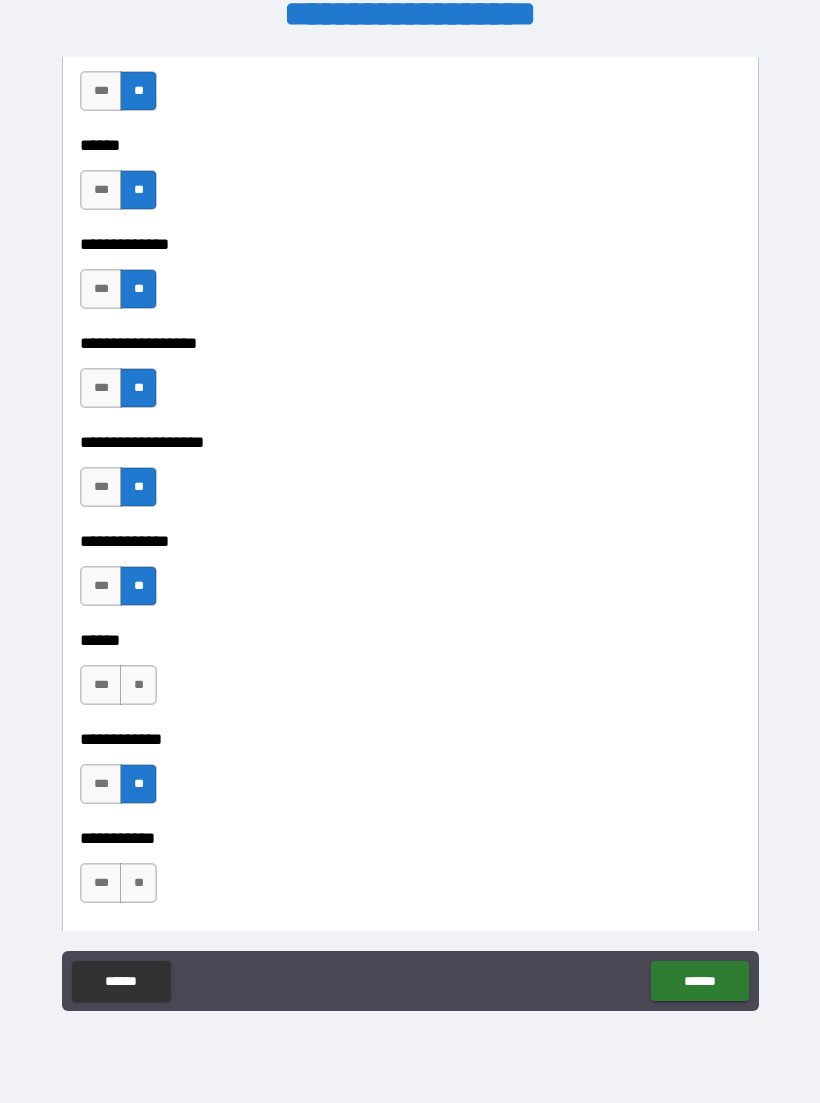 click on "***" at bounding box center [101, 685] 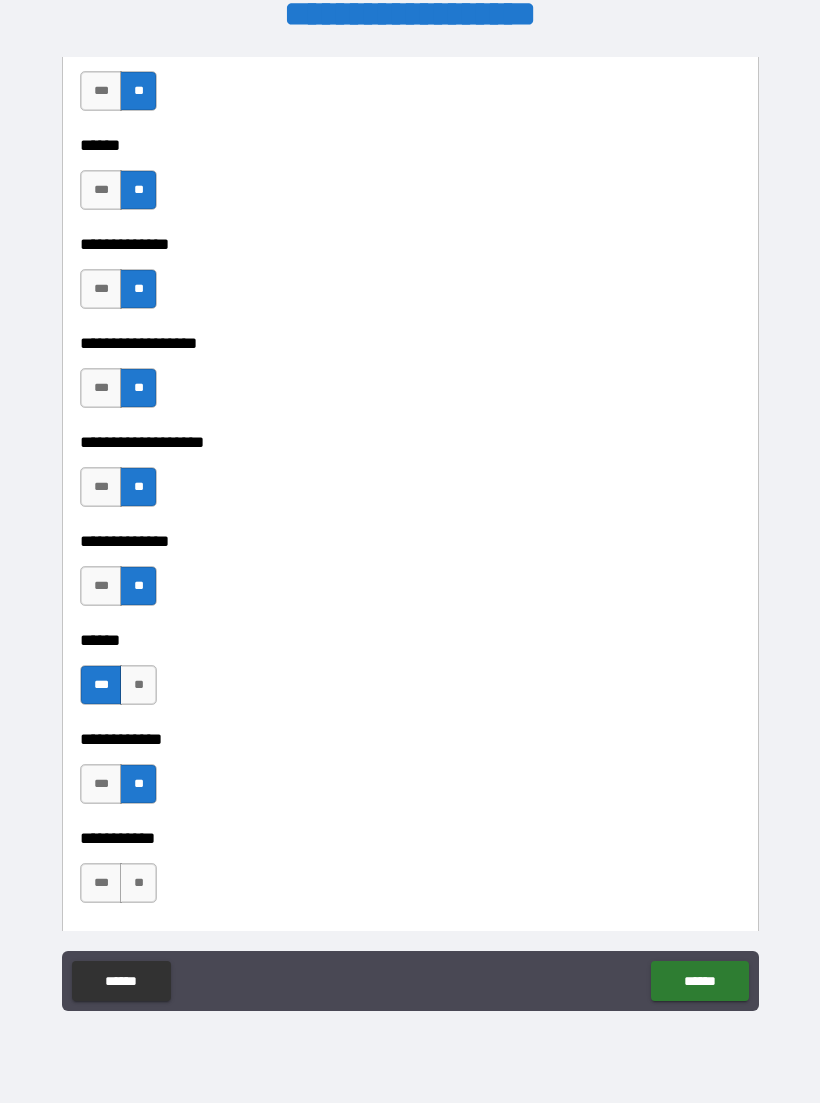 click on "**" at bounding box center (138, 883) 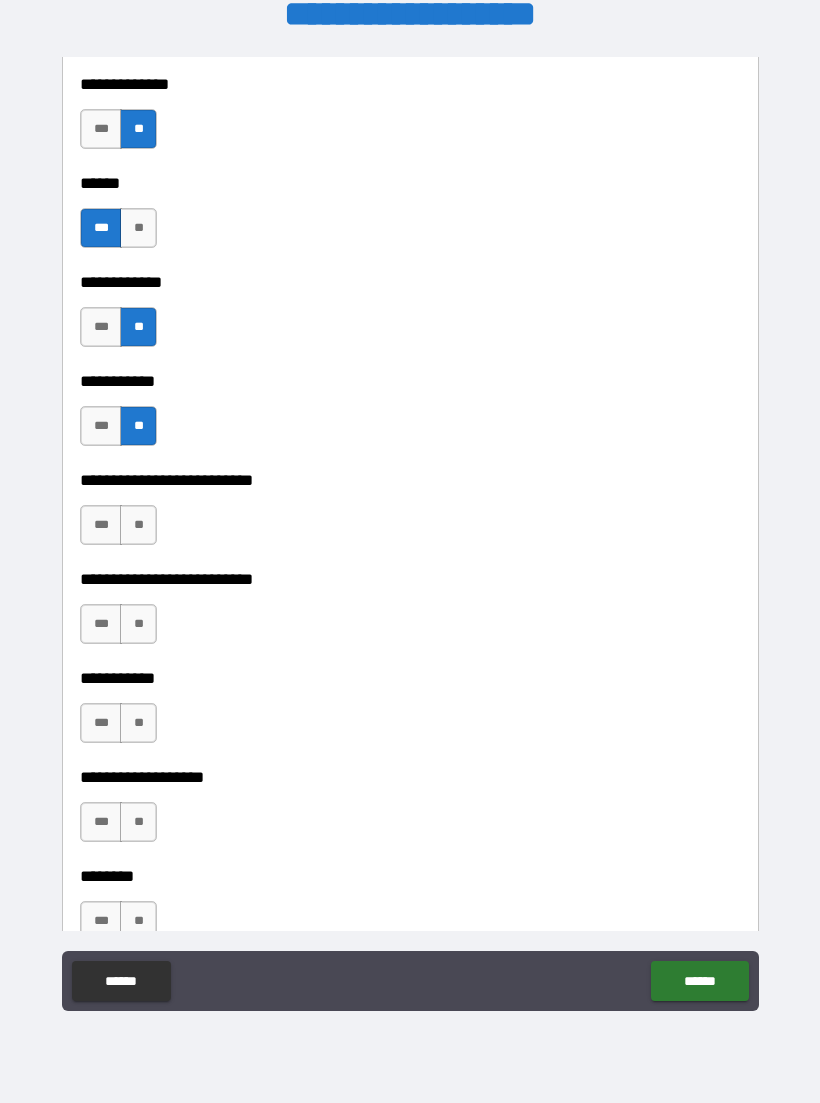 scroll, scrollTop: 3844, scrollLeft: 0, axis: vertical 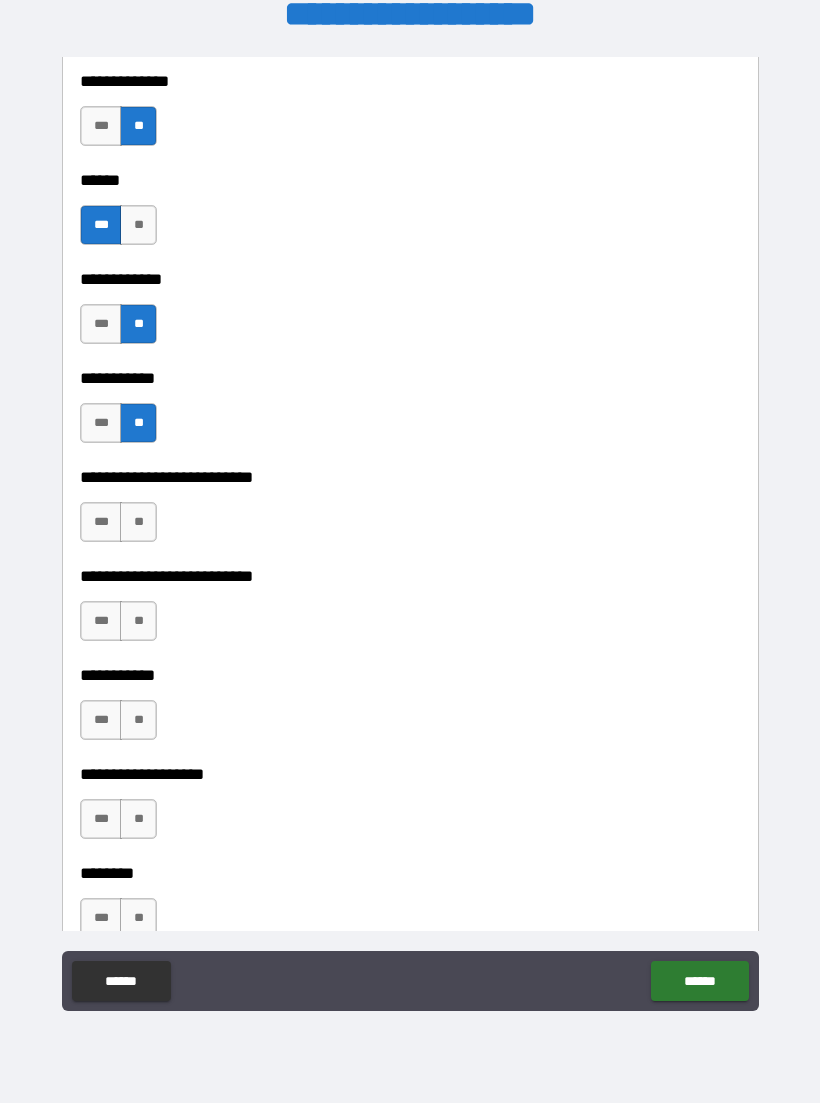 click on "**" at bounding box center [138, 522] 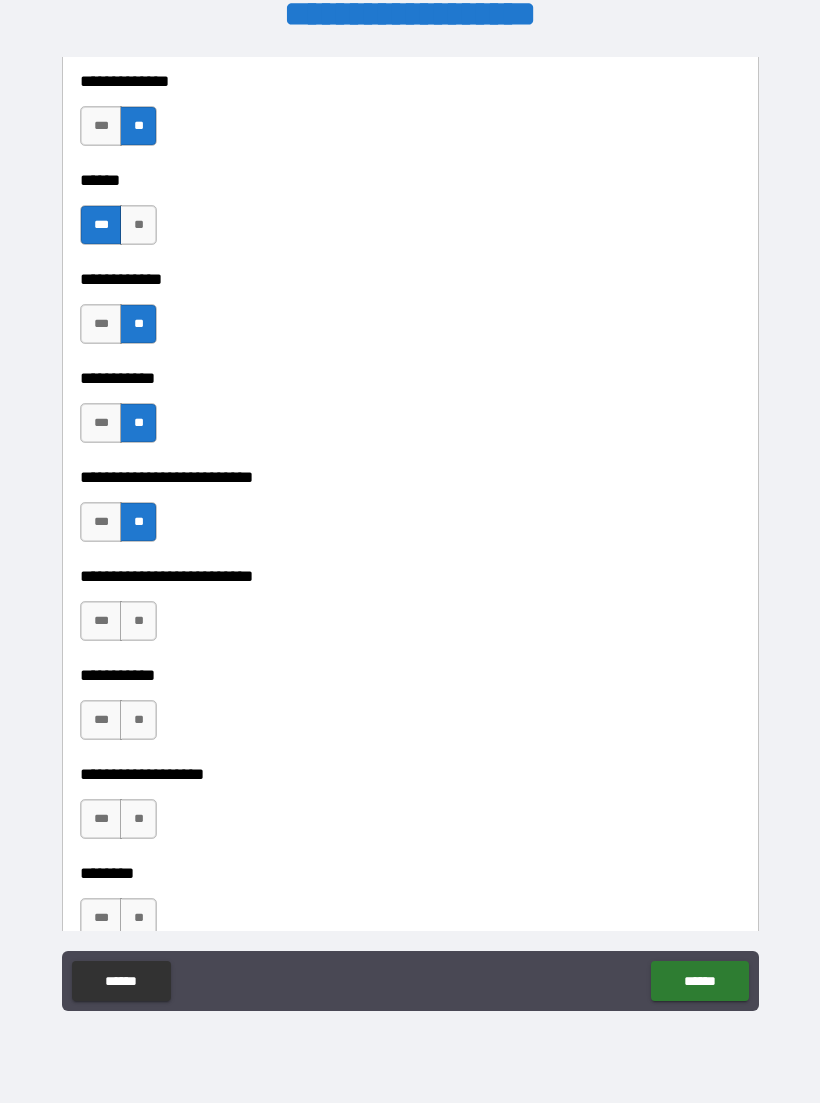 click on "**" at bounding box center [138, 621] 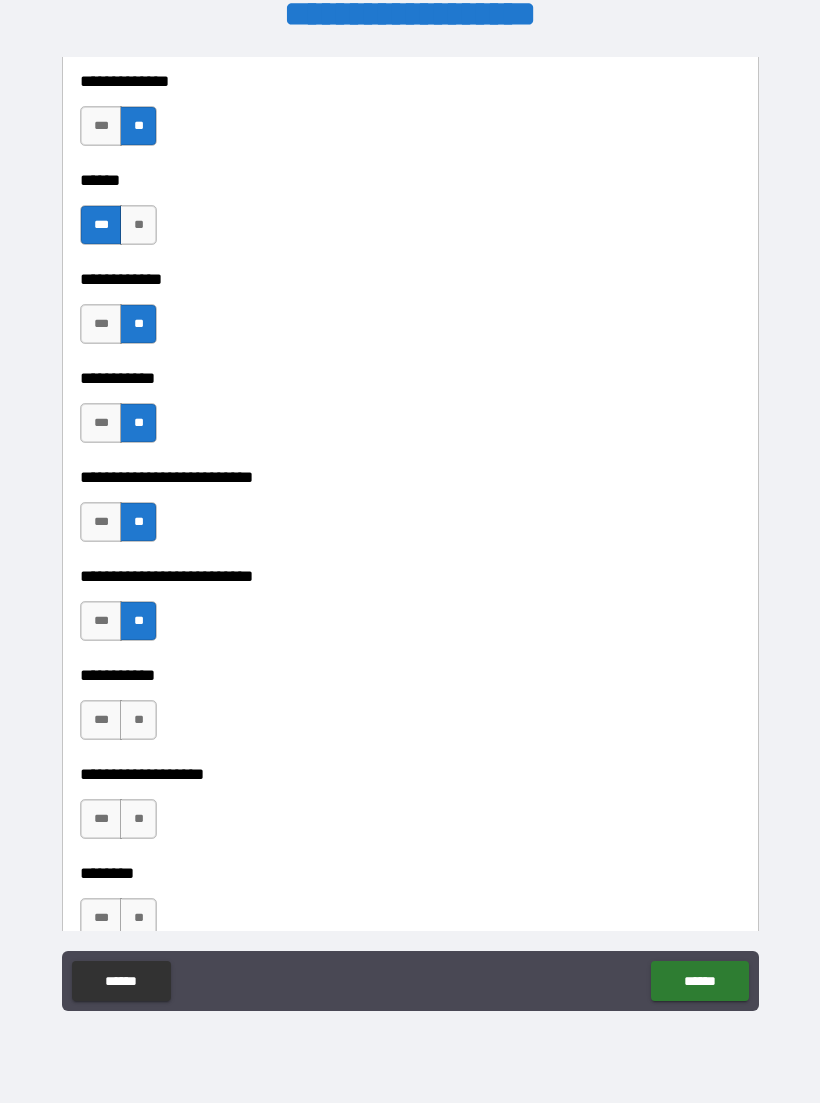 click on "**" at bounding box center (138, 720) 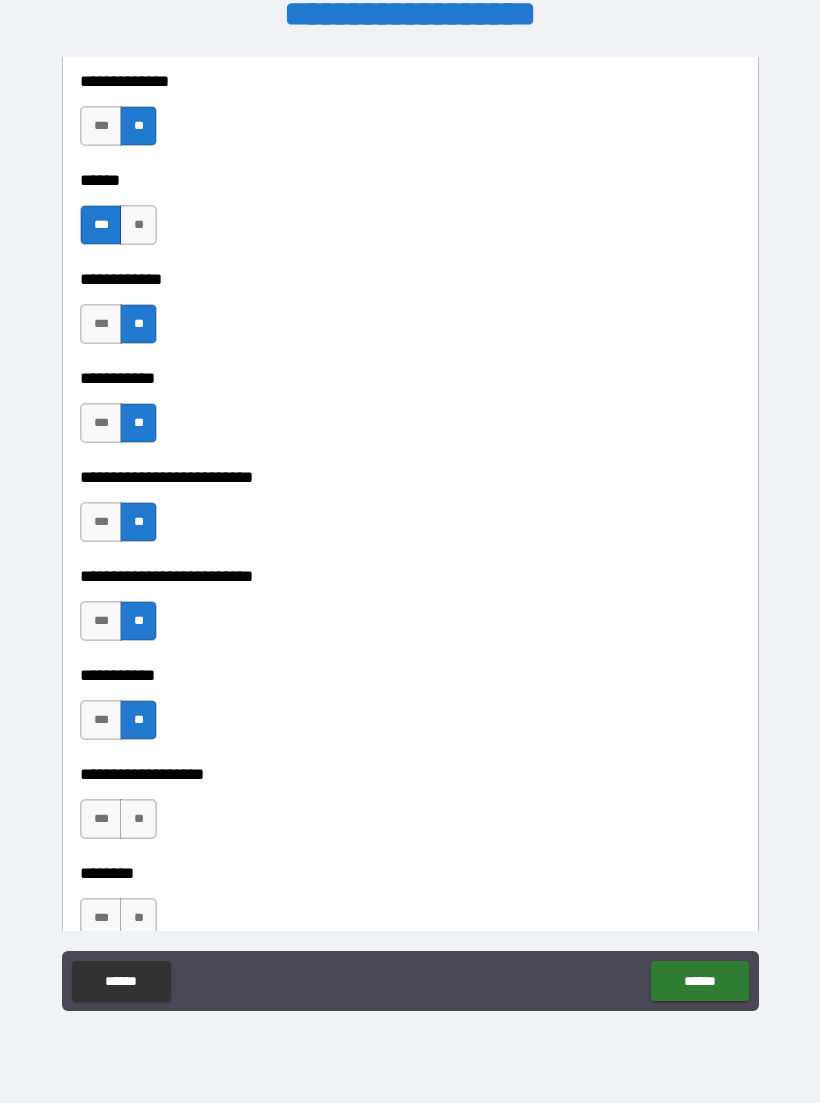 click on "**" at bounding box center [138, 819] 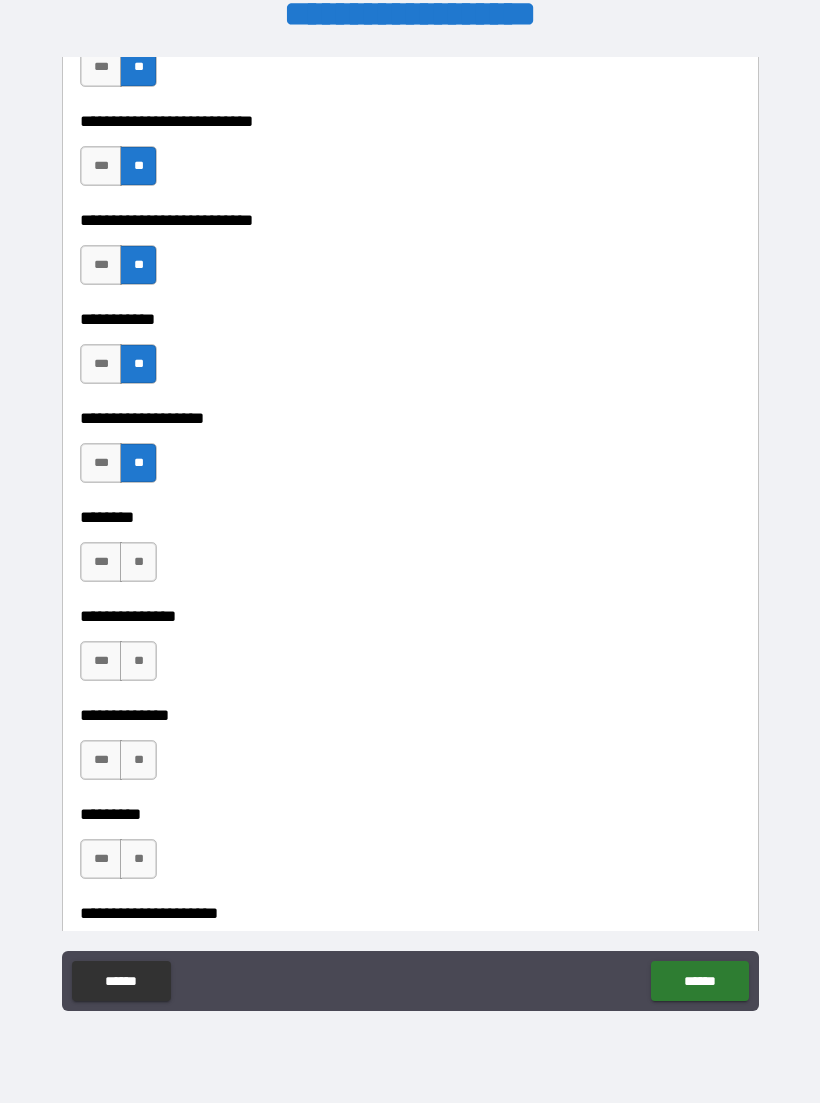 scroll, scrollTop: 4256, scrollLeft: 0, axis: vertical 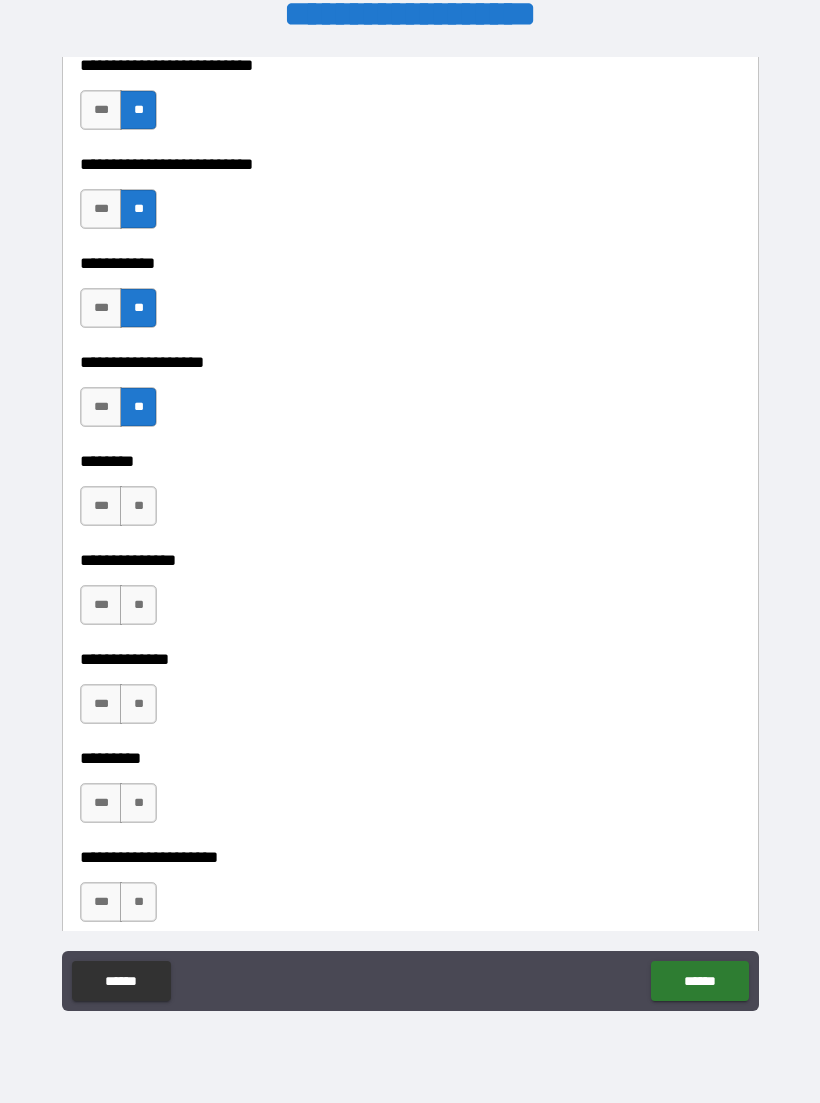 click on "**" at bounding box center (138, 506) 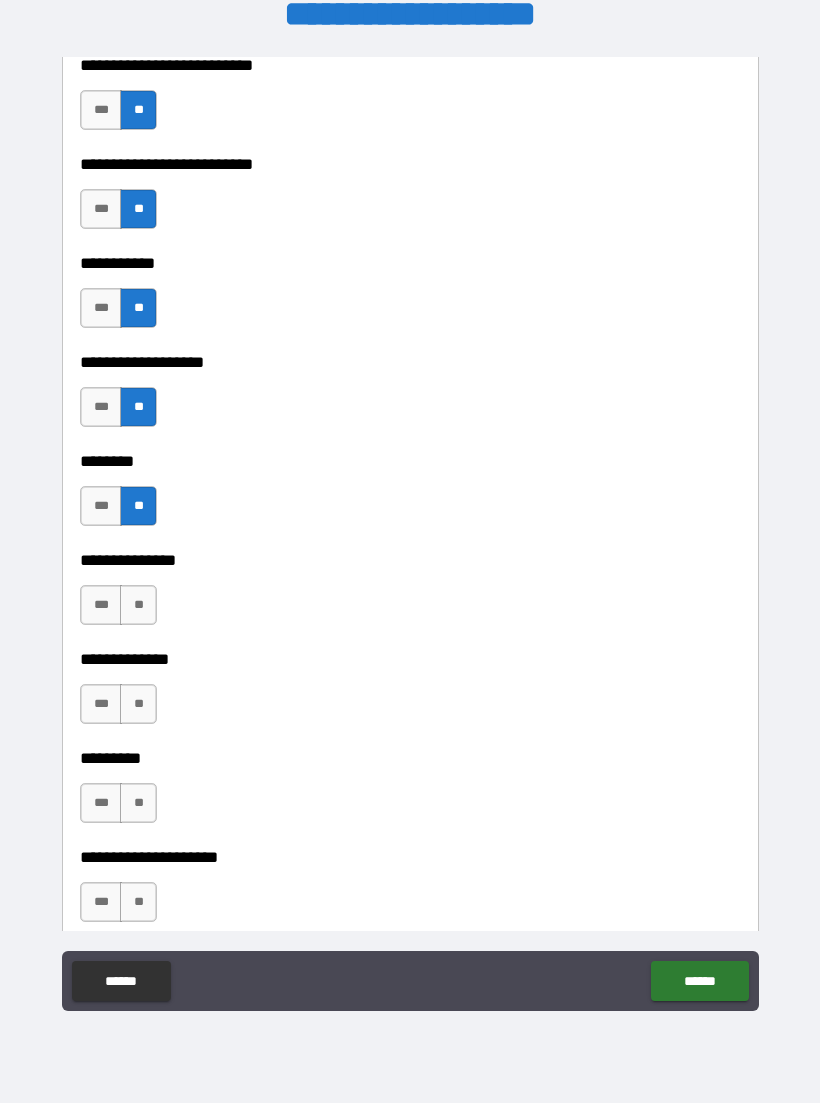 click on "**" at bounding box center (138, 605) 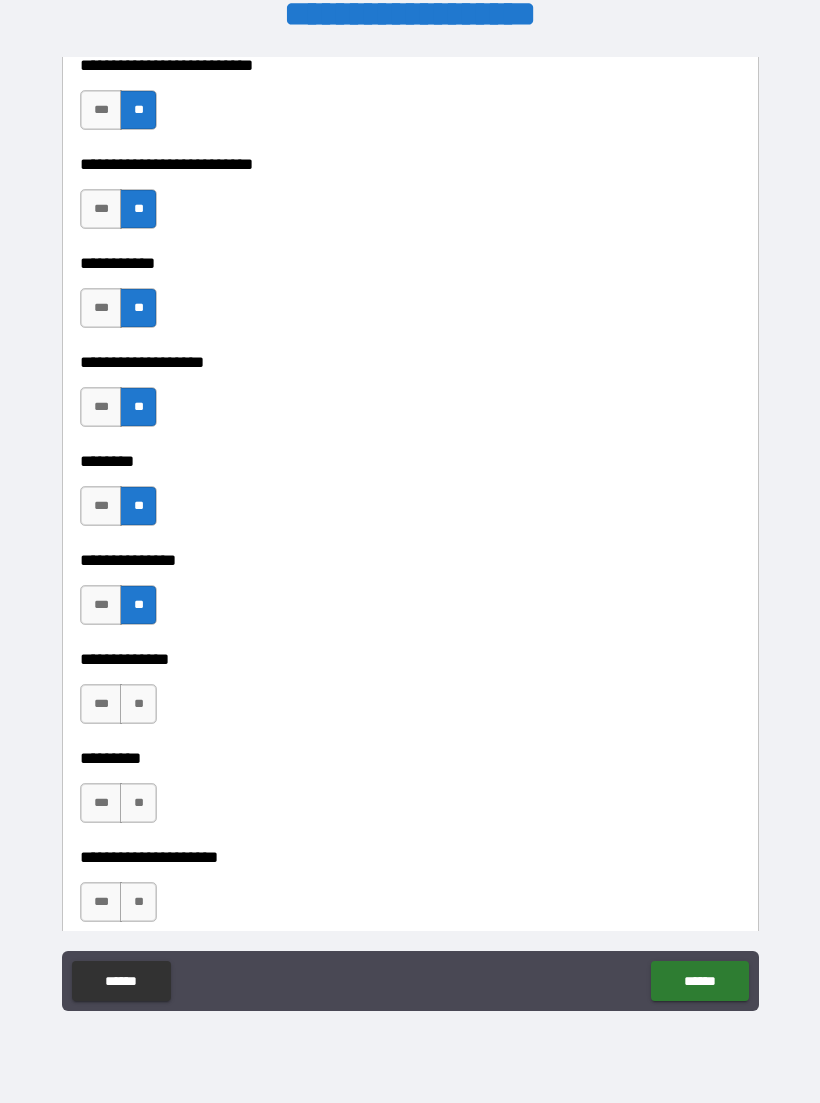 click on "**" at bounding box center [138, 704] 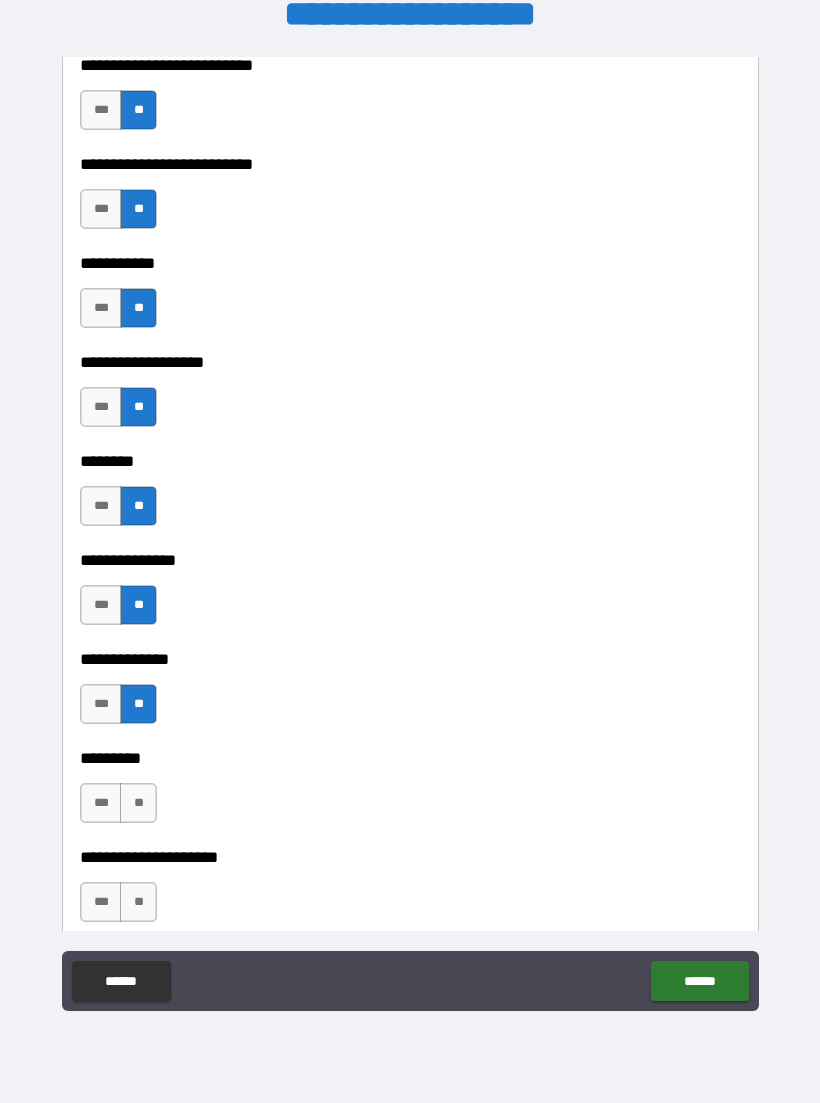 click on "**" at bounding box center (138, 803) 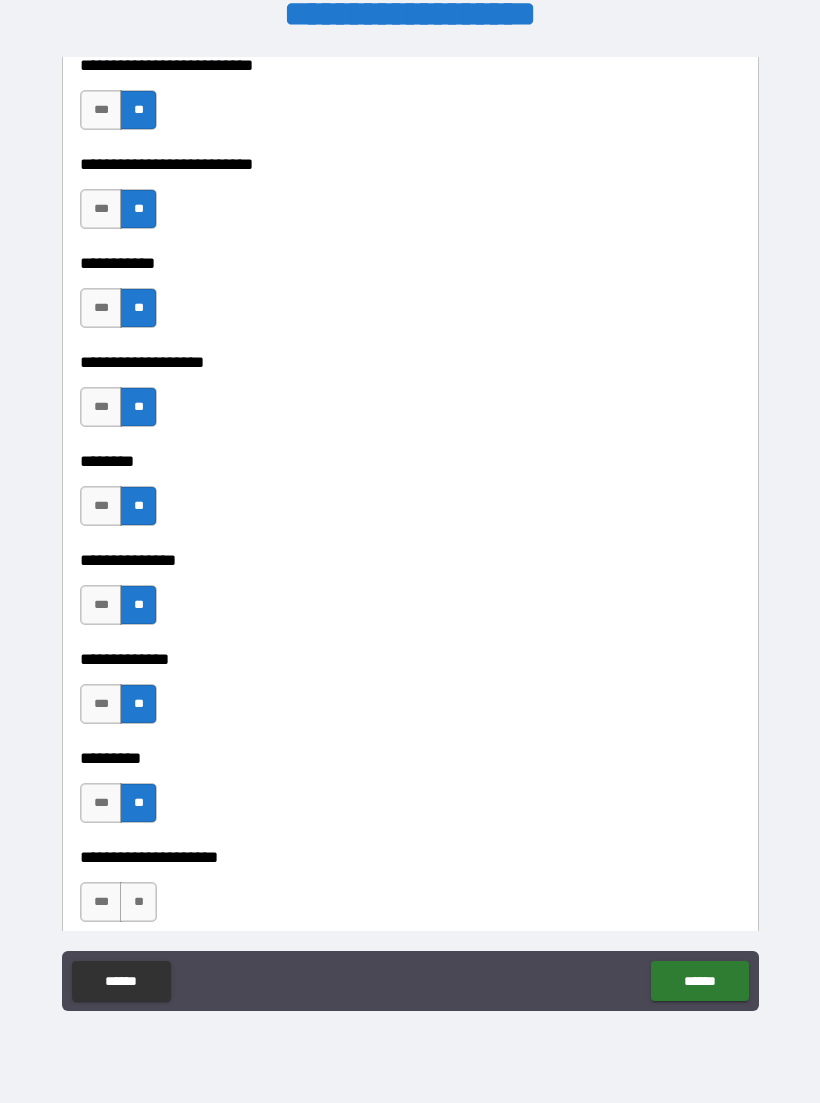 click on "**" at bounding box center (138, 902) 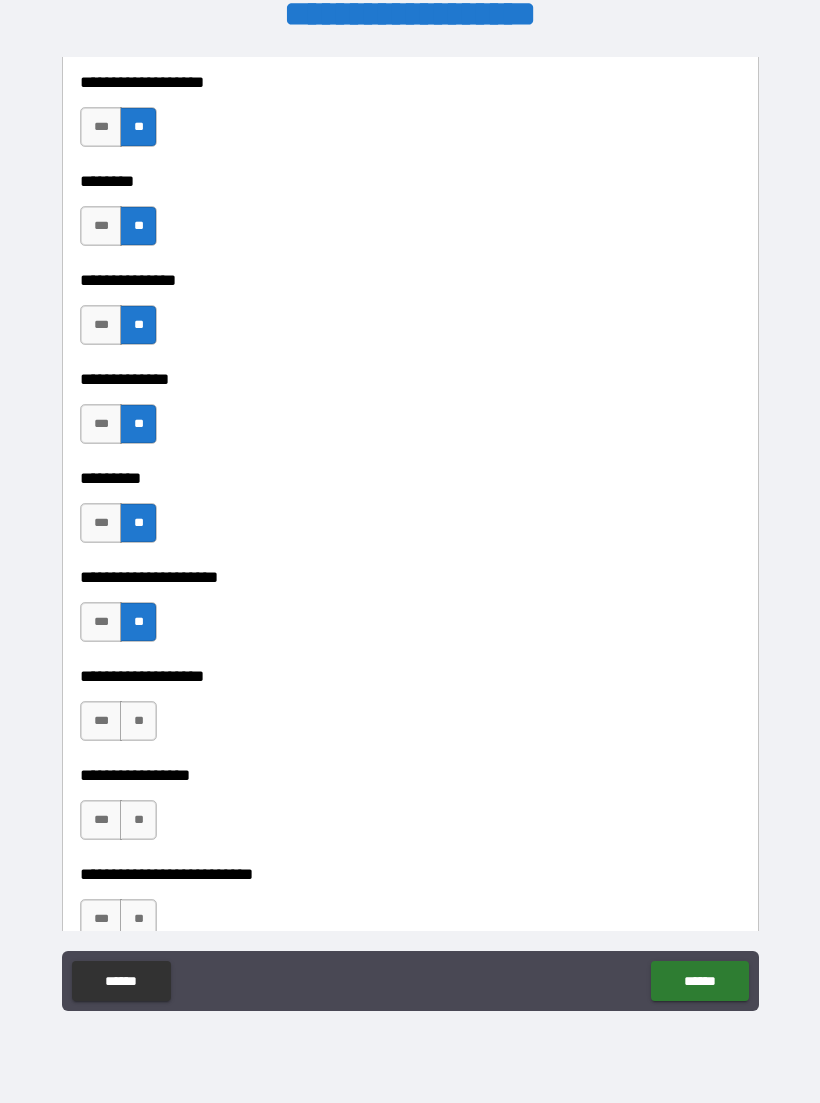 scroll, scrollTop: 4539, scrollLeft: 0, axis: vertical 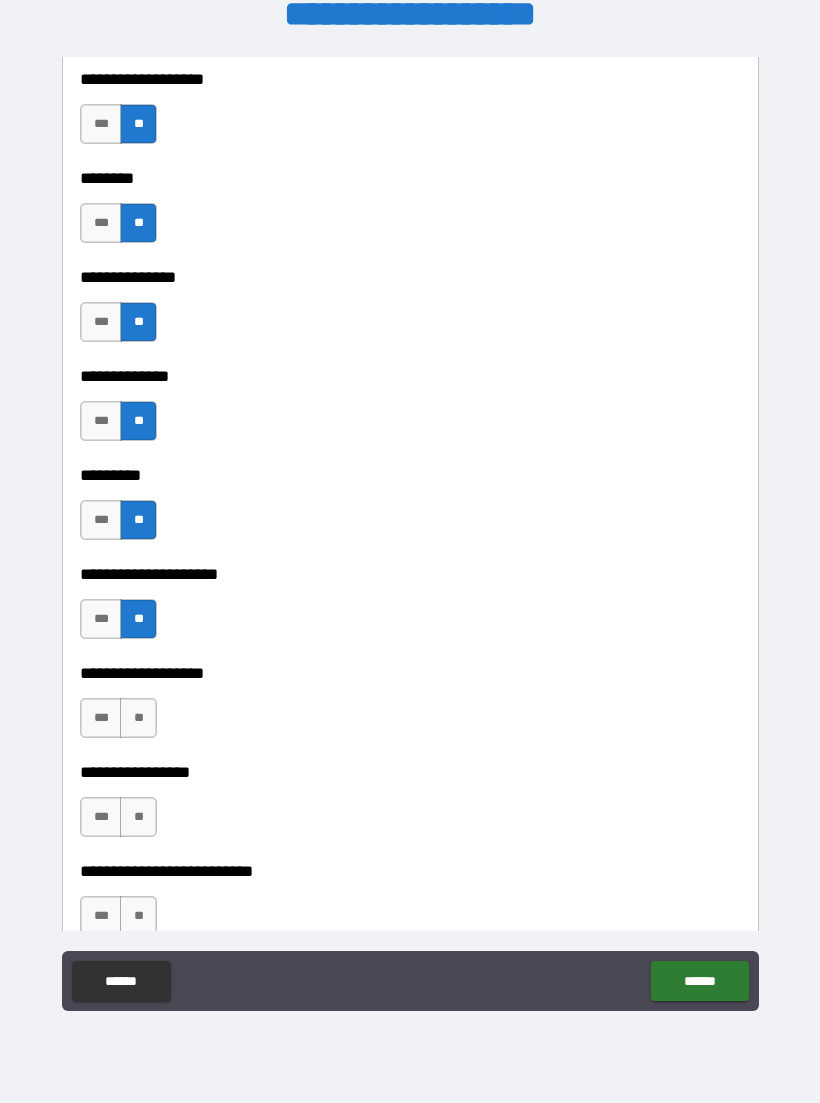 click on "**" at bounding box center (138, 718) 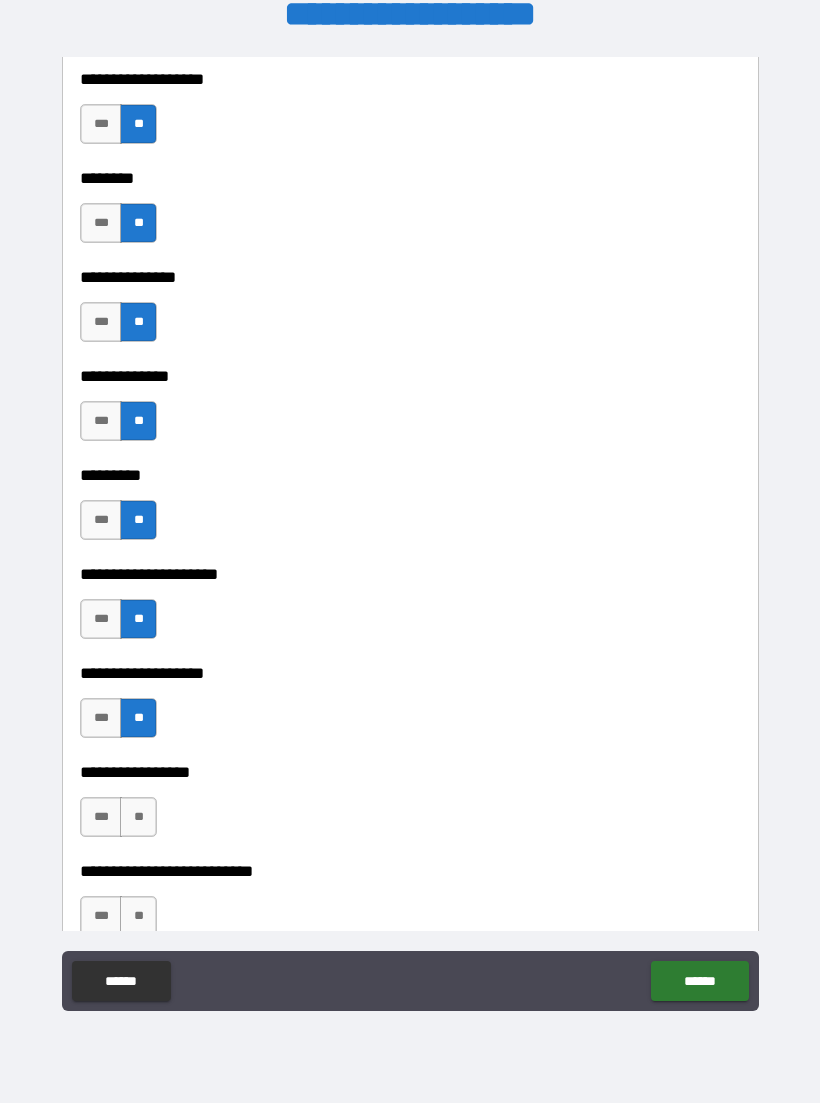 click on "**" at bounding box center (138, 817) 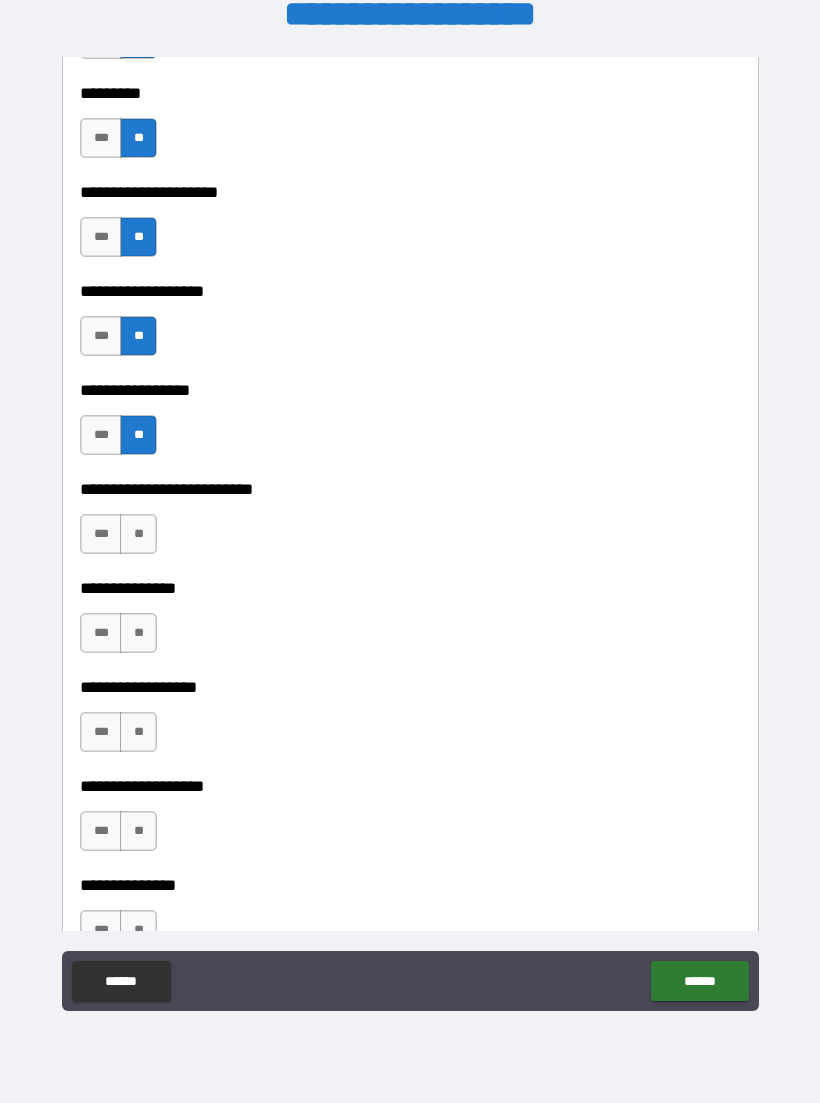 scroll, scrollTop: 4925, scrollLeft: 0, axis: vertical 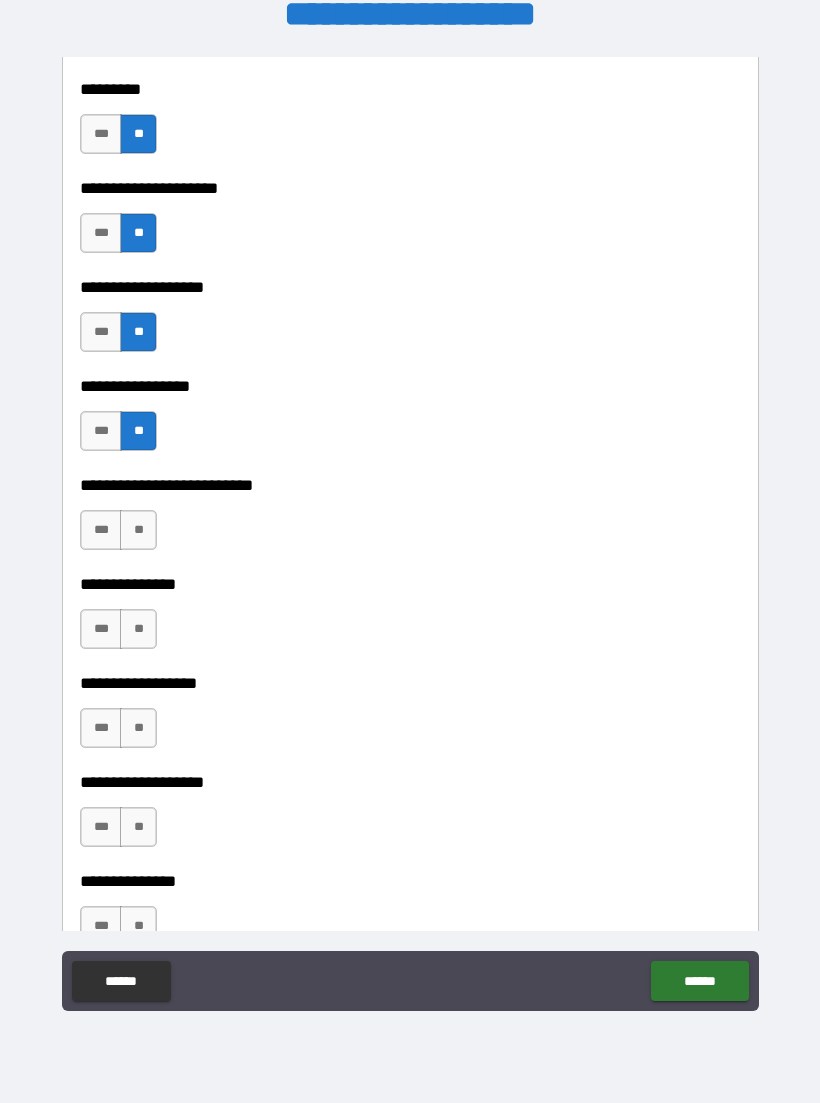 click on "**" at bounding box center [138, 530] 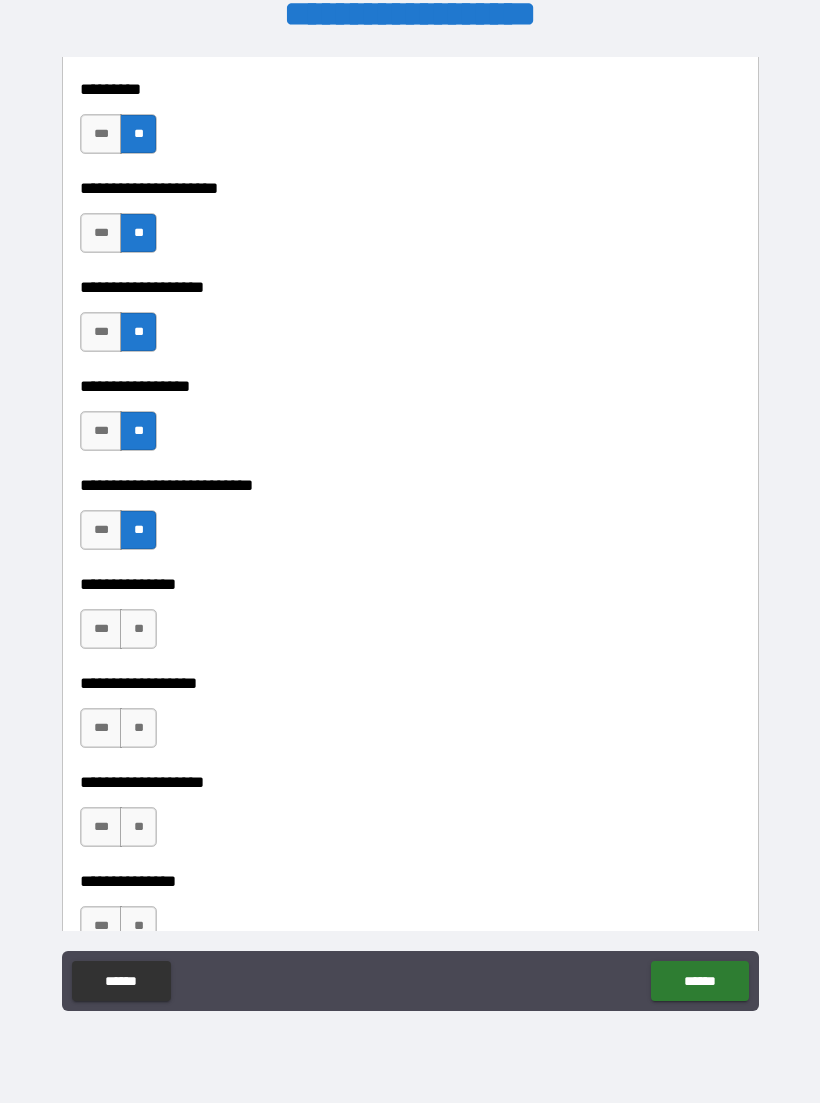 click on "**" at bounding box center [138, 629] 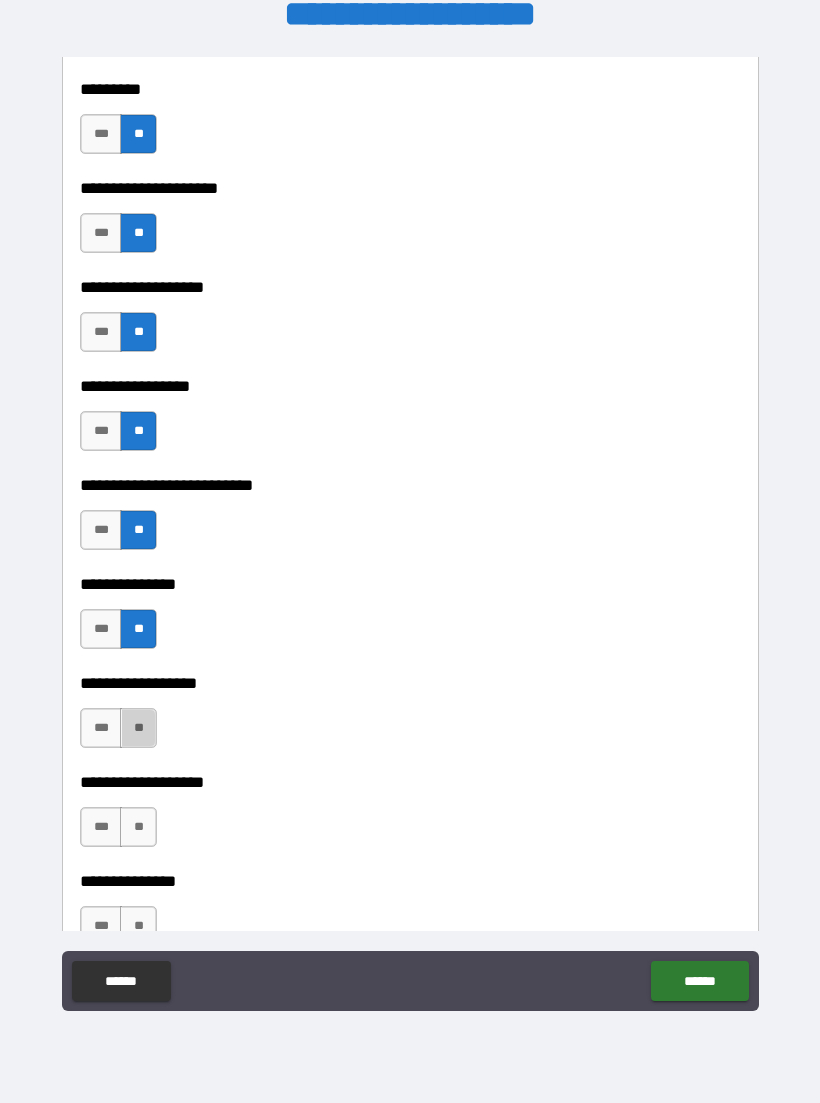 click on "**" at bounding box center [138, 728] 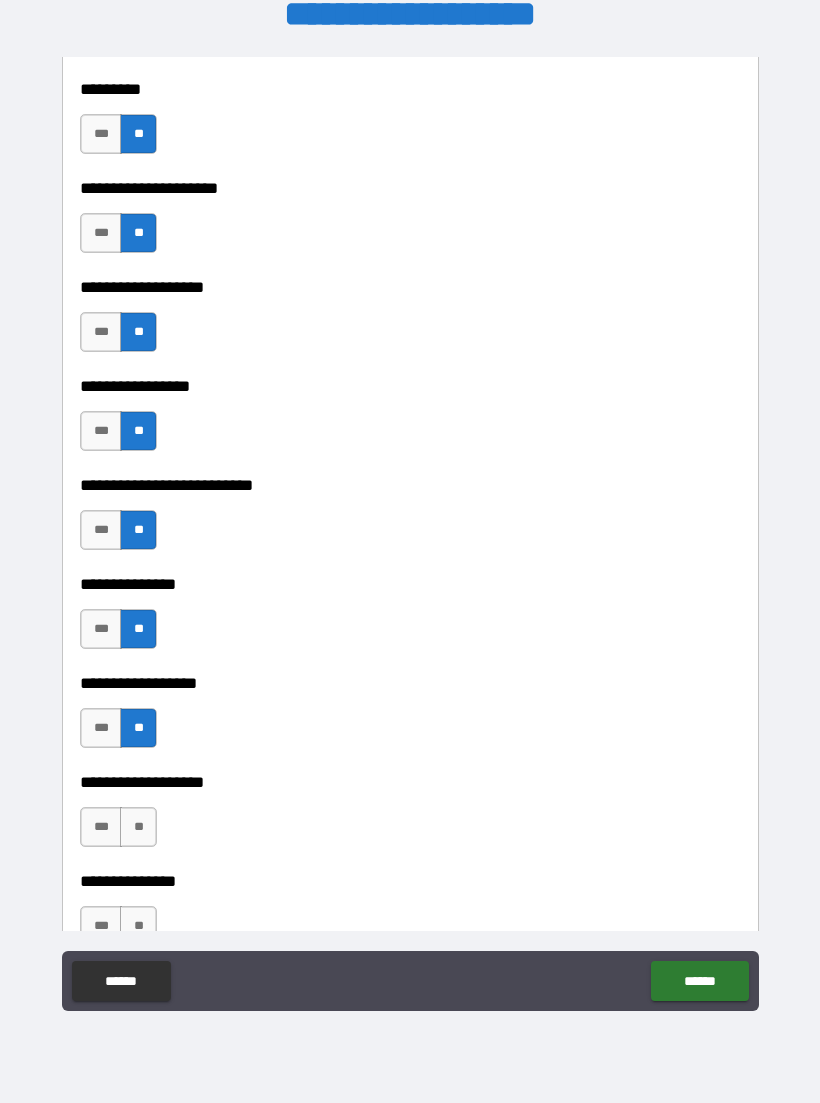 click on "**" at bounding box center (138, 827) 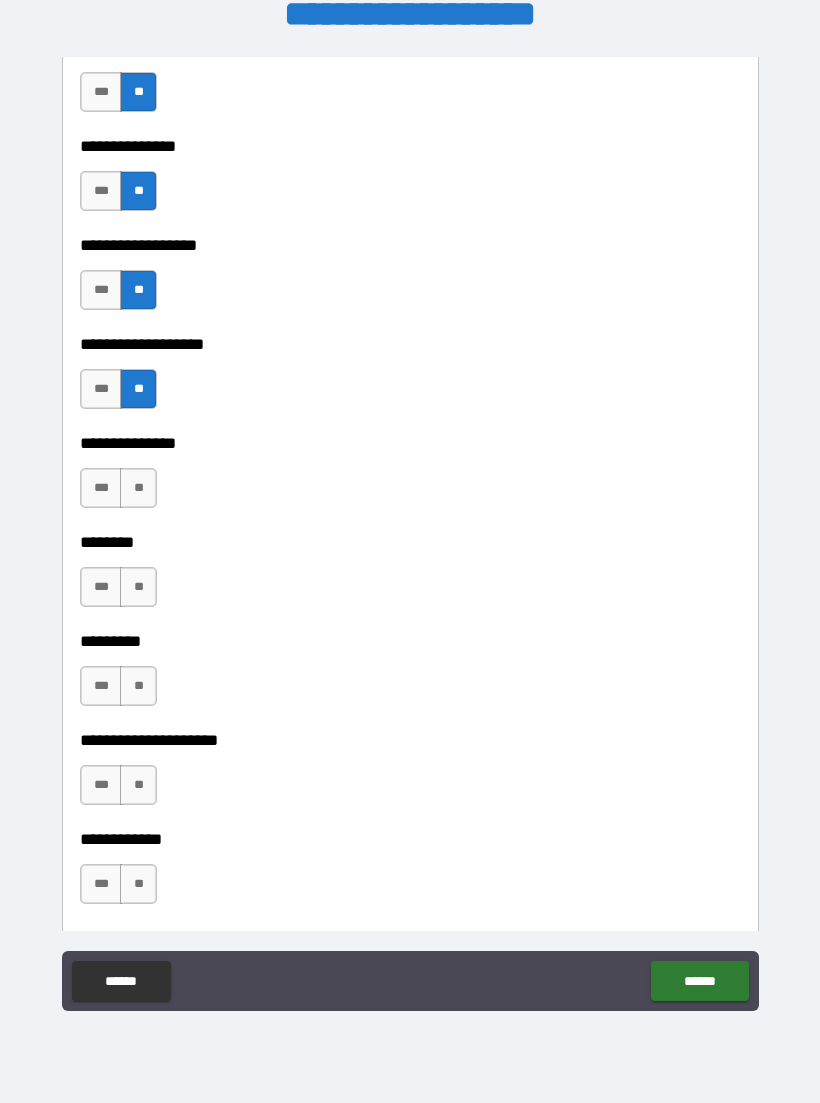 scroll, scrollTop: 5368, scrollLeft: 0, axis: vertical 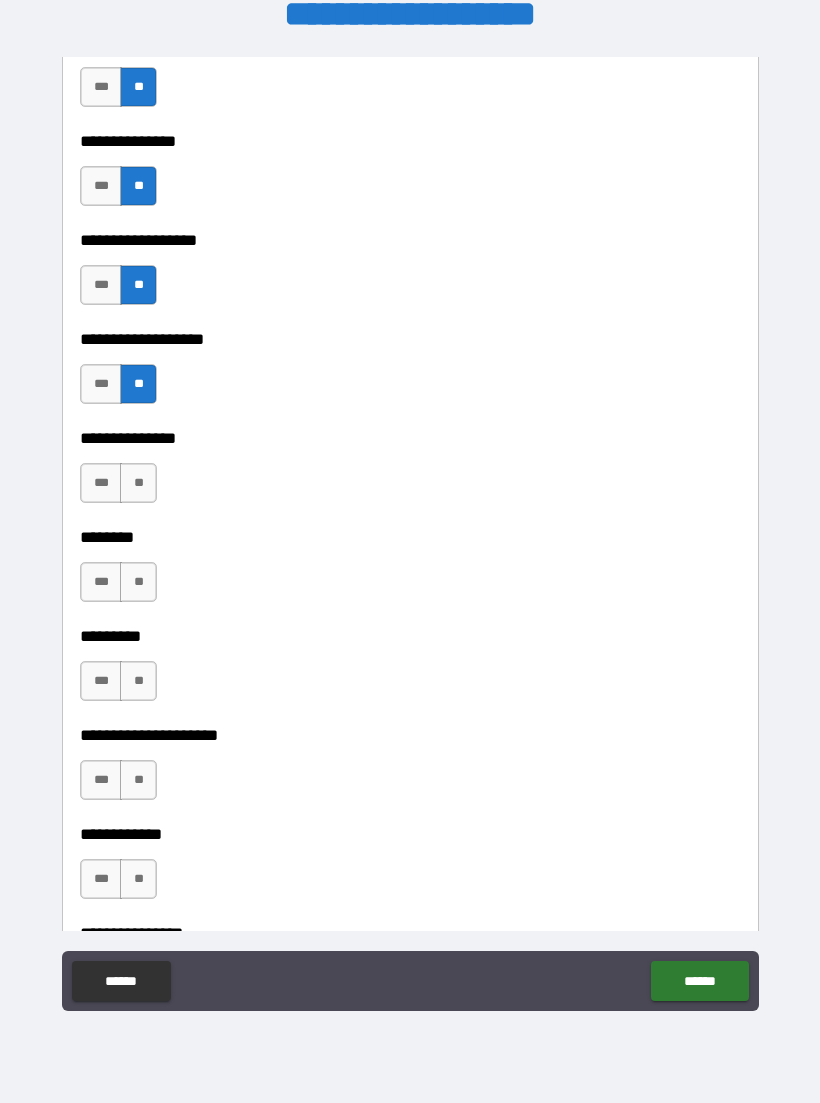 click on "**" at bounding box center (138, 483) 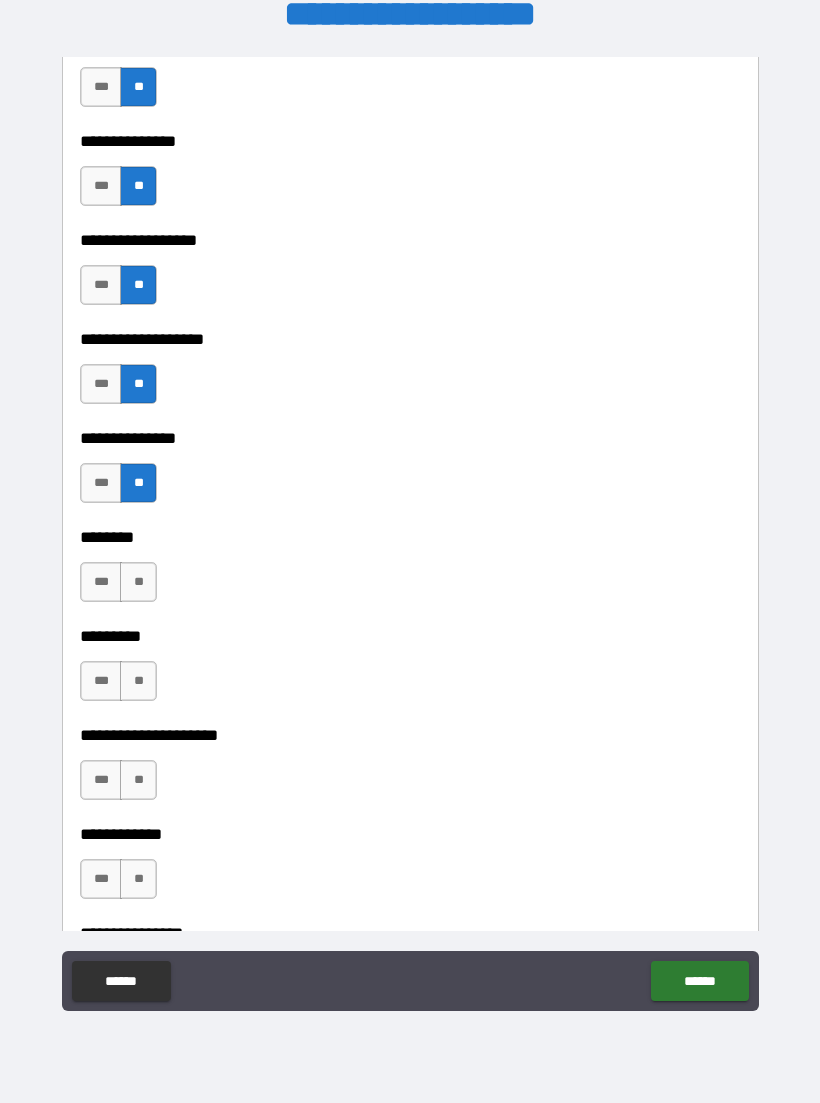 click on "**" at bounding box center [138, 582] 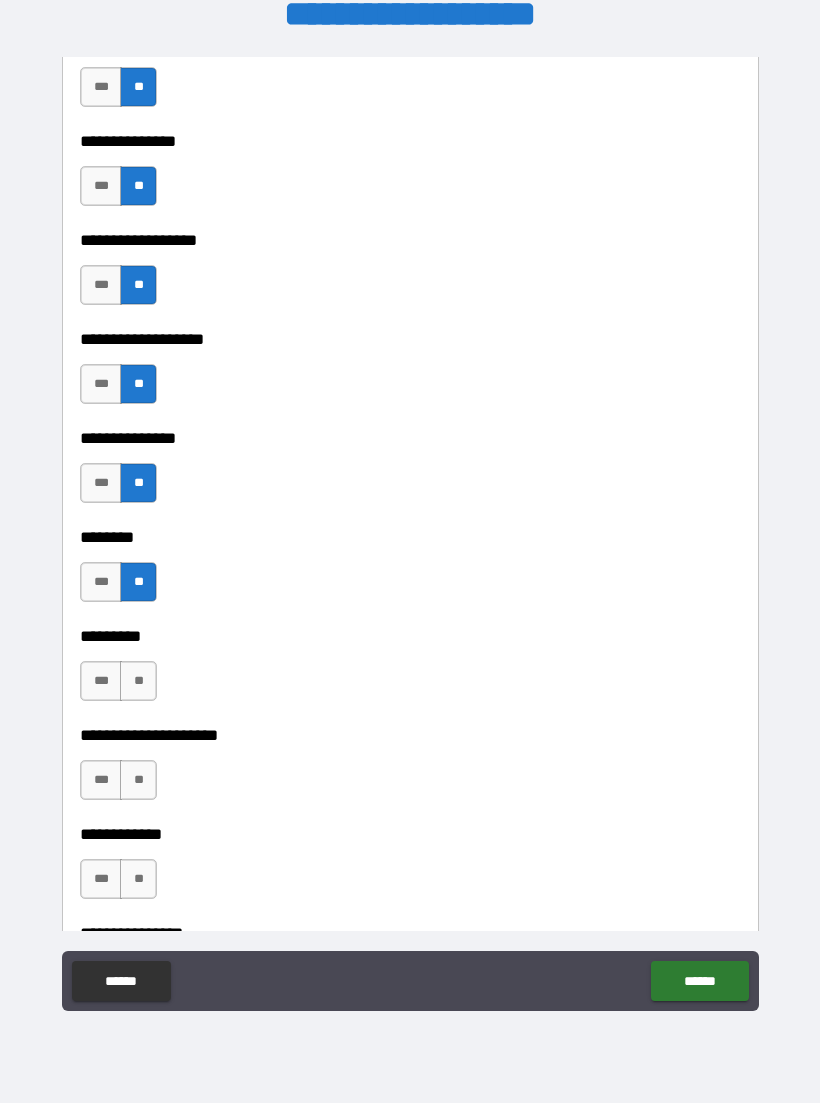 click on "**" at bounding box center (138, 681) 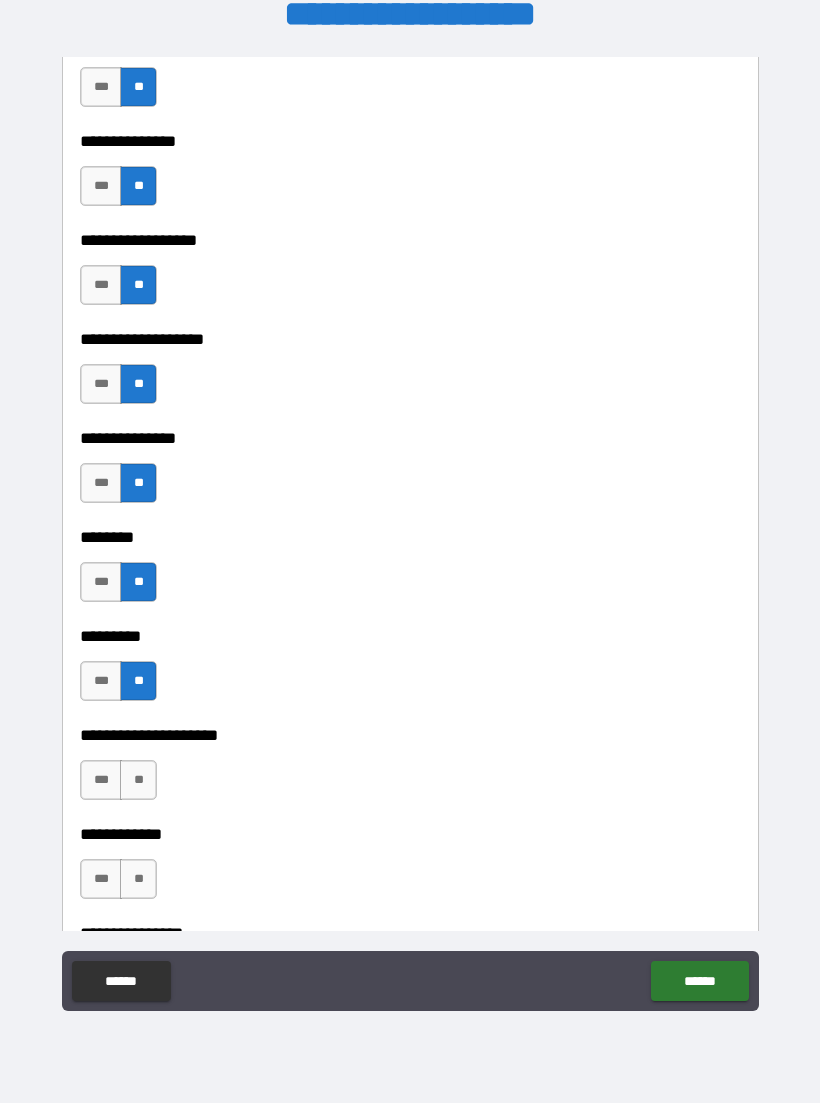click on "***" at bounding box center [101, 681] 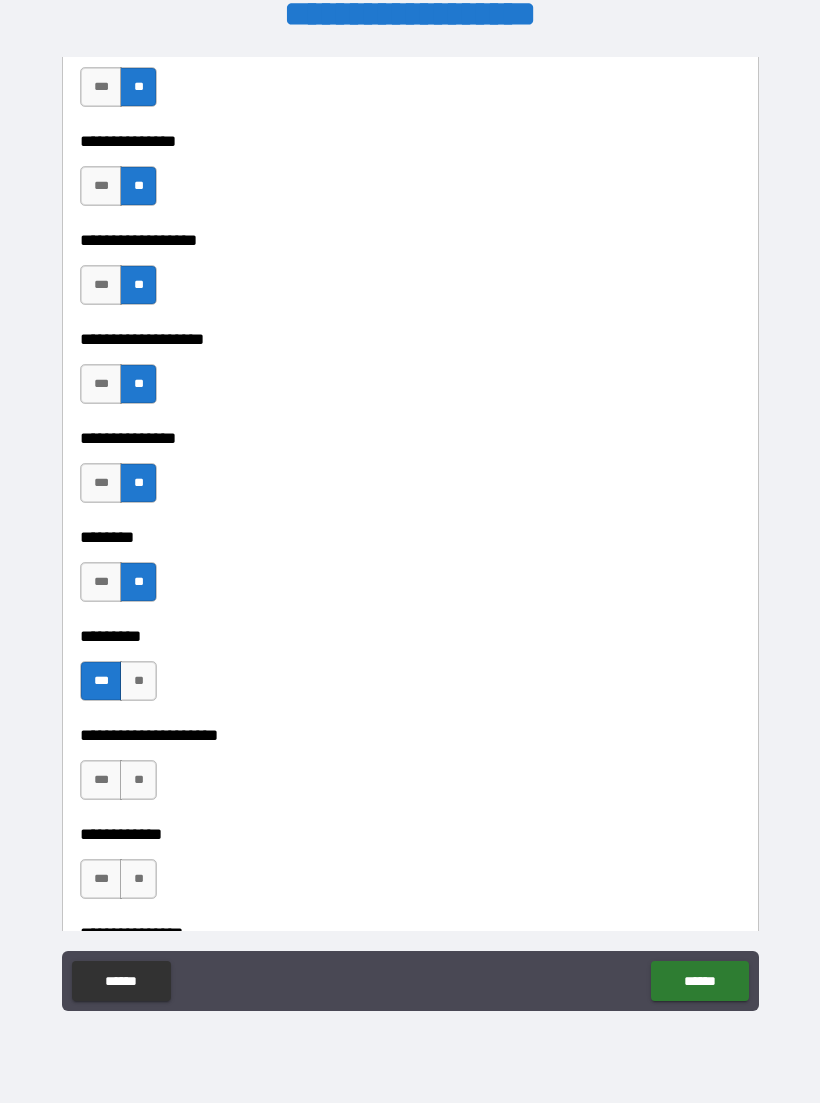 click on "**" at bounding box center [138, 780] 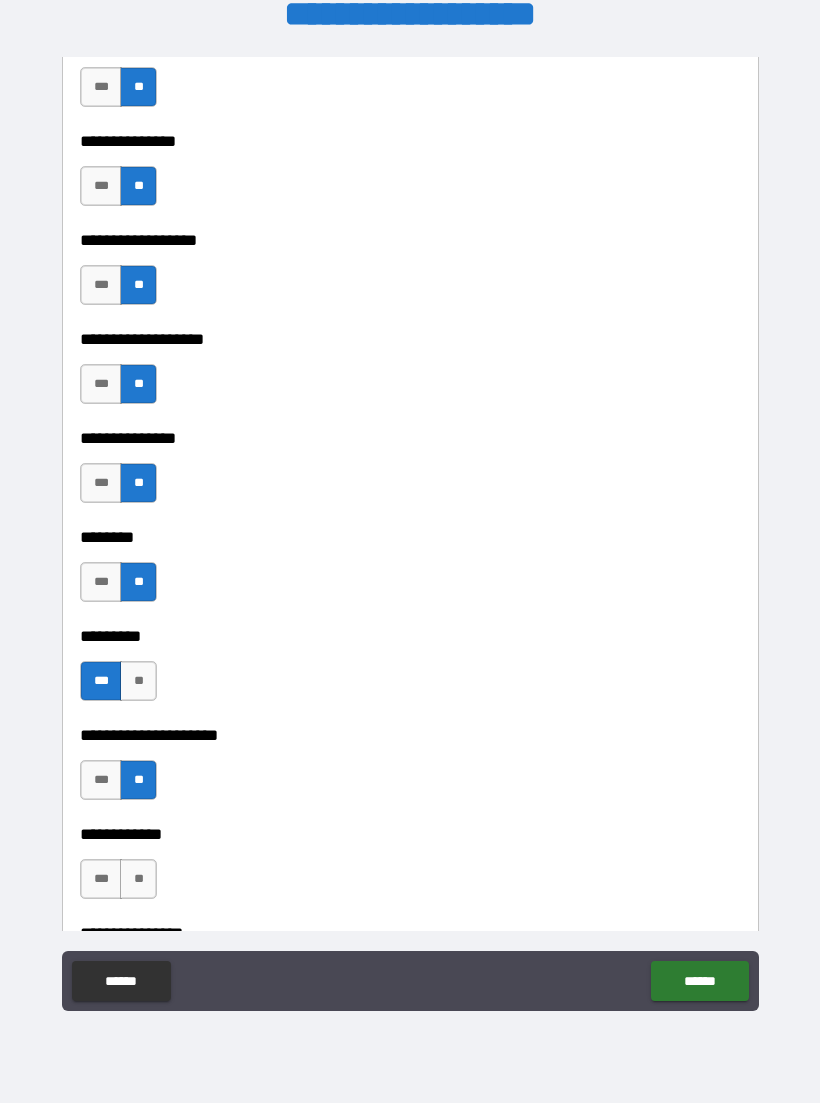 click on "**" at bounding box center [138, 879] 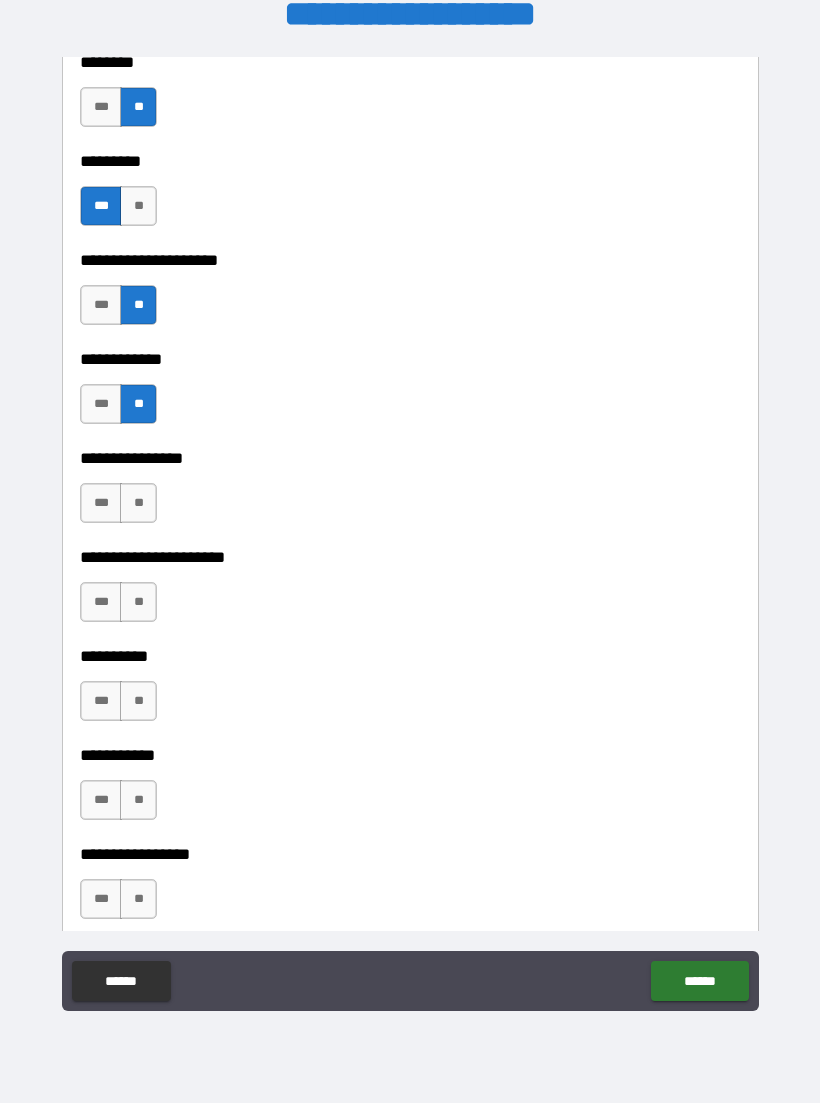 scroll, scrollTop: 5848, scrollLeft: 0, axis: vertical 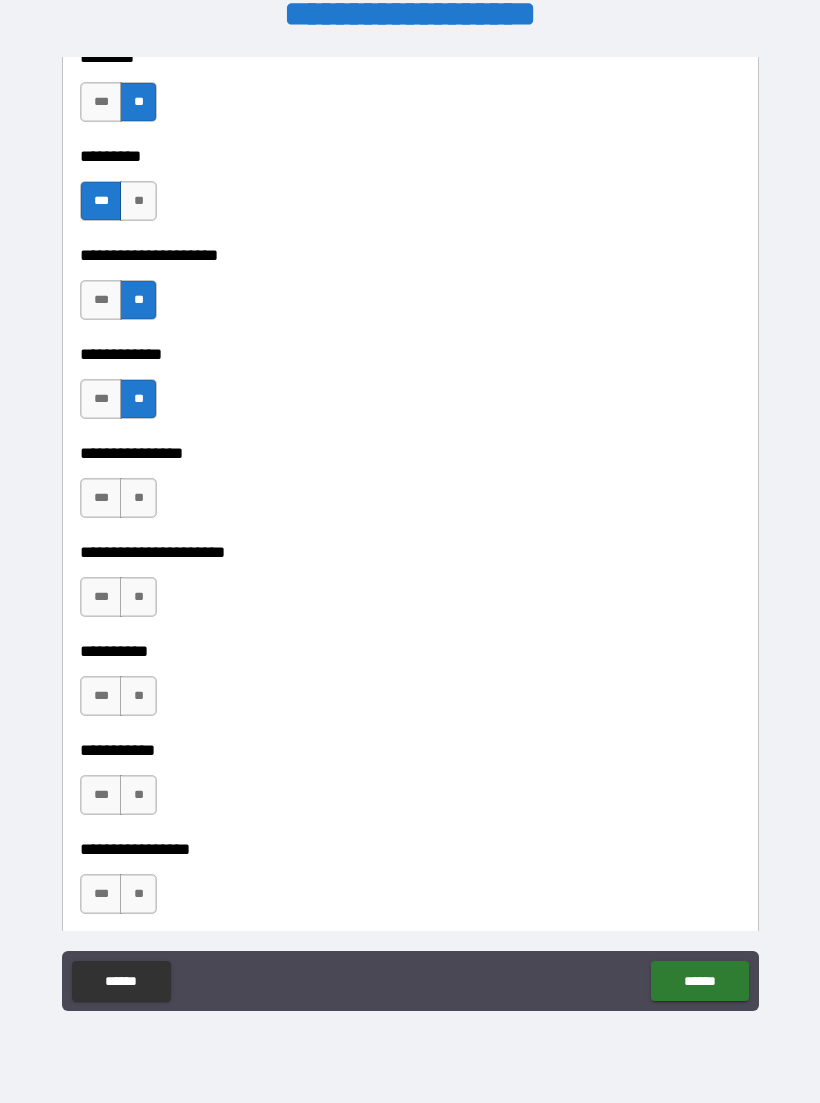 click on "**" at bounding box center (138, 498) 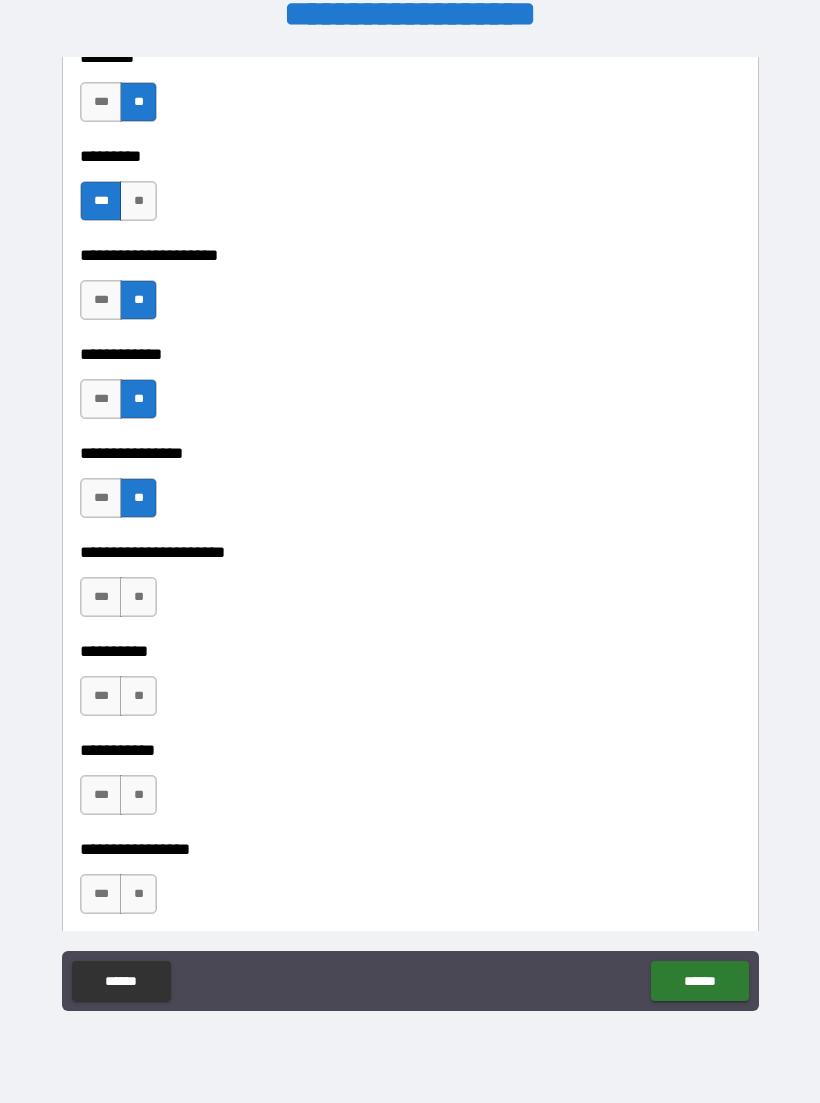 click on "**" at bounding box center [138, 597] 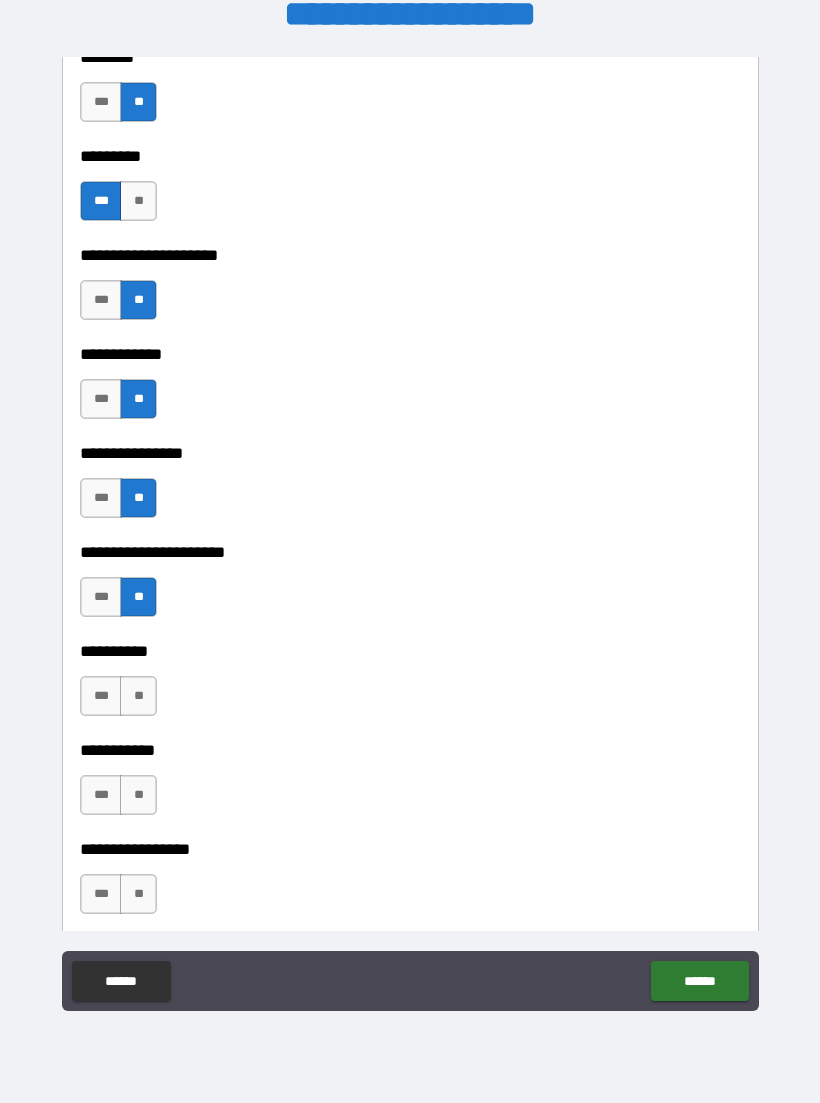 click on "**" at bounding box center (138, 696) 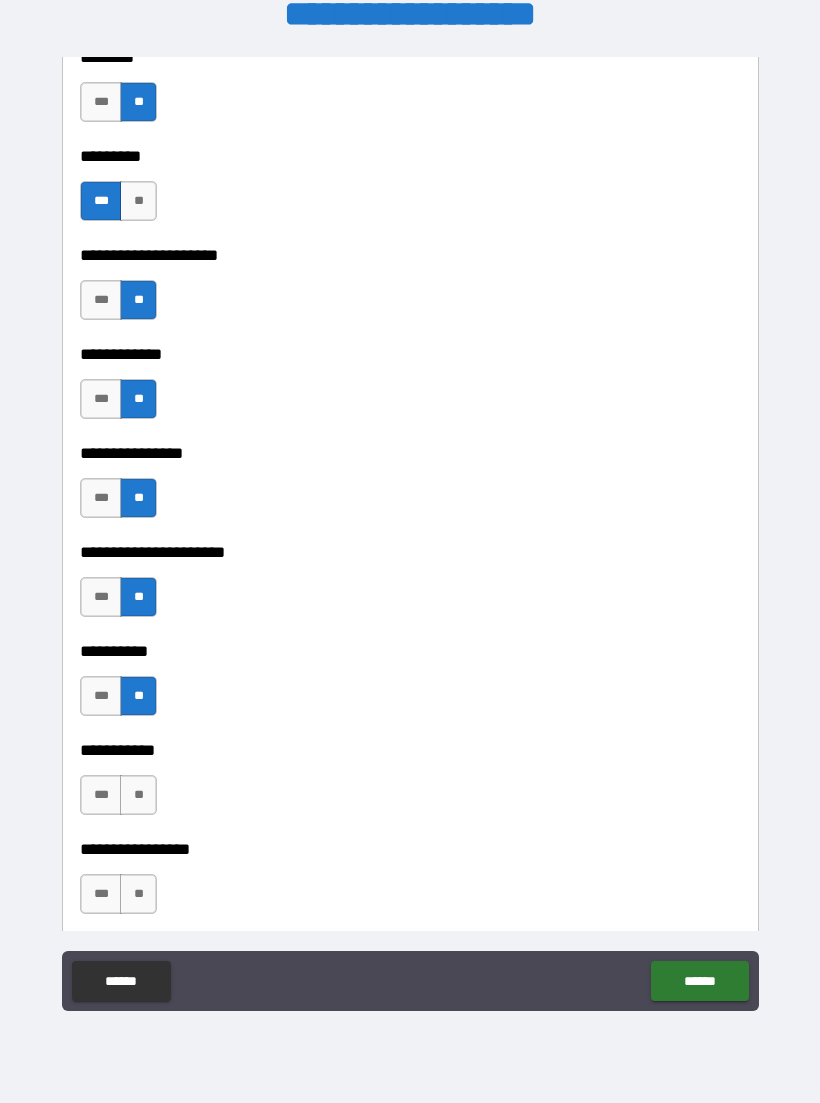 click on "**" at bounding box center [138, 795] 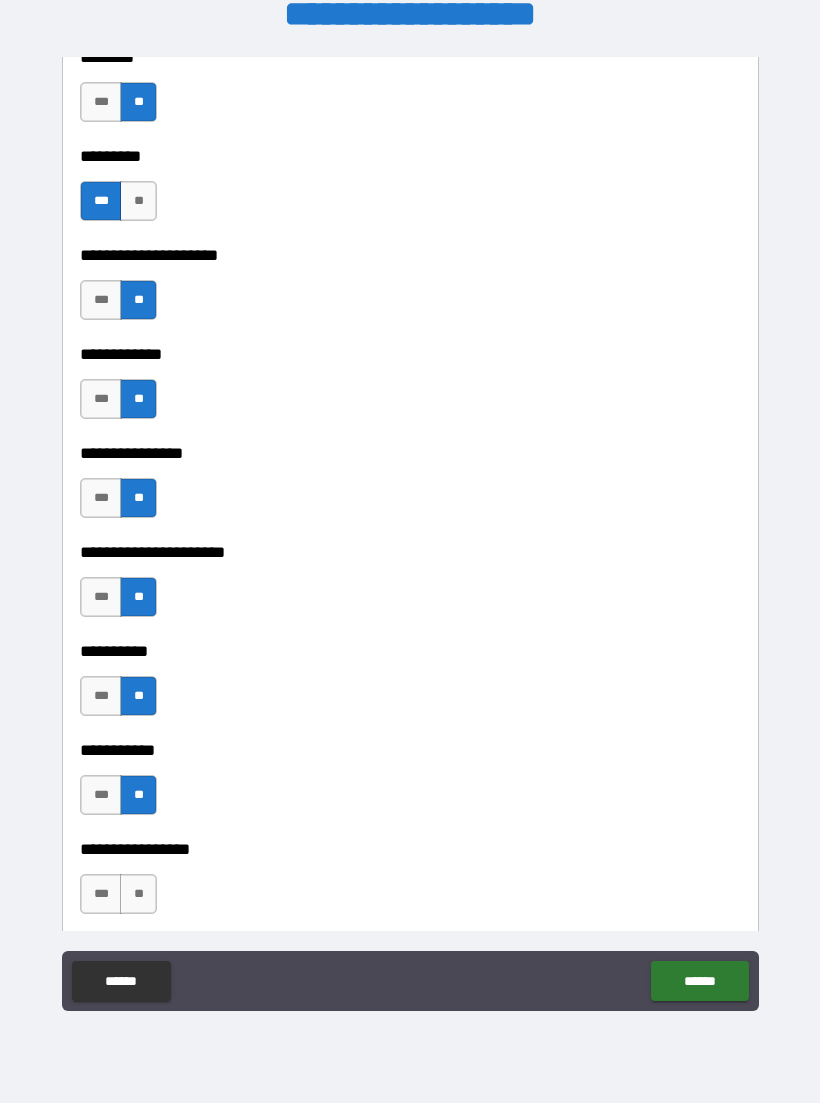 click on "**" at bounding box center [138, 894] 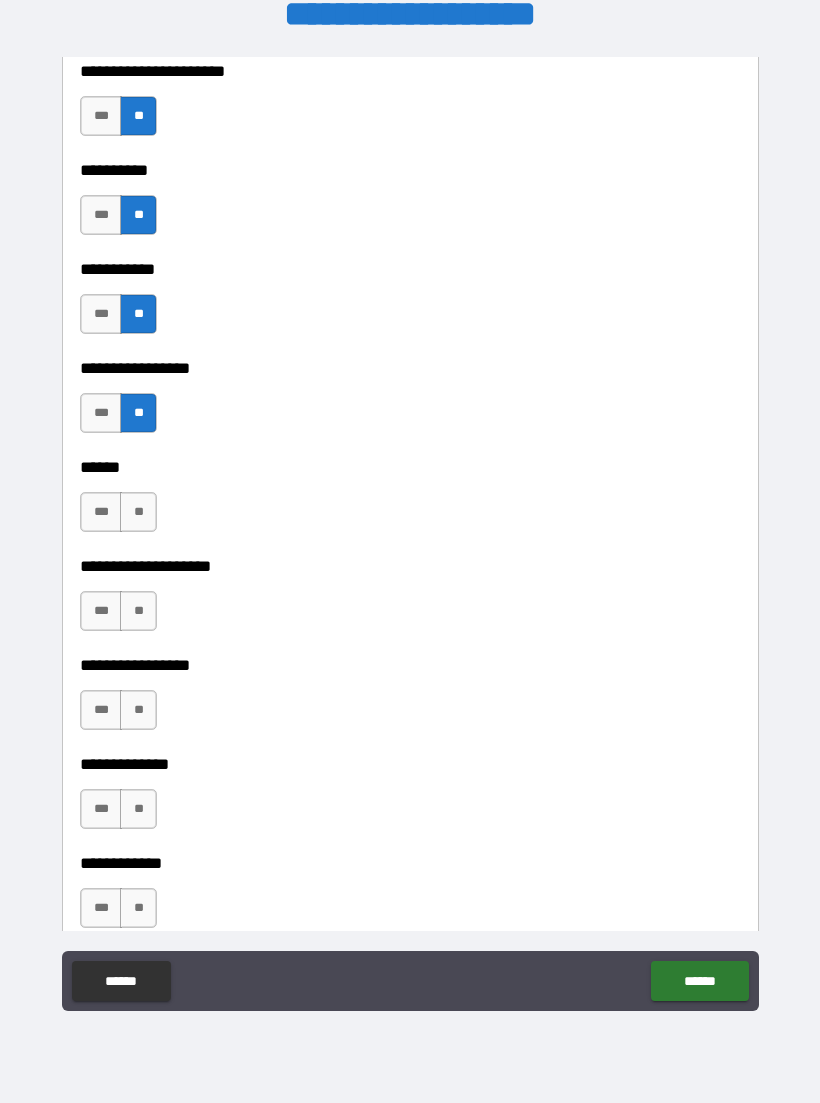 scroll, scrollTop: 6341, scrollLeft: 0, axis: vertical 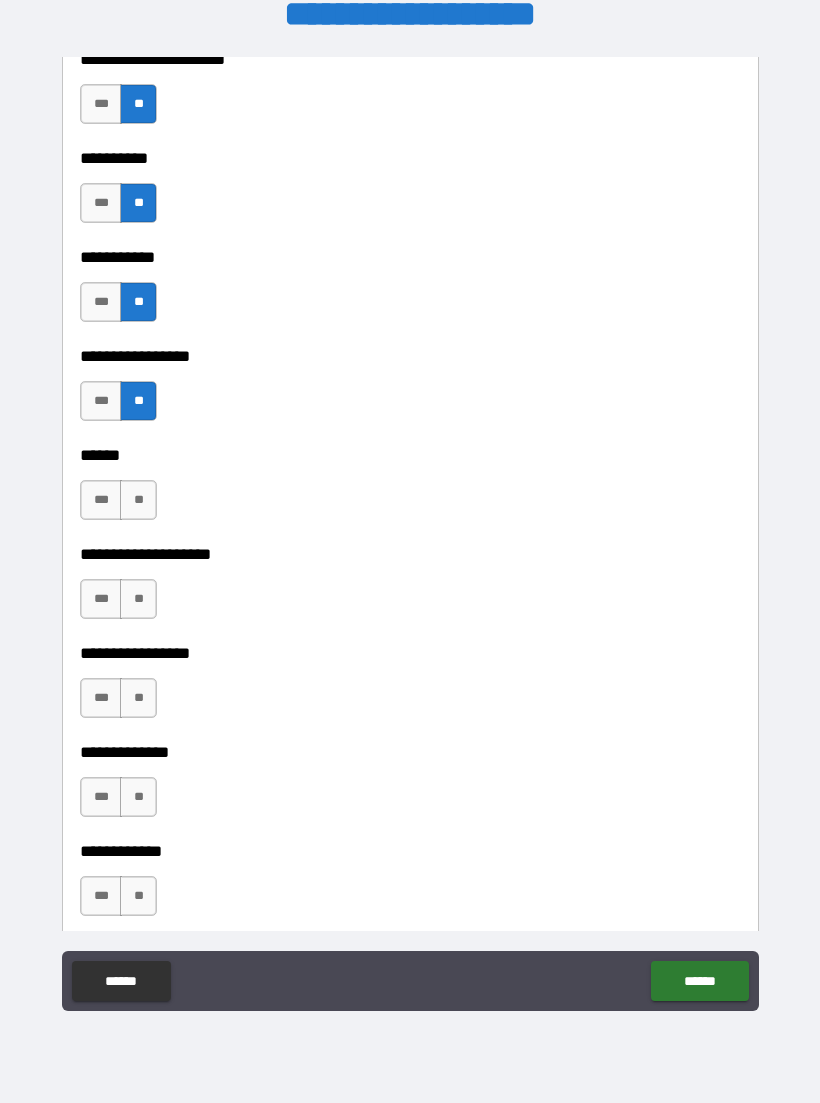 click on "**" at bounding box center (138, 500) 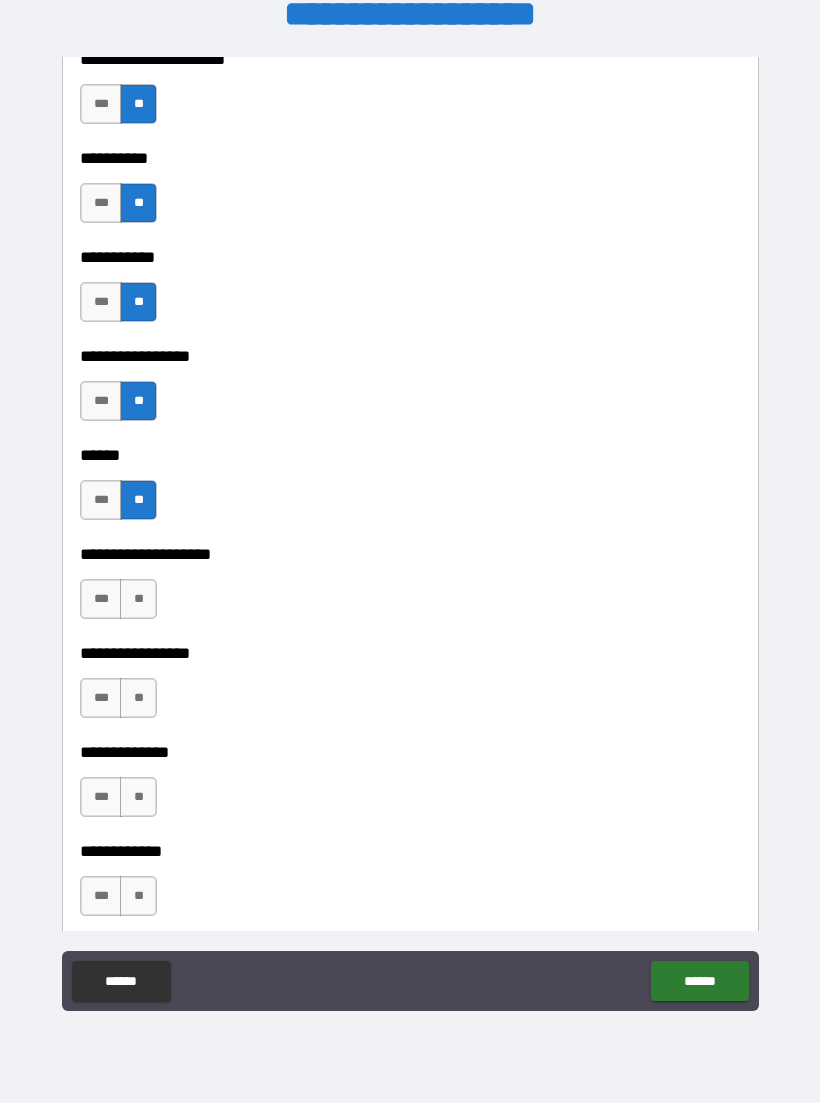 click on "**" at bounding box center (138, 599) 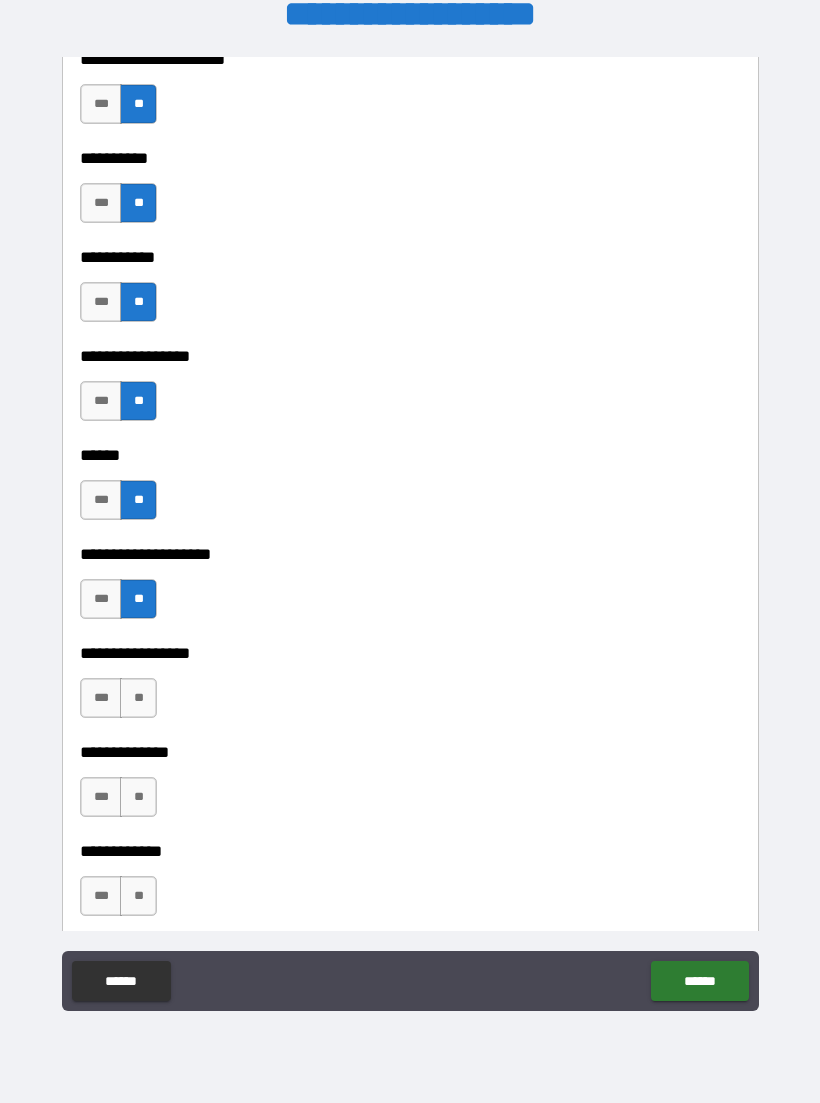 click on "**" at bounding box center [138, 698] 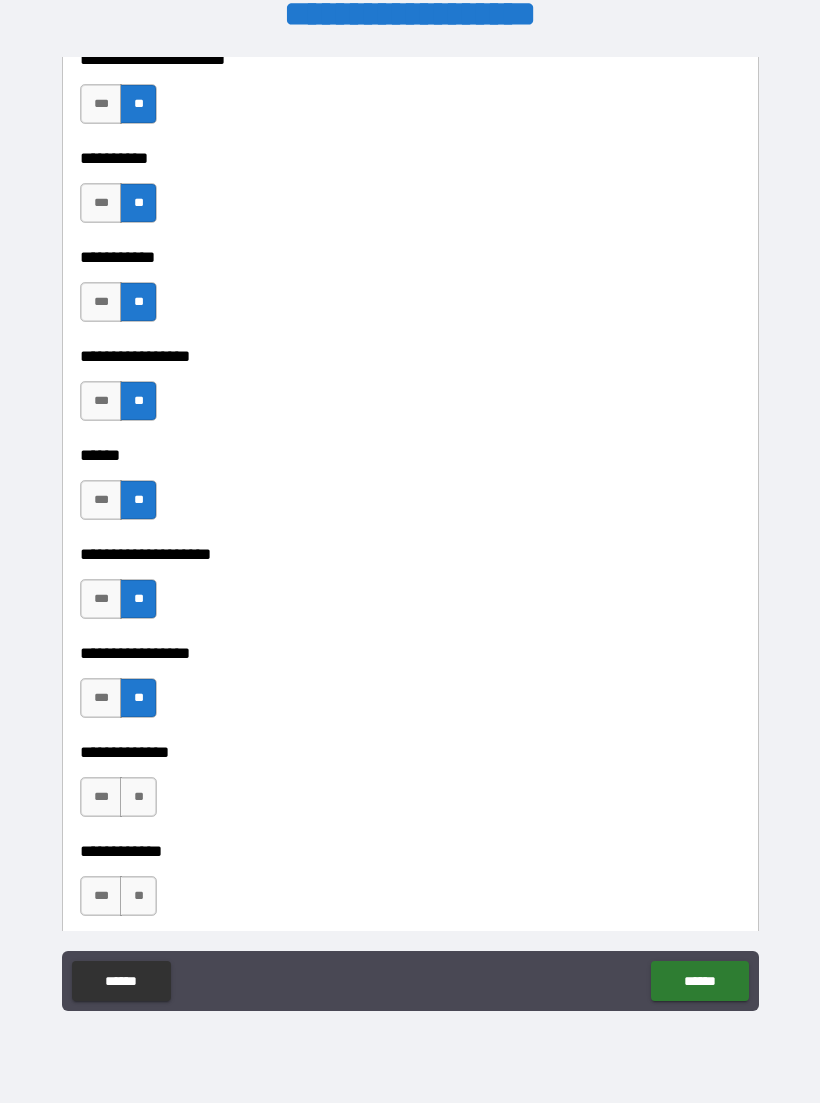 click on "**" at bounding box center [138, 797] 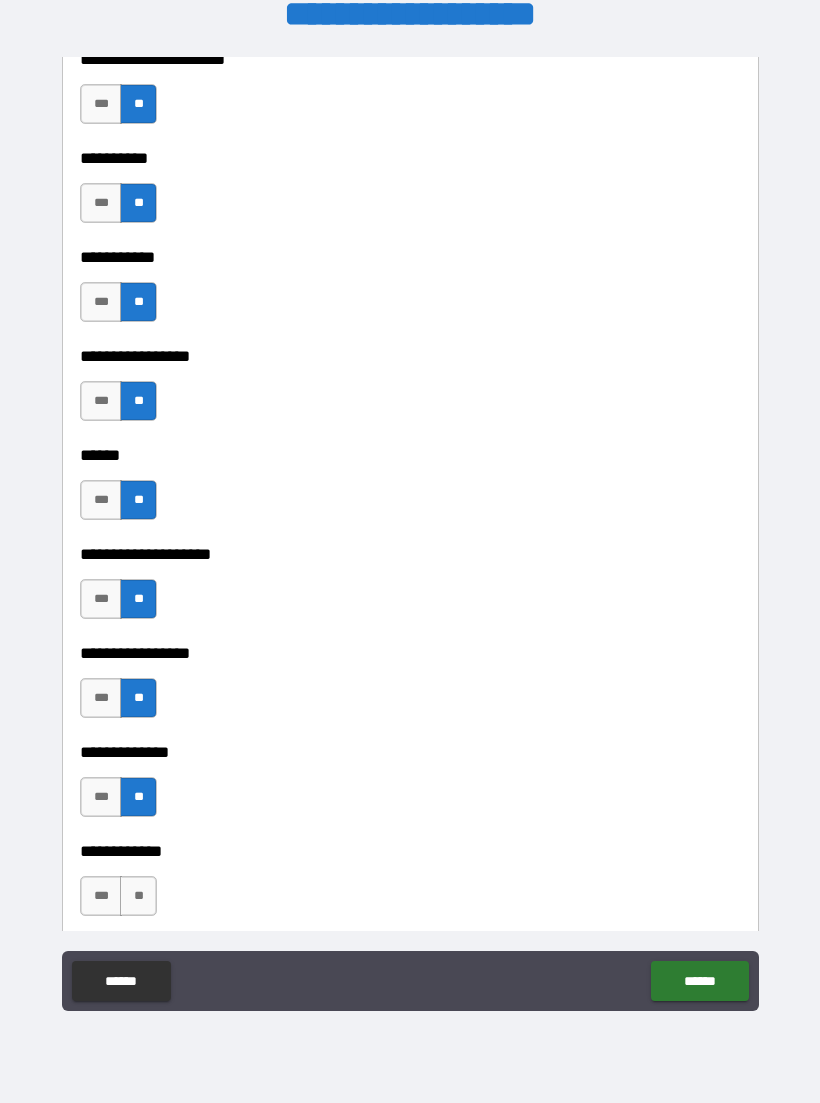 click on "**" at bounding box center (138, 896) 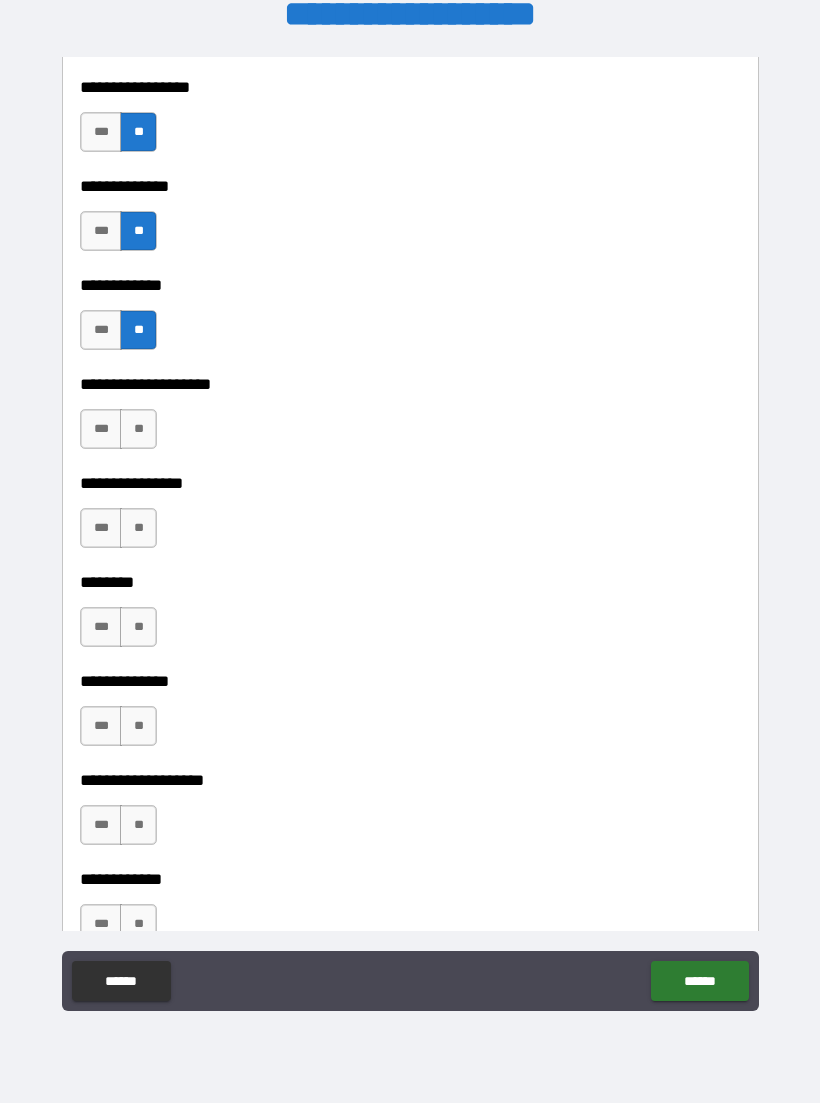scroll, scrollTop: 6911, scrollLeft: 0, axis: vertical 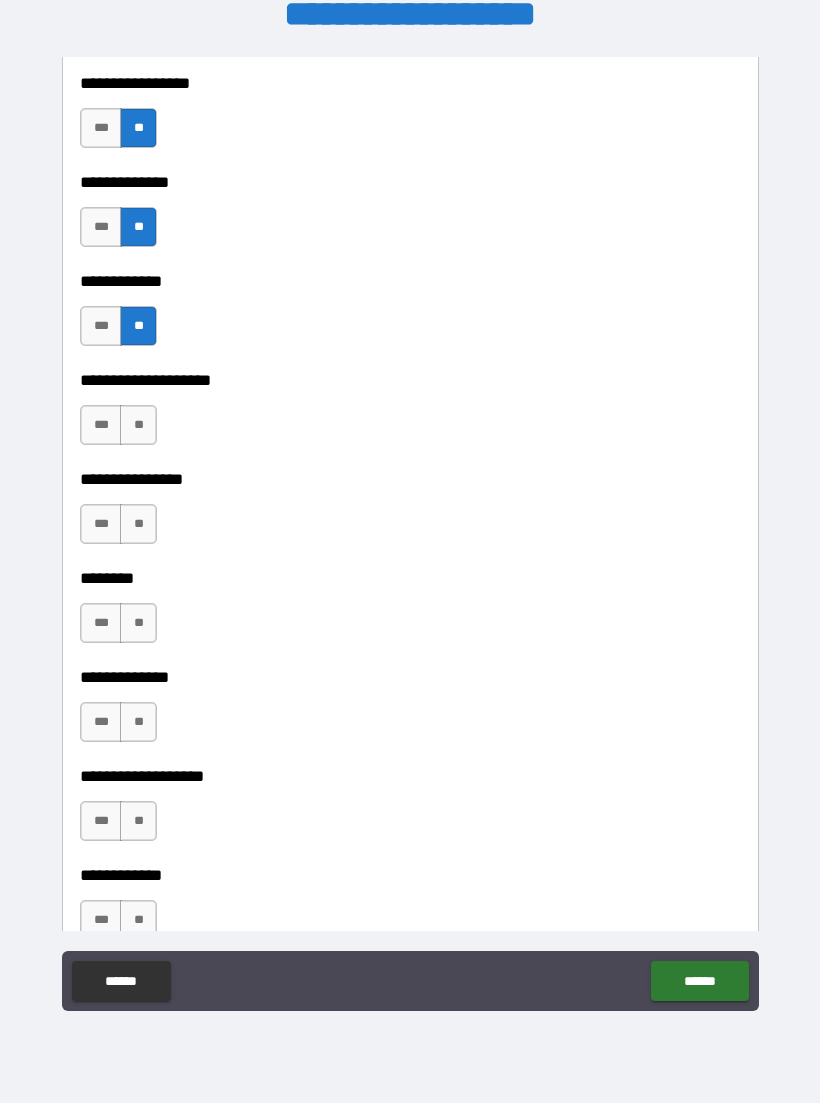 click on "**" at bounding box center (138, 425) 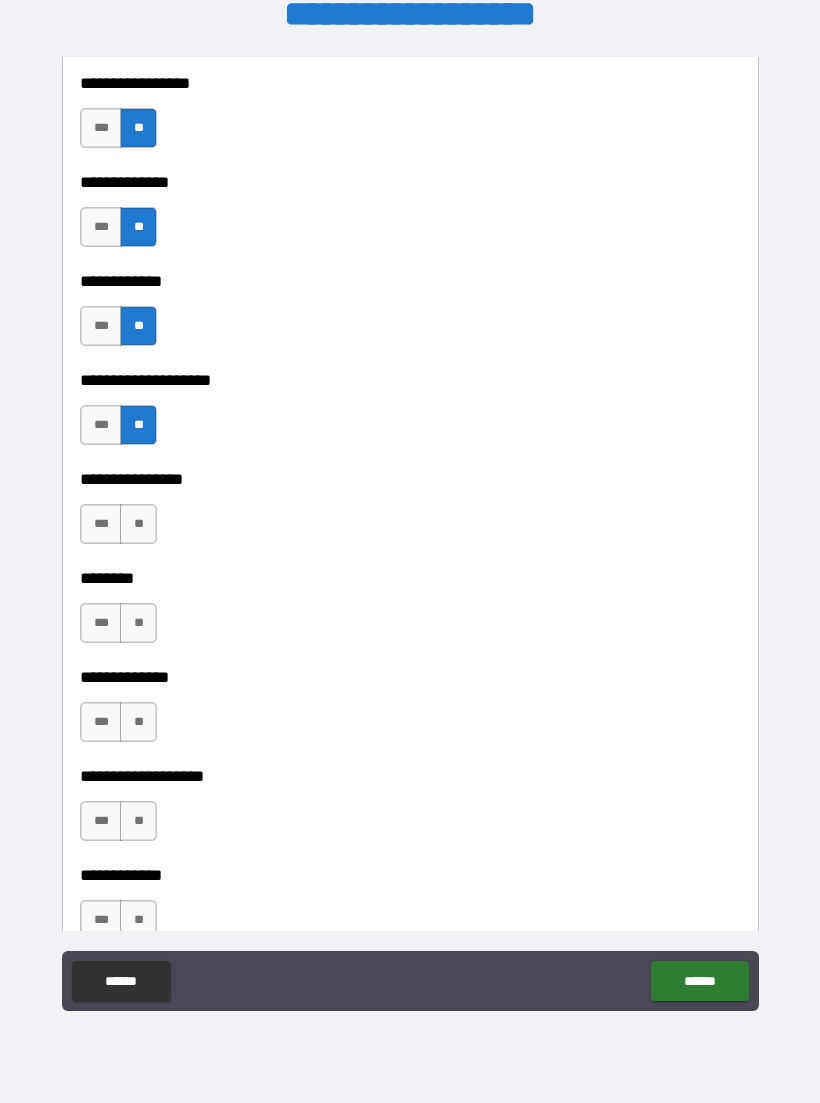 click on "**" at bounding box center [138, 524] 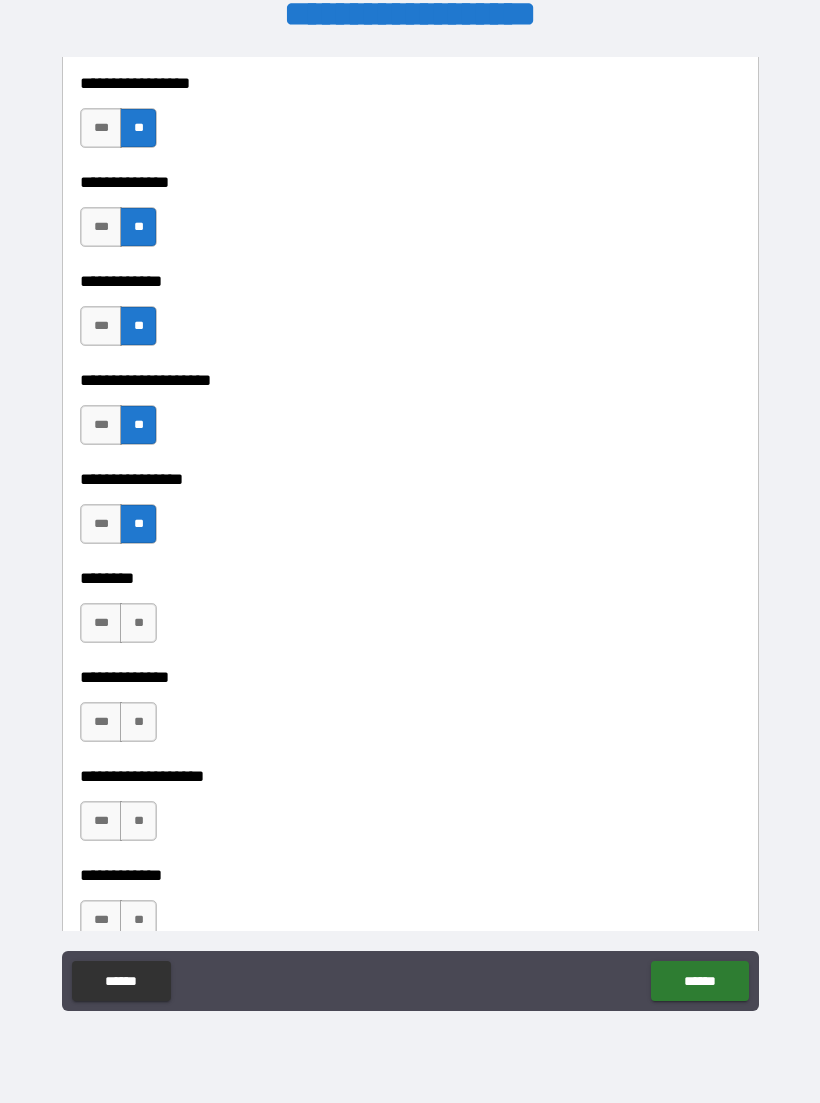 click on "**" at bounding box center (138, 623) 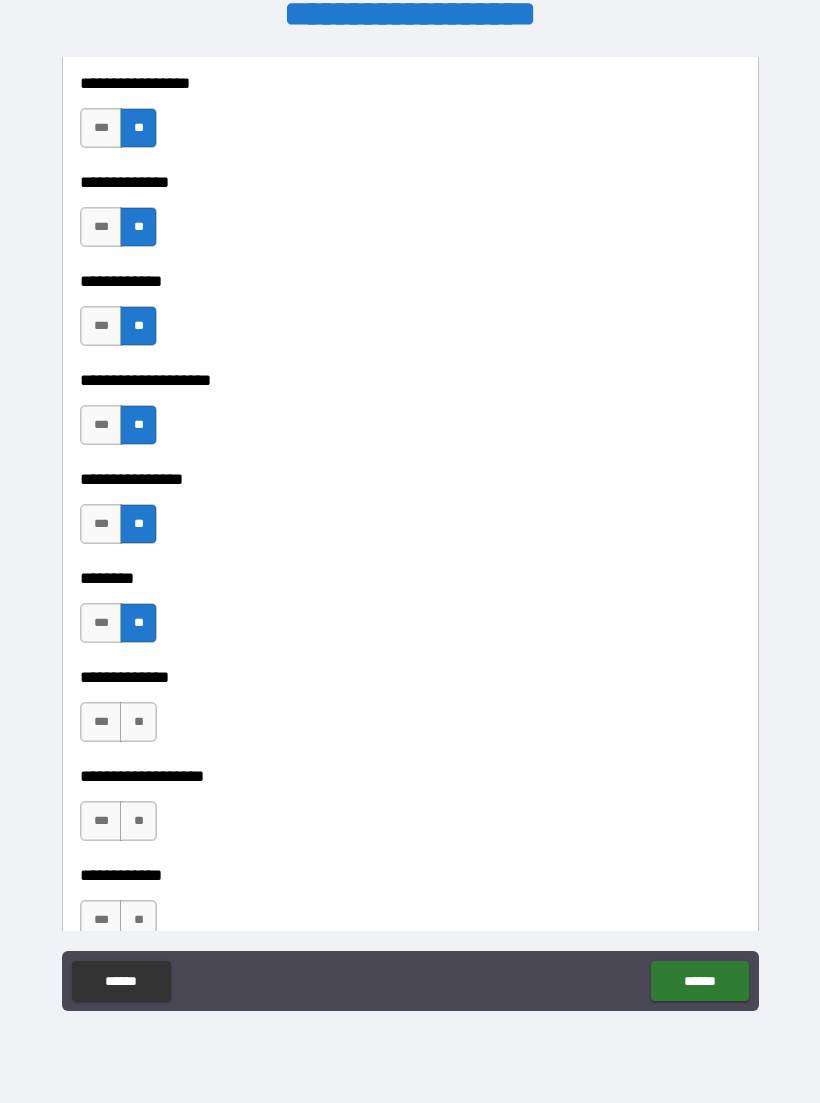 click on "**" at bounding box center (138, 722) 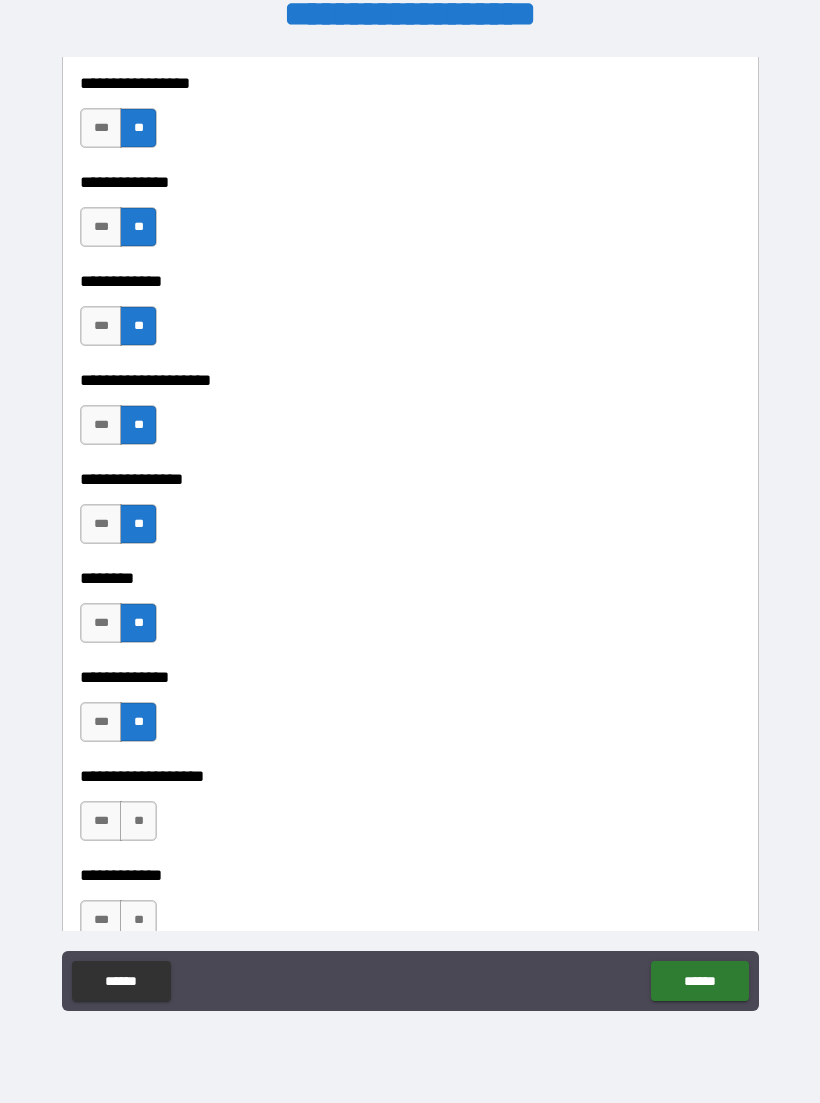 click on "**" at bounding box center [138, 821] 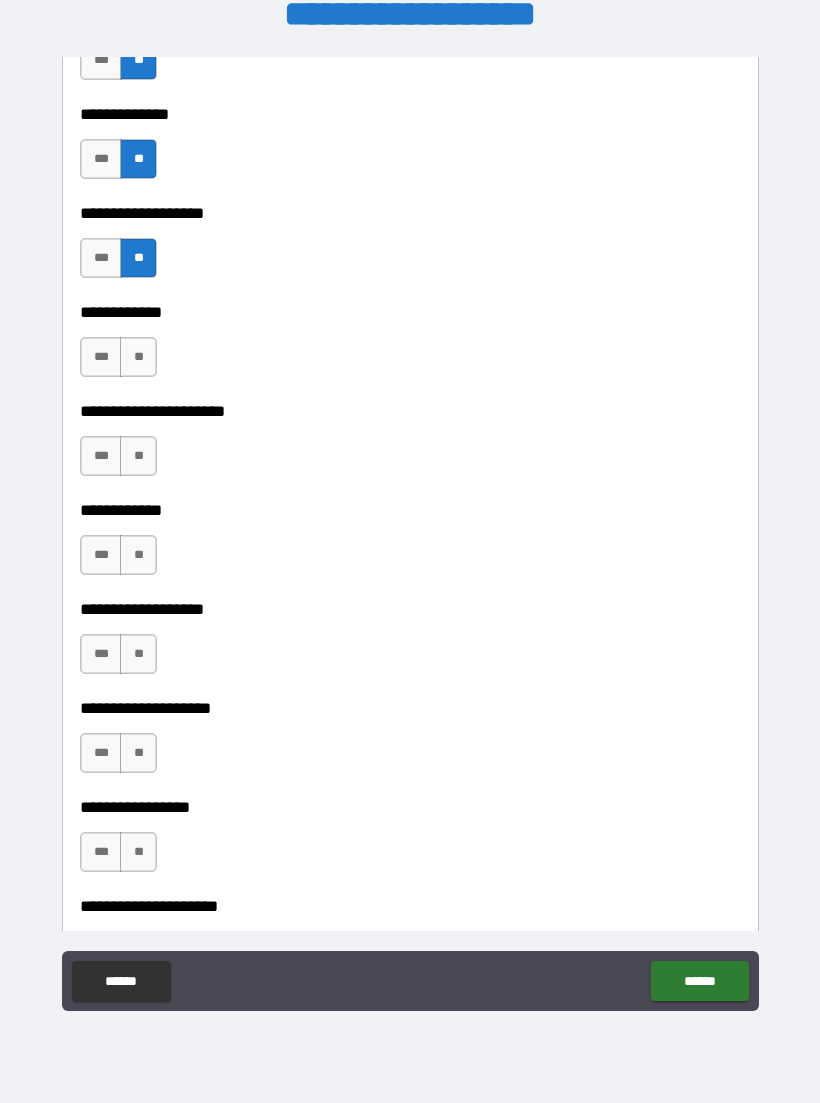 scroll, scrollTop: 7485, scrollLeft: 0, axis: vertical 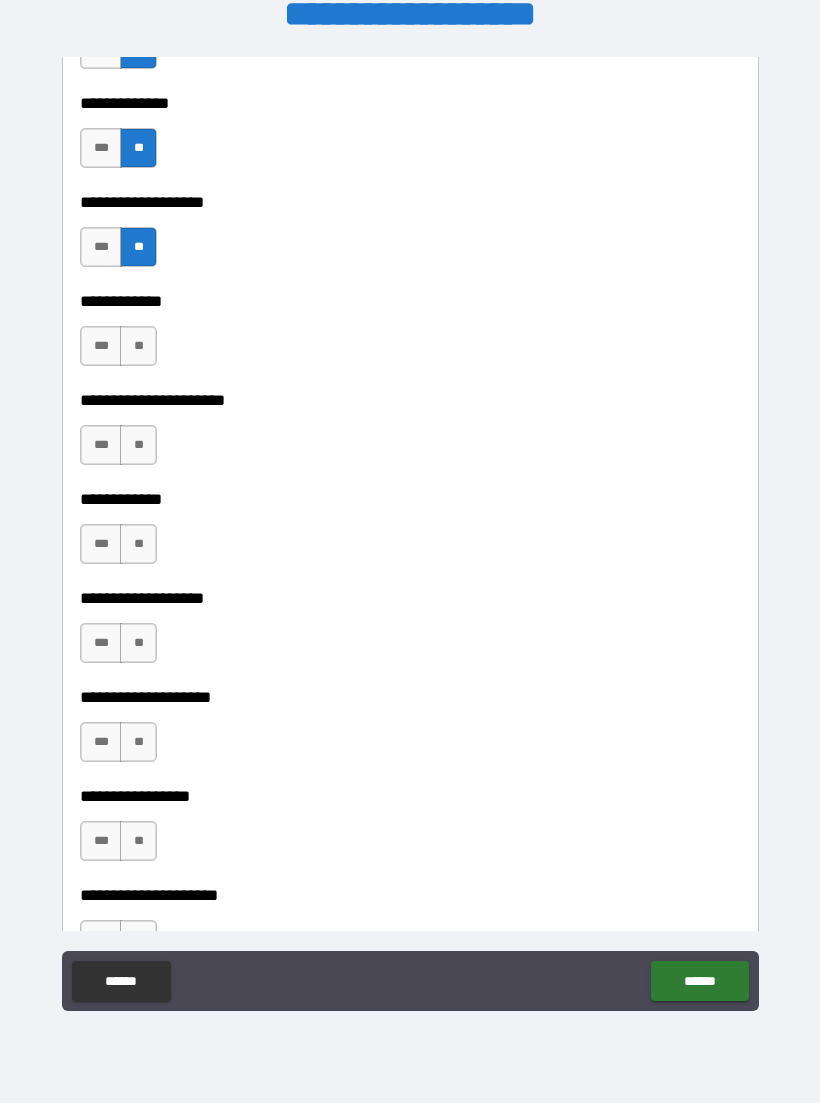 click on "**" at bounding box center (138, 346) 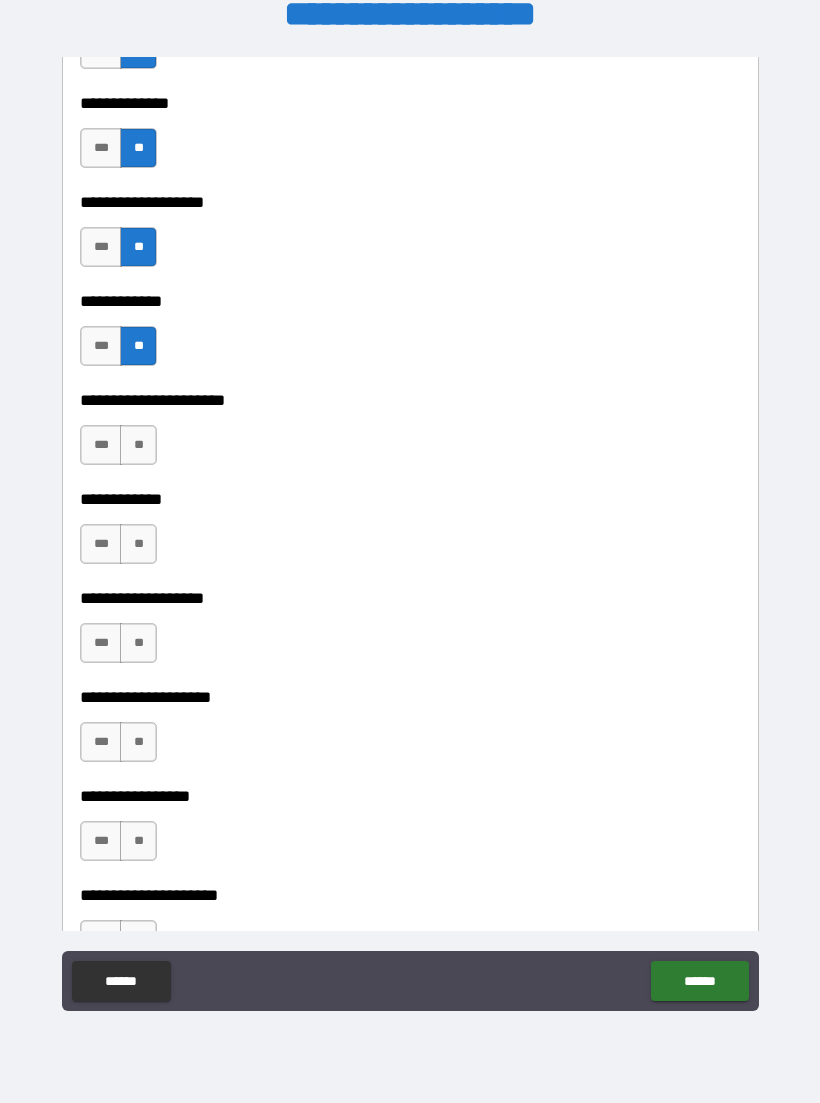 click on "**" at bounding box center [138, 445] 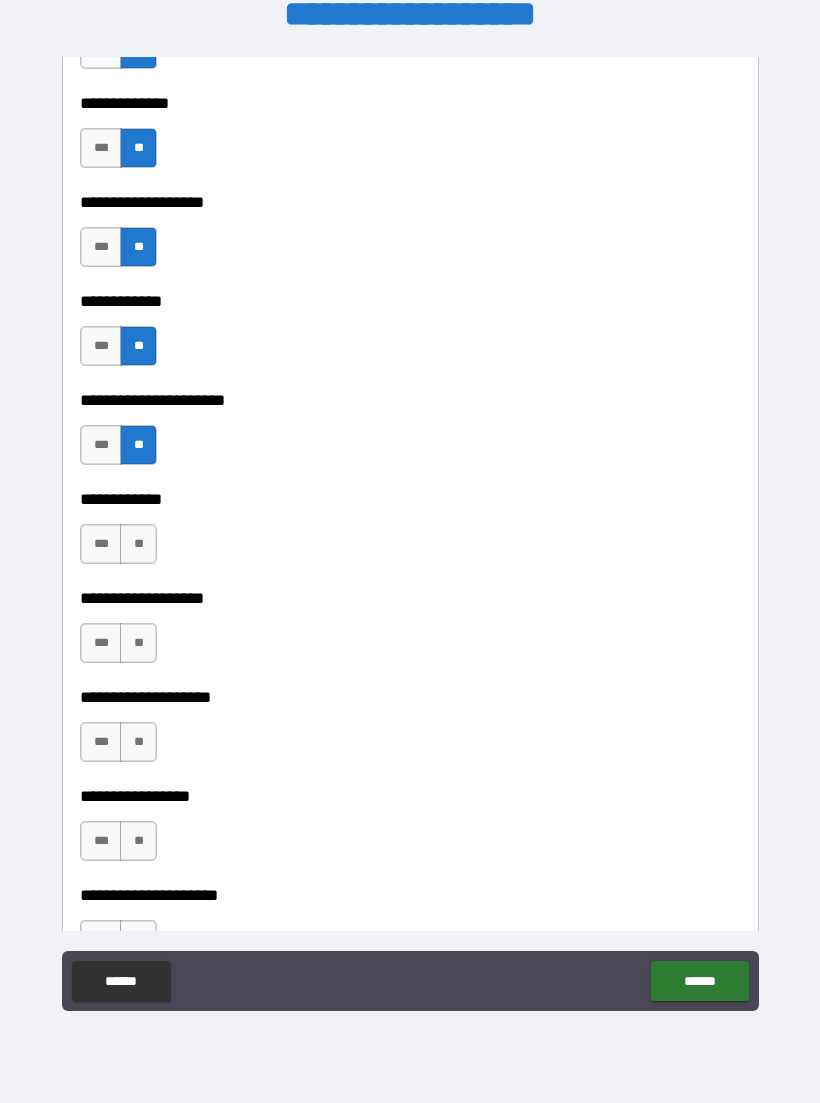 click on "***" at bounding box center [101, 544] 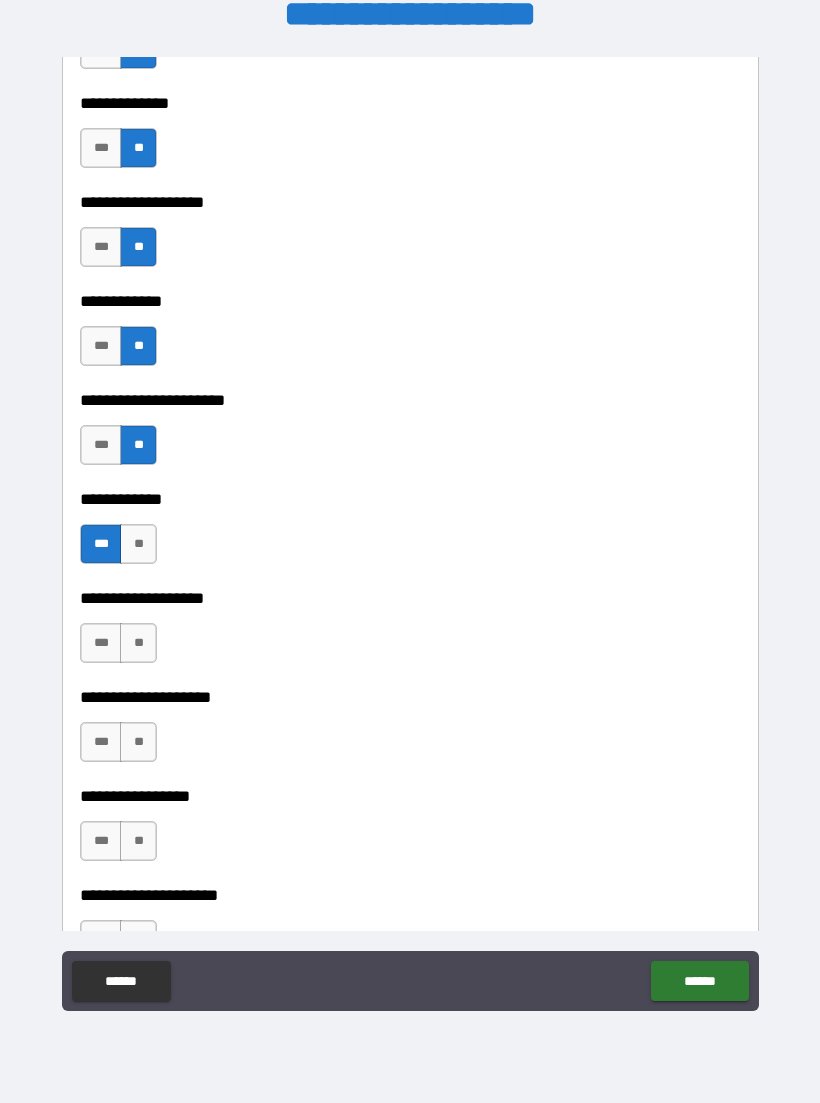 click on "**" at bounding box center (138, 643) 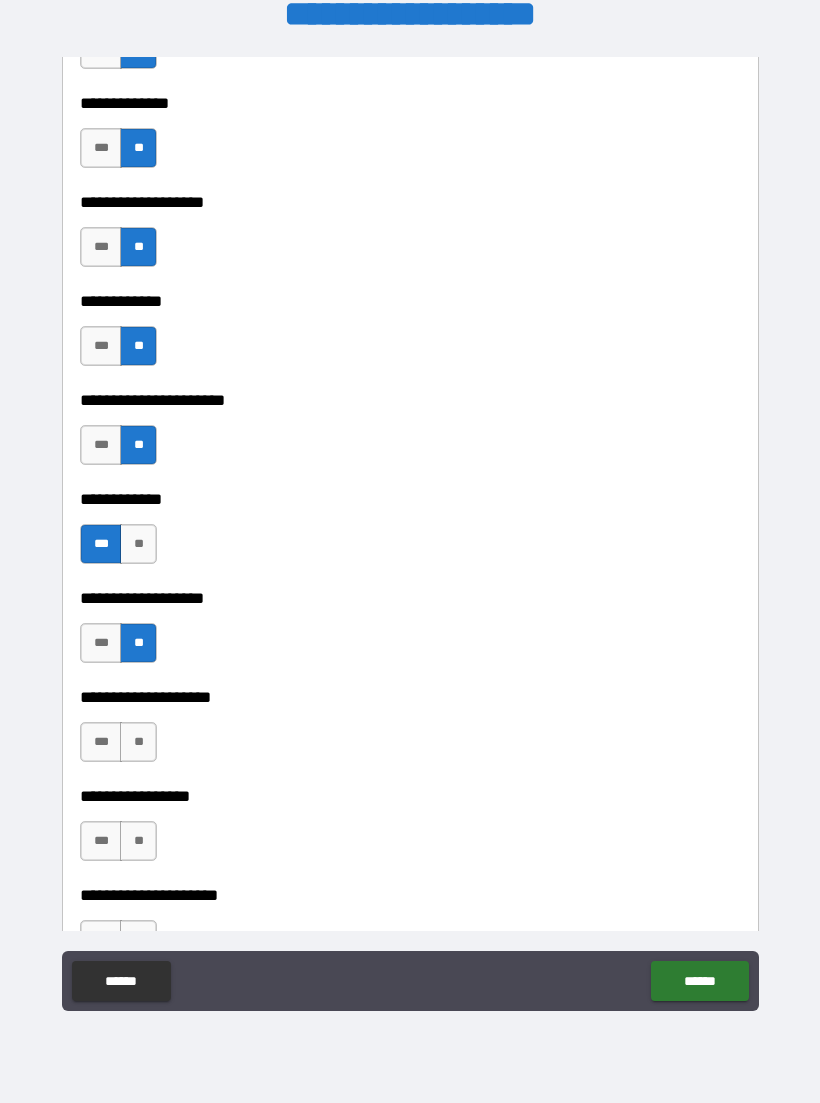 click on "**" at bounding box center (138, 742) 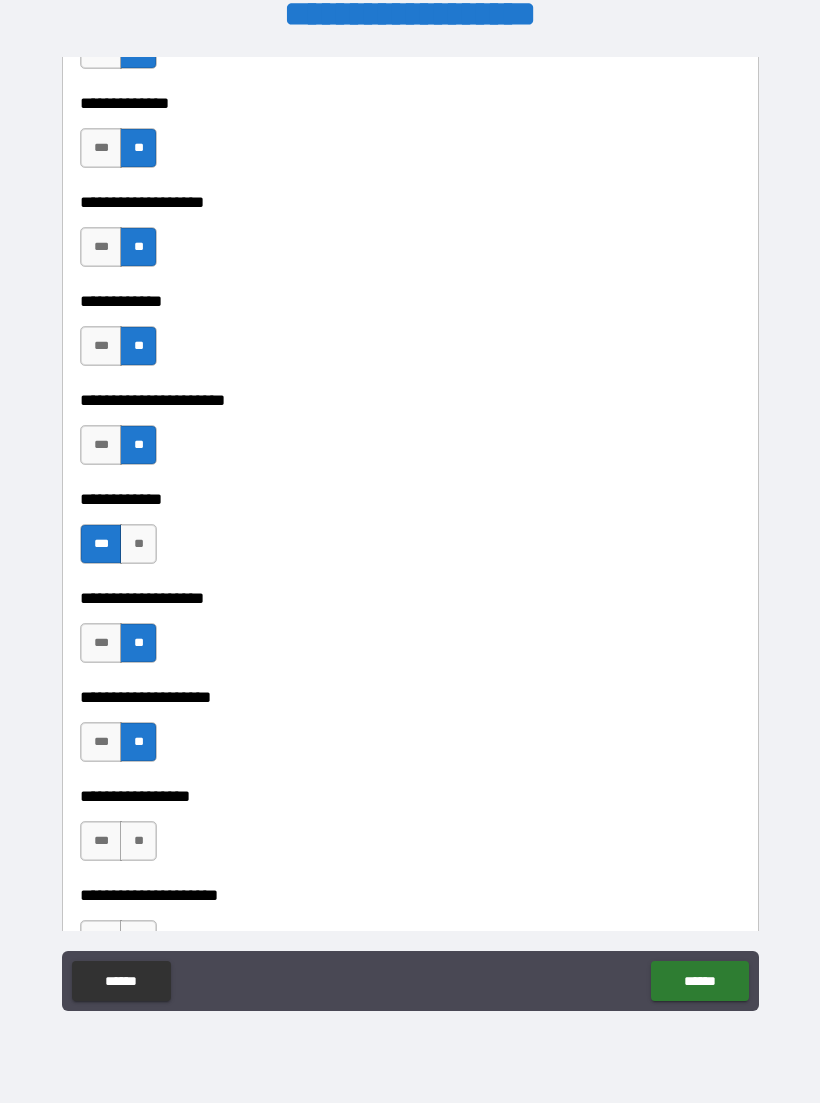click on "**" at bounding box center [138, 841] 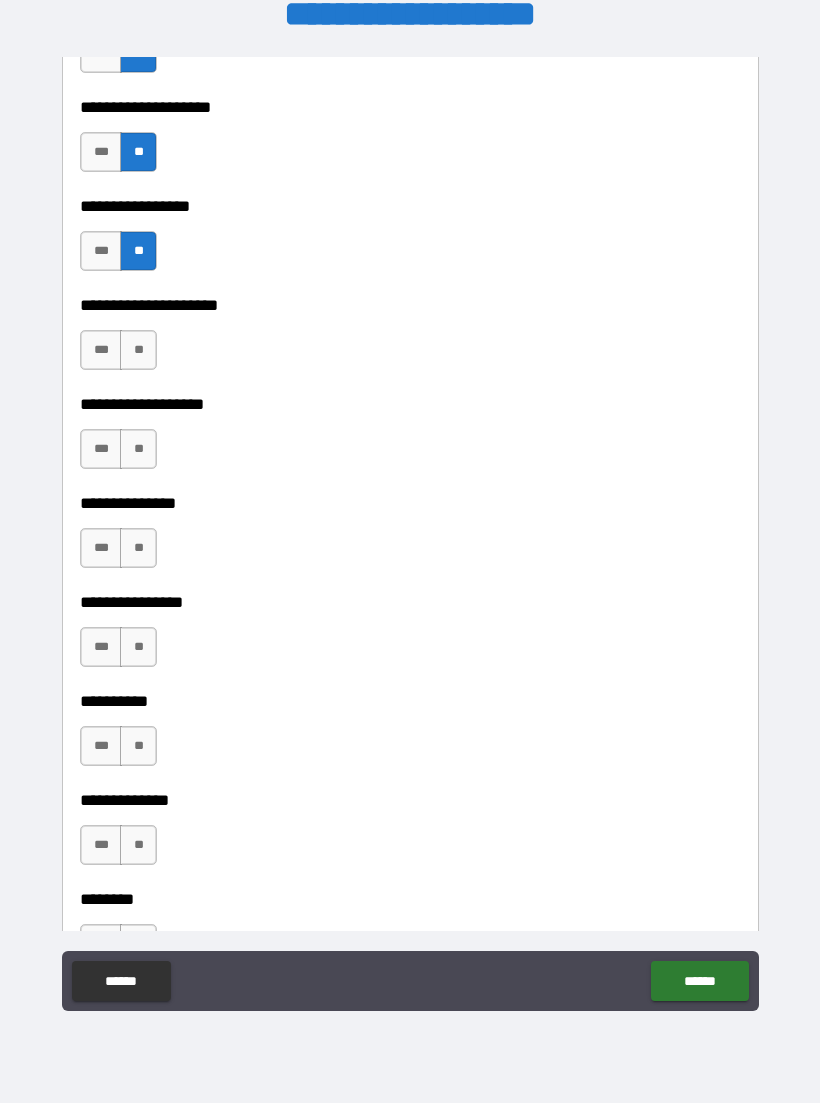 scroll, scrollTop: 8122, scrollLeft: 0, axis: vertical 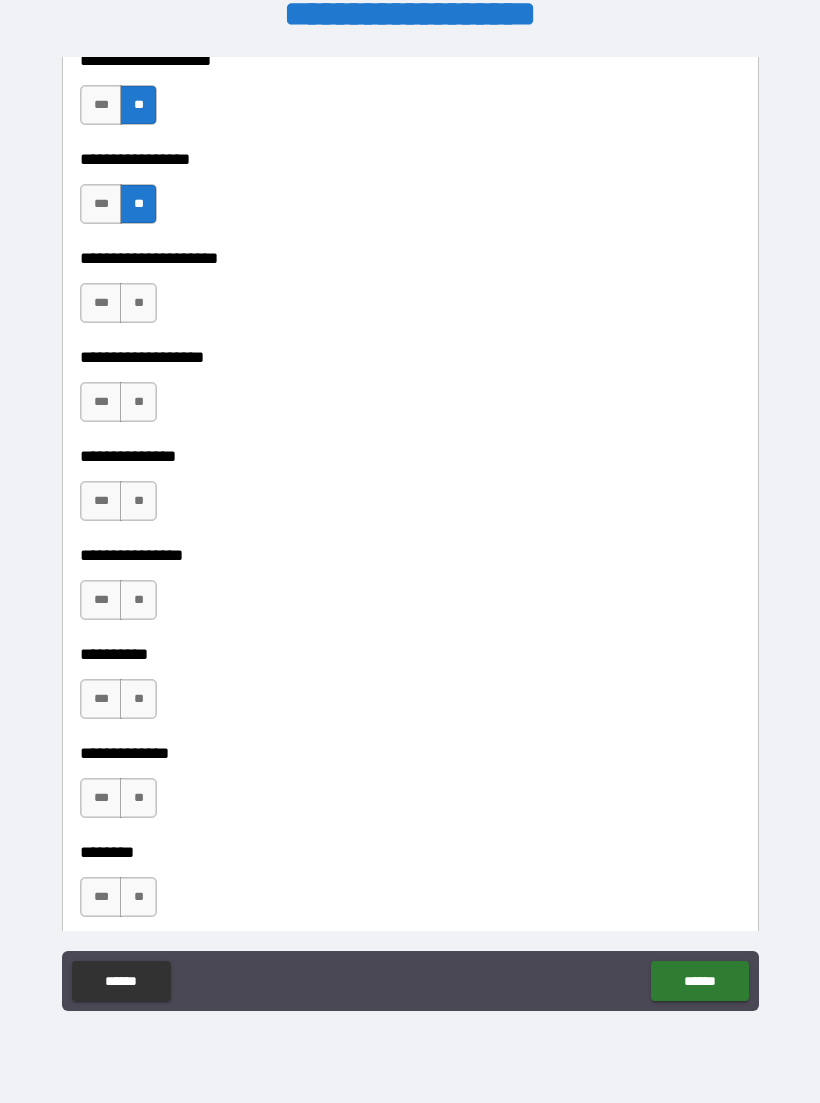 click on "**" at bounding box center [138, 303] 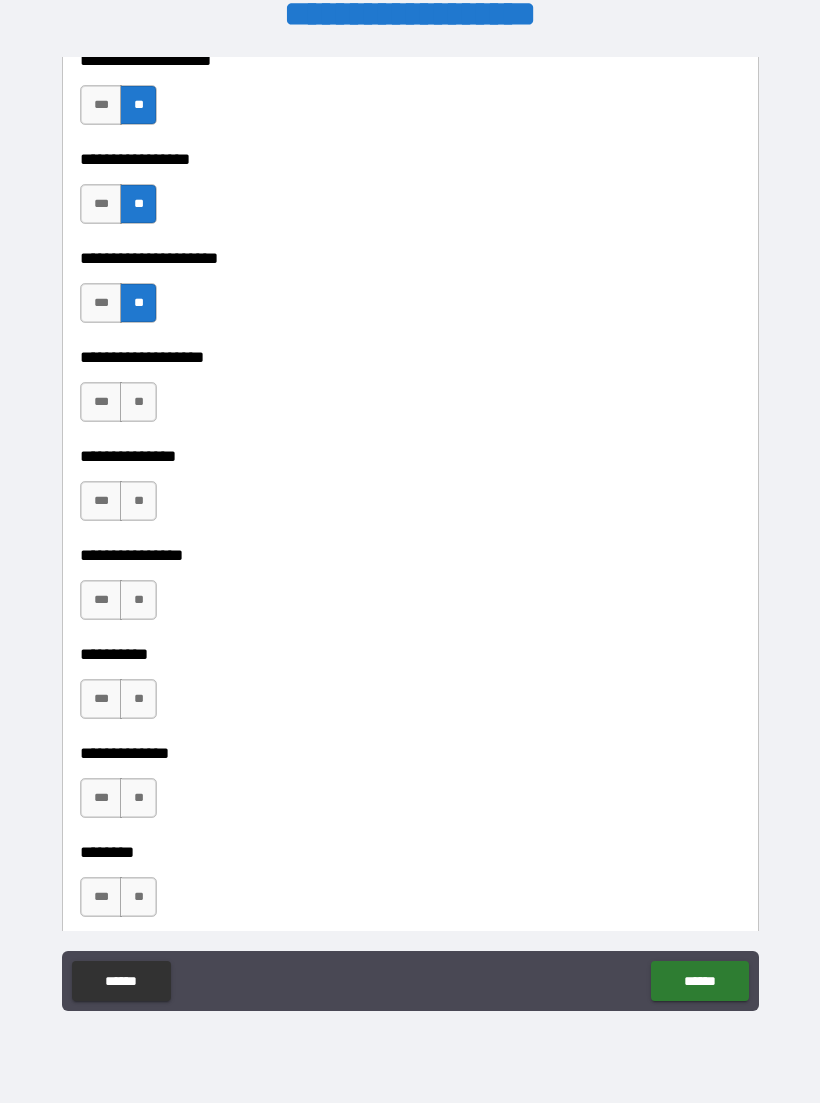 click on "**" at bounding box center [138, 402] 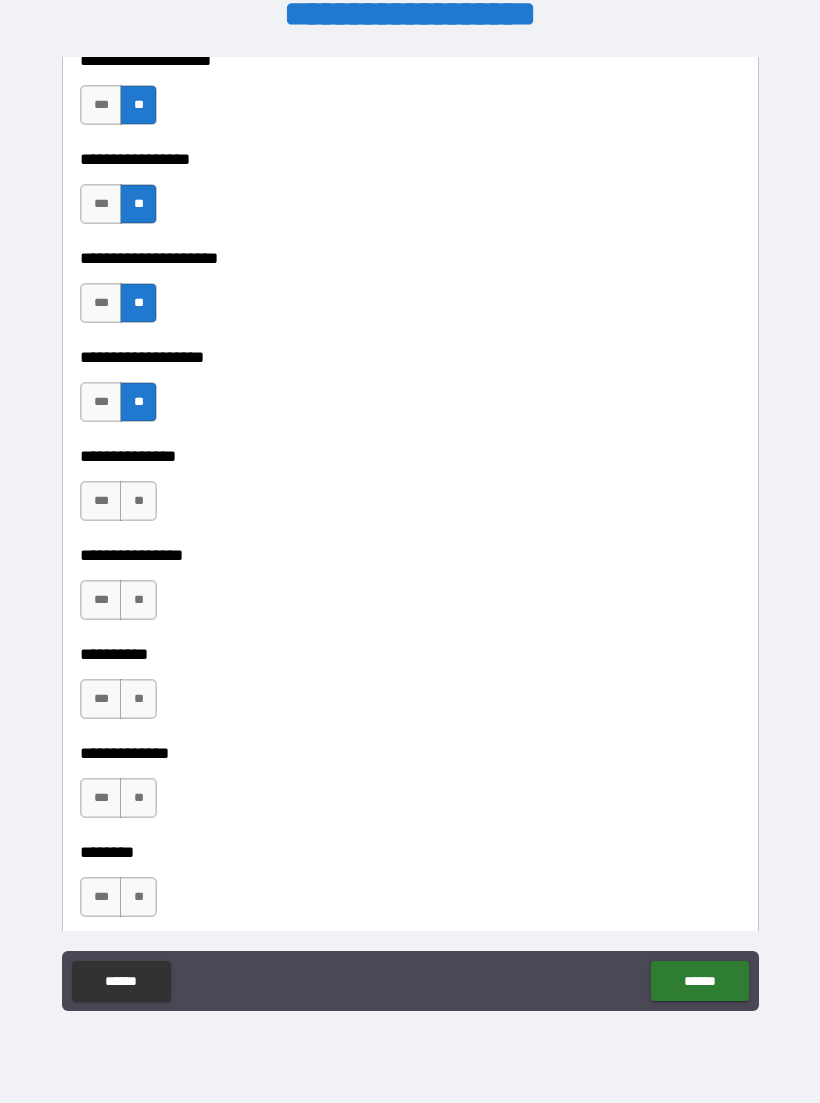 click on "**" at bounding box center [138, 501] 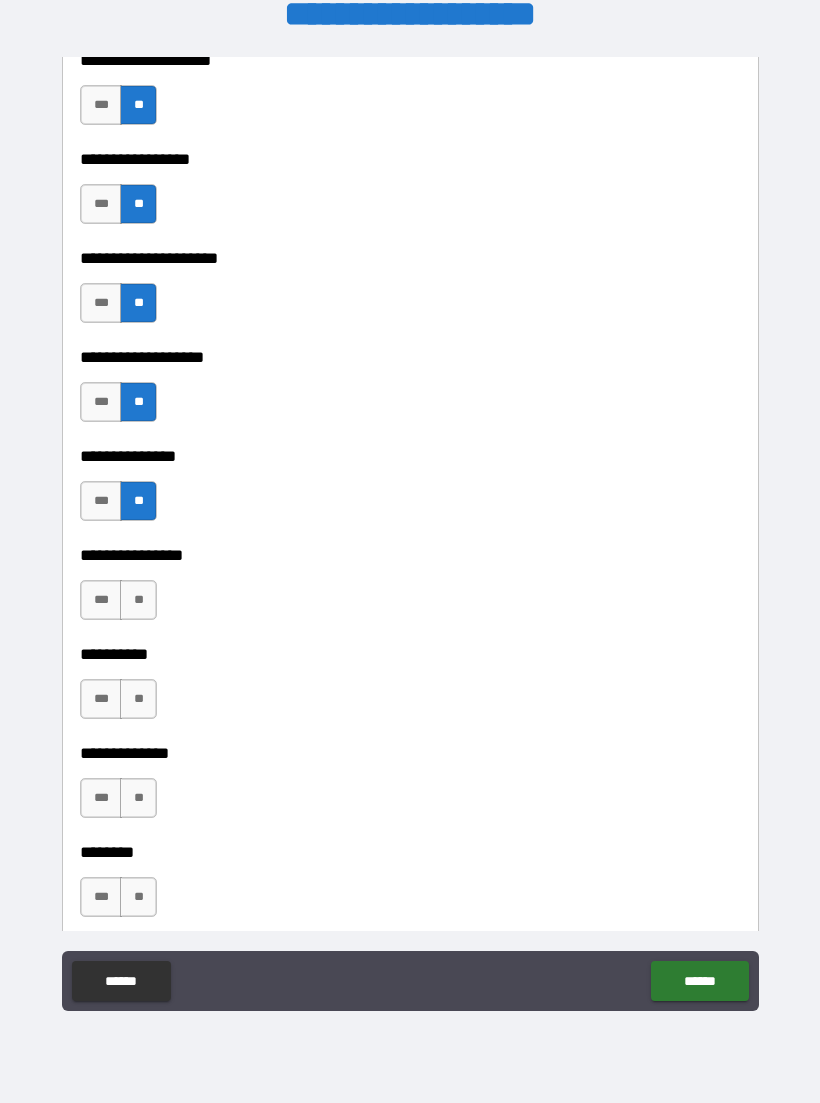 click on "**" at bounding box center (138, 600) 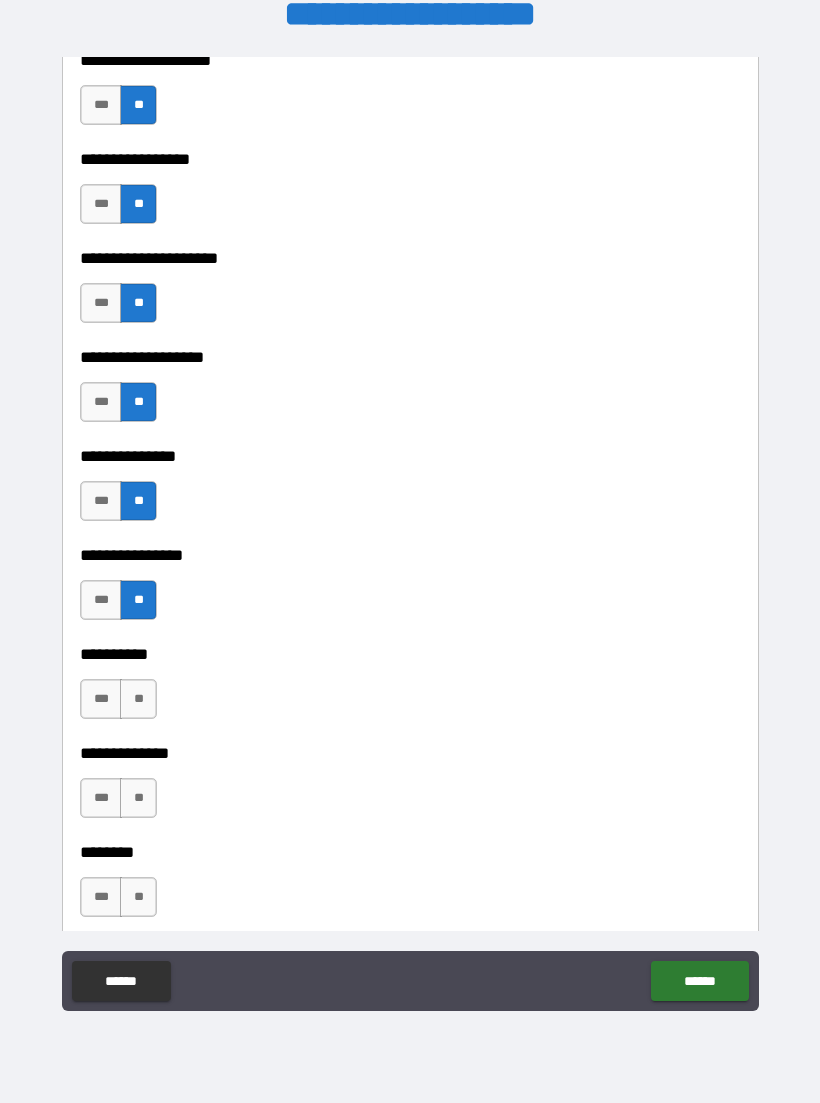 click on "**" at bounding box center [138, 699] 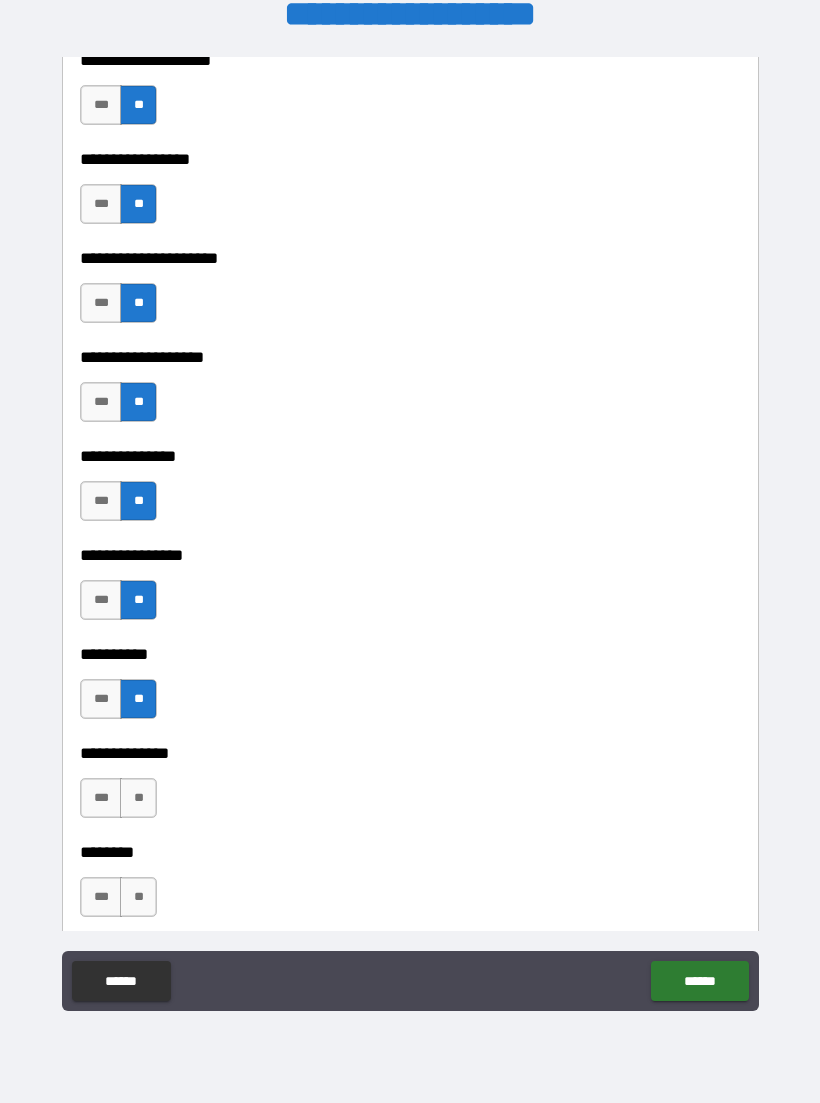 click on "**" at bounding box center [138, 798] 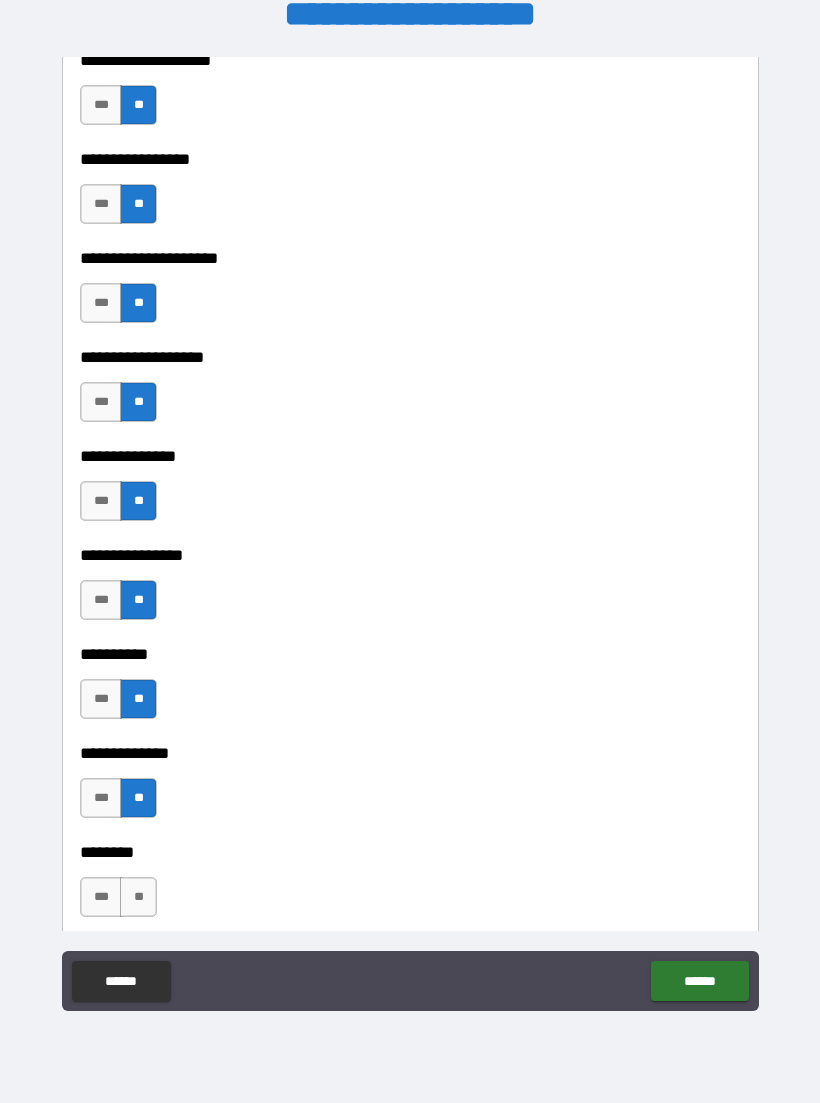 click on "**" at bounding box center (138, 897) 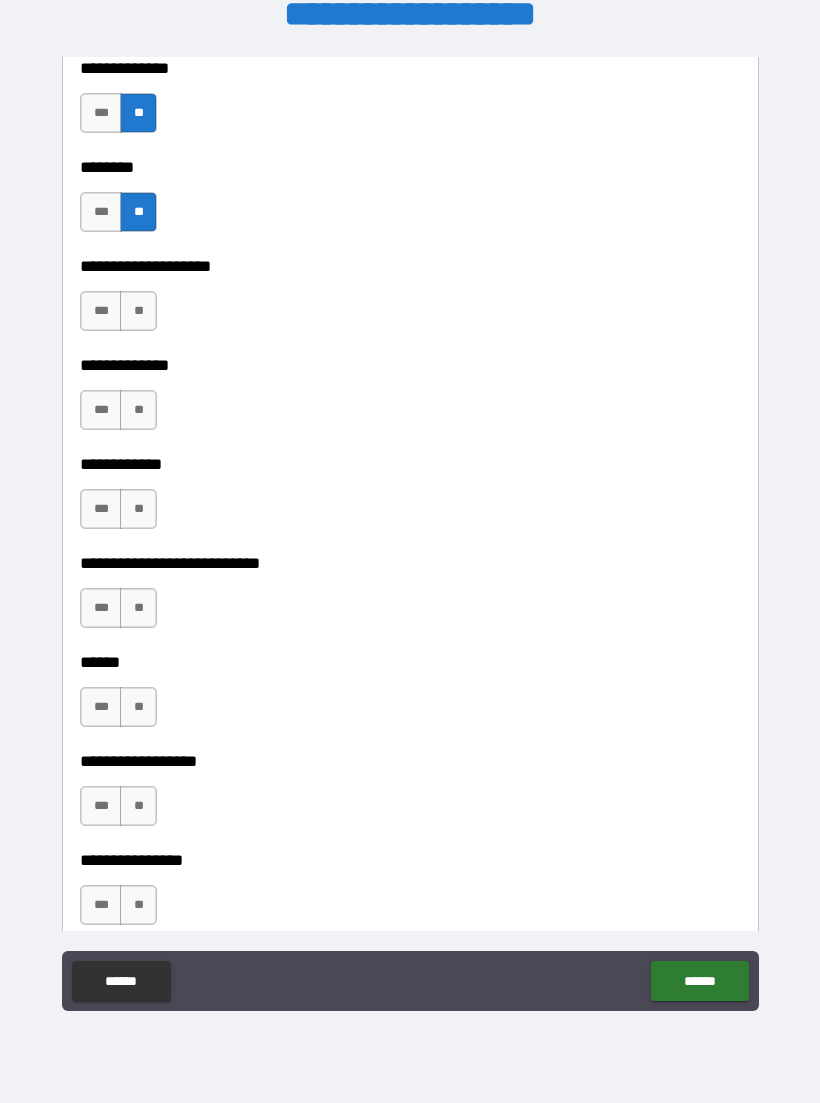scroll, scrollTop: 8820, scrollLeft: 0, axis: vertical 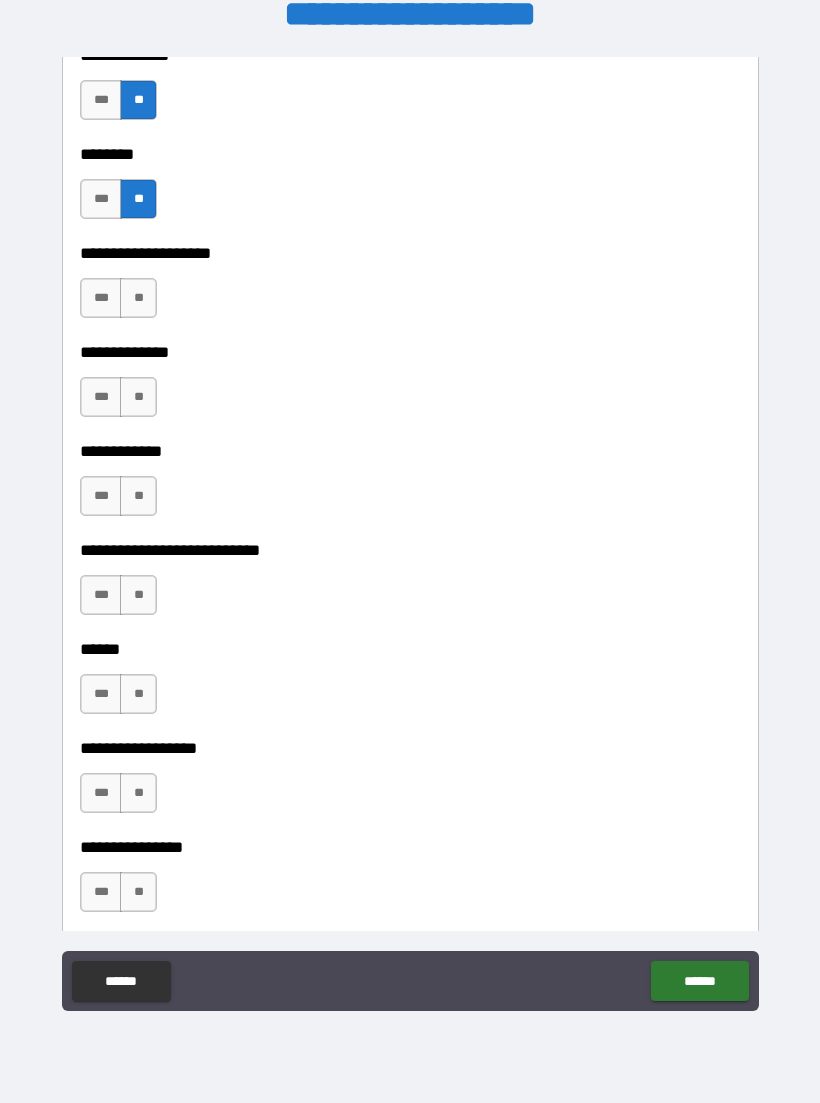 click on "**" at bounding box center [138, 298] 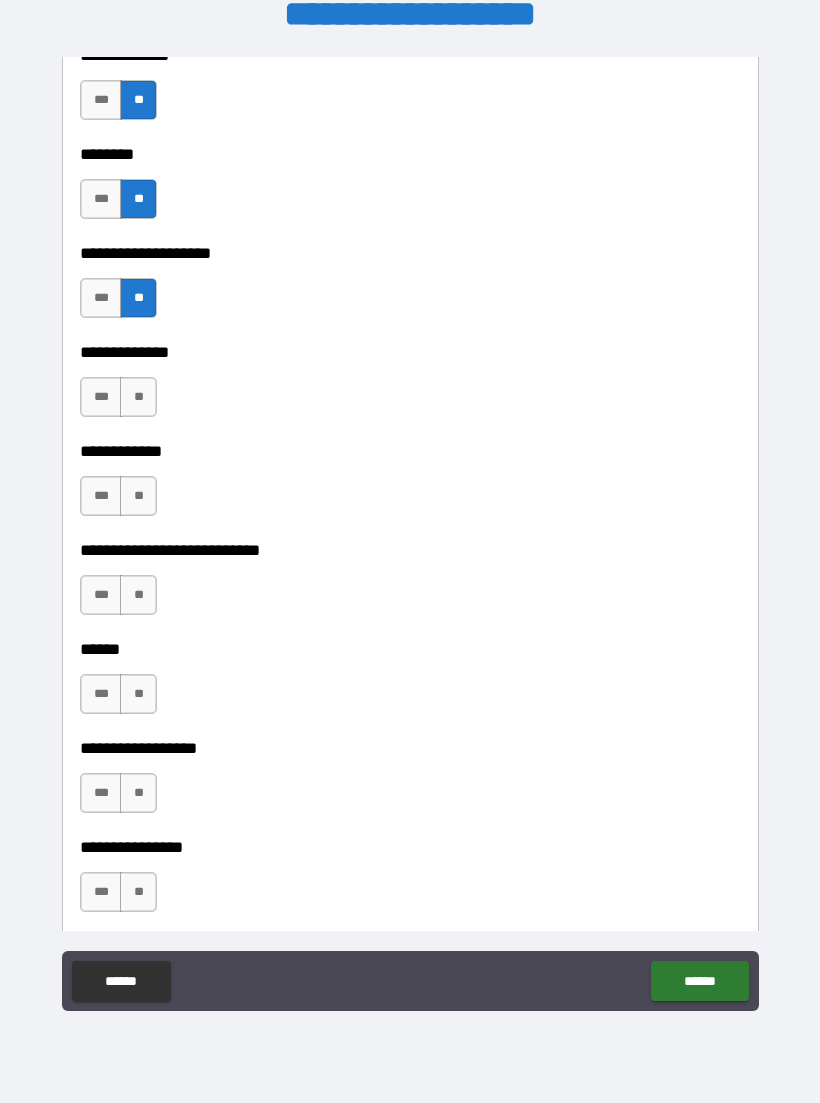 click on "**" at bounding box center (138, 397) 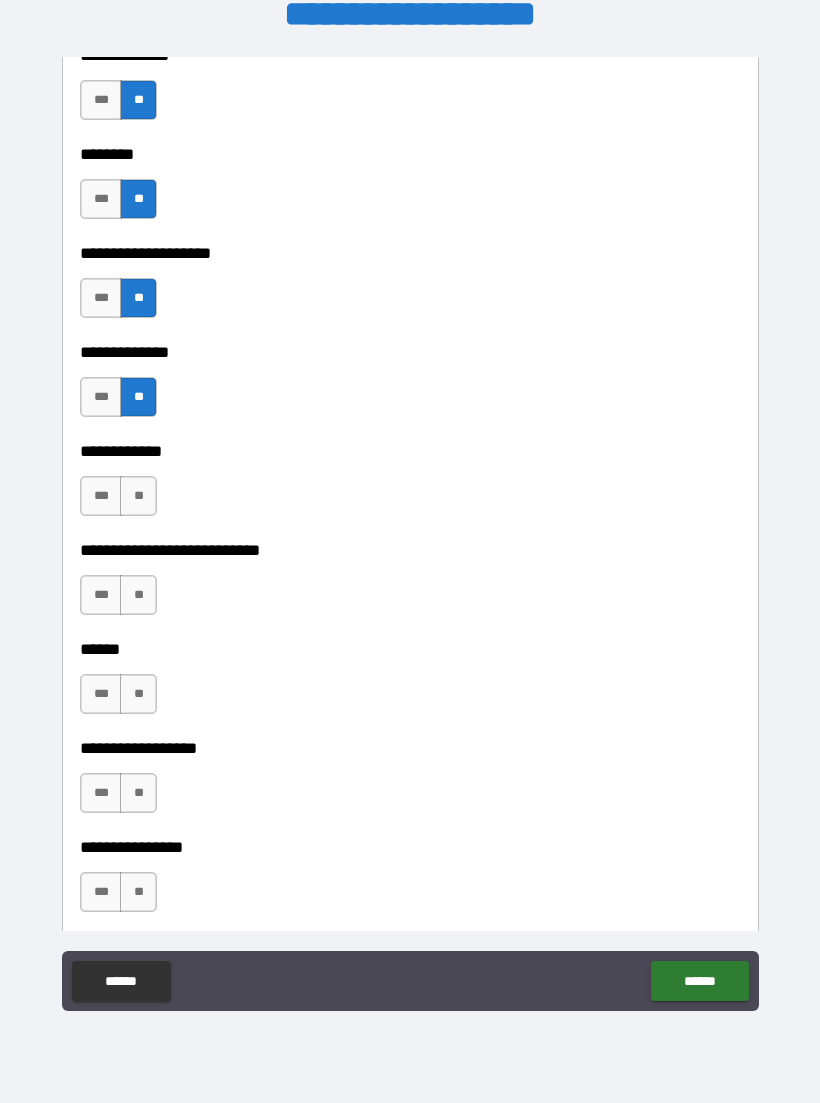 click on "**" at bounding box center (138, 496) 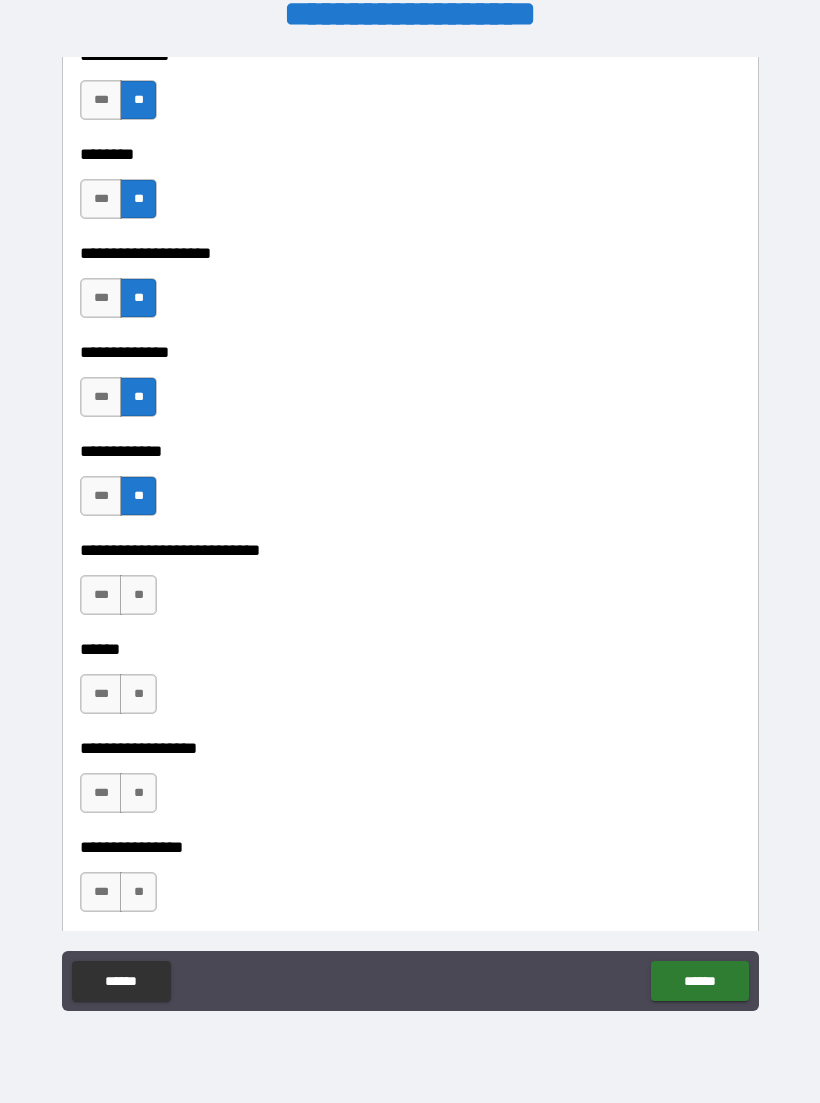 click on "***" at bounding box center (101, 595) 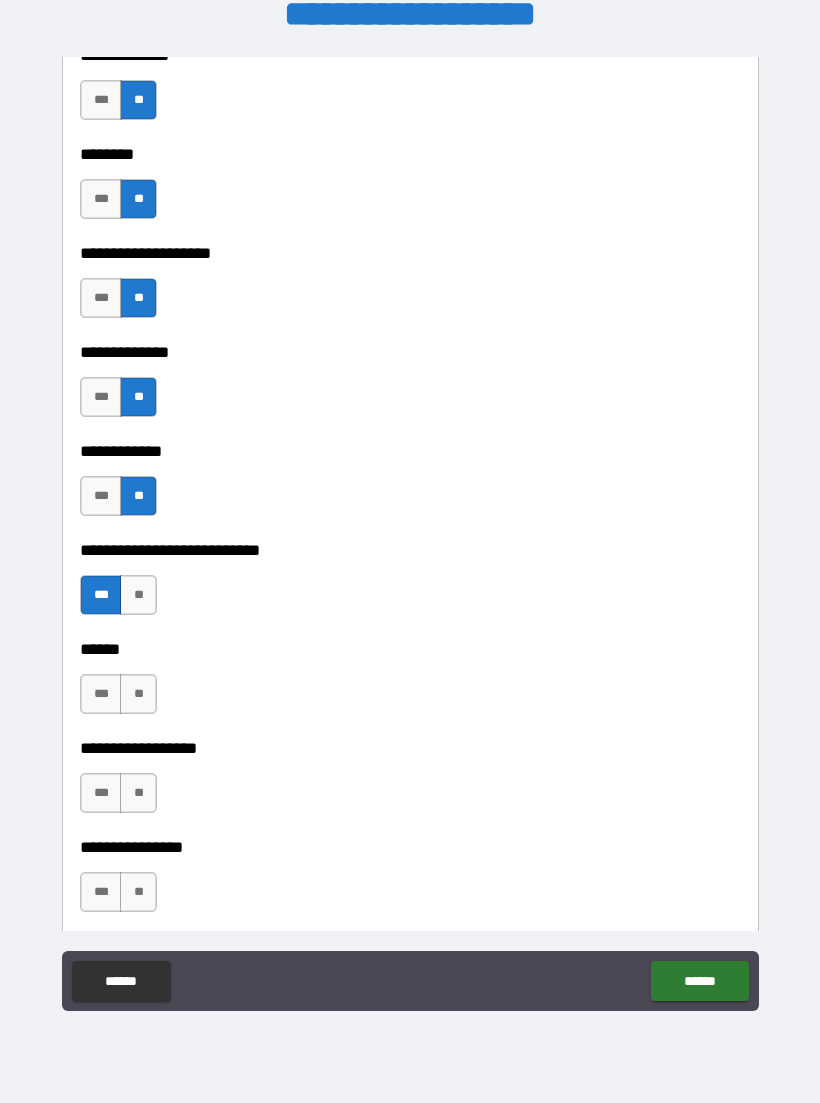 click on "**" at bounding box center [138, 694] 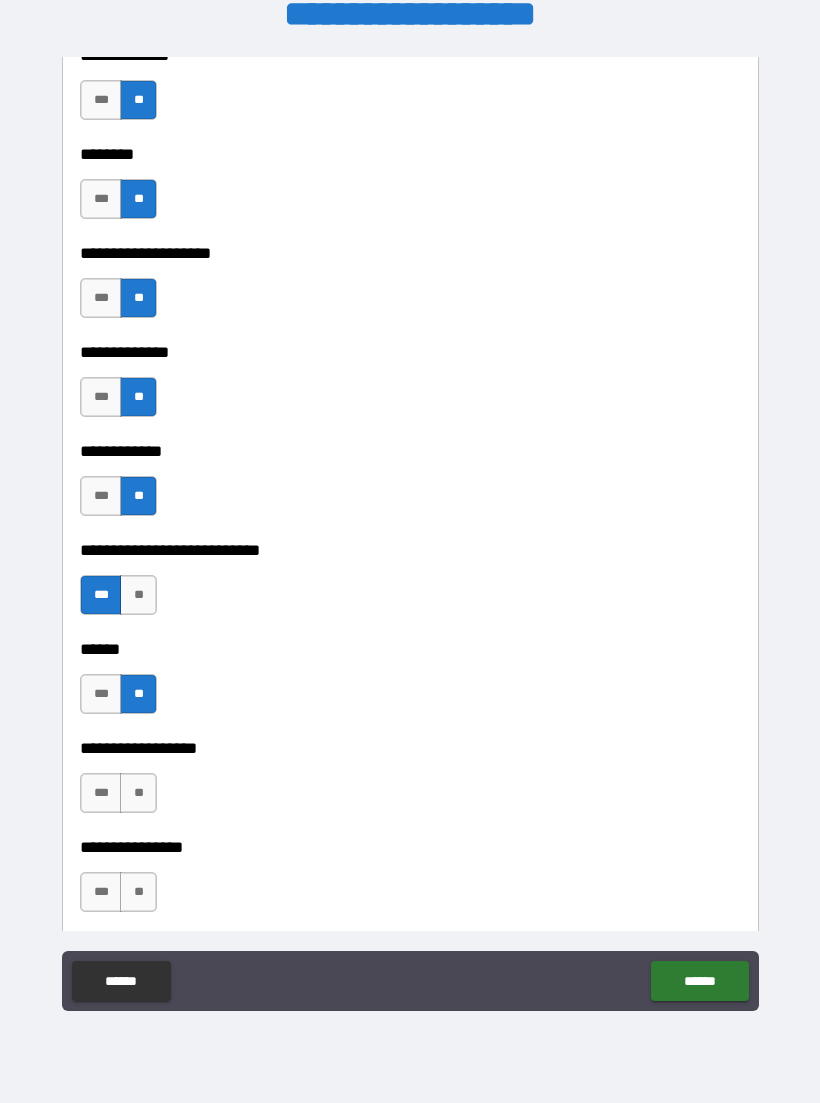 click on "**" at bounding box center [138, 793] 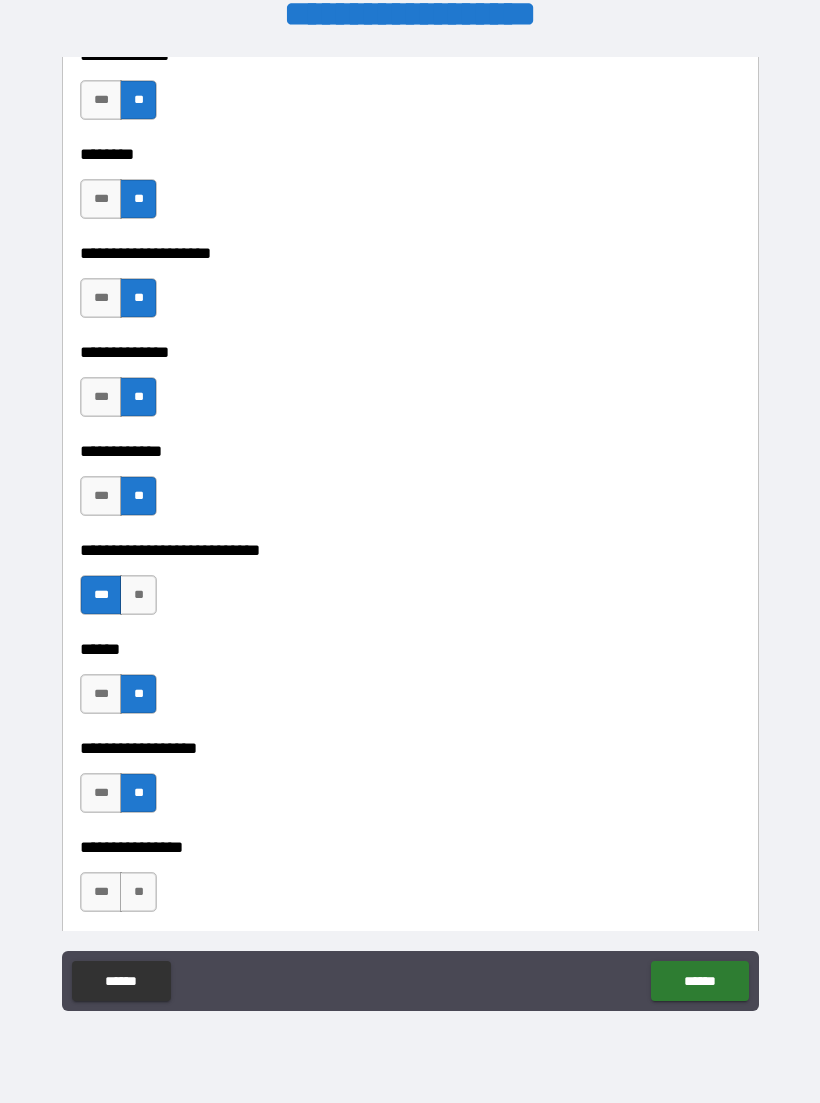 click on "**" at bounding box center (138, 892) 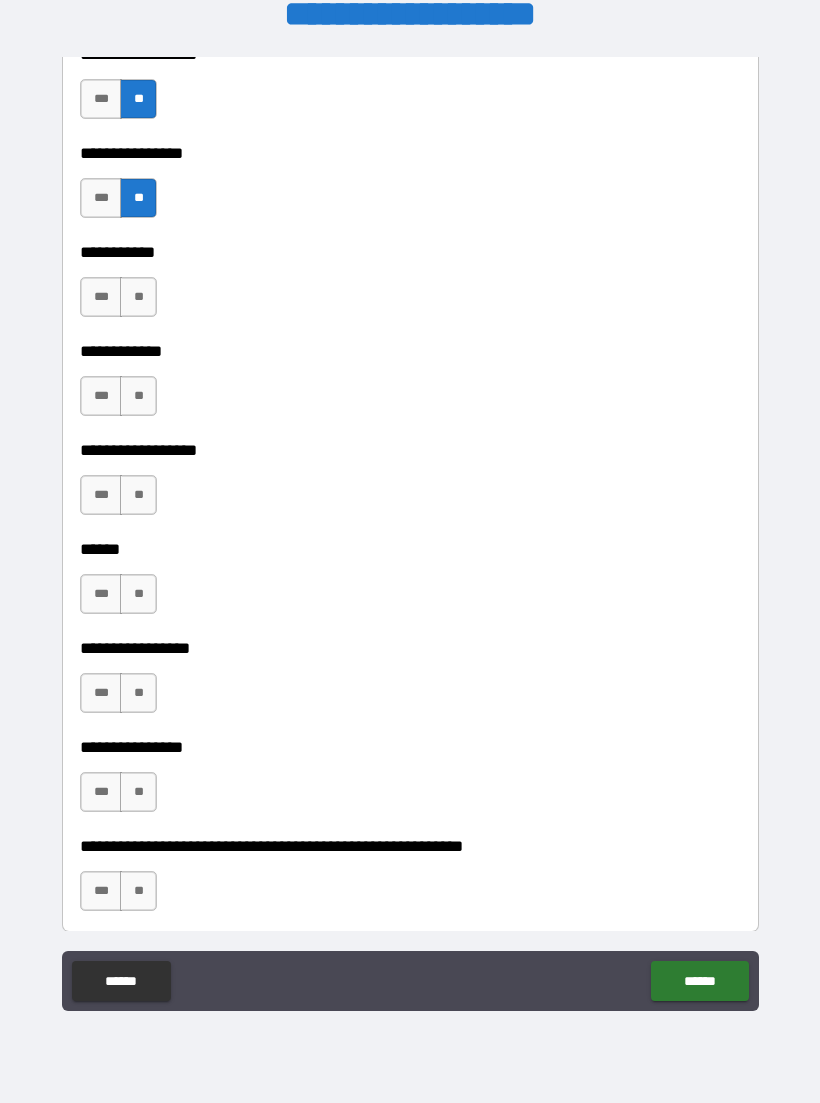 scroll, scrollTop: 9517, scrollLeft: 0, axis: vertical 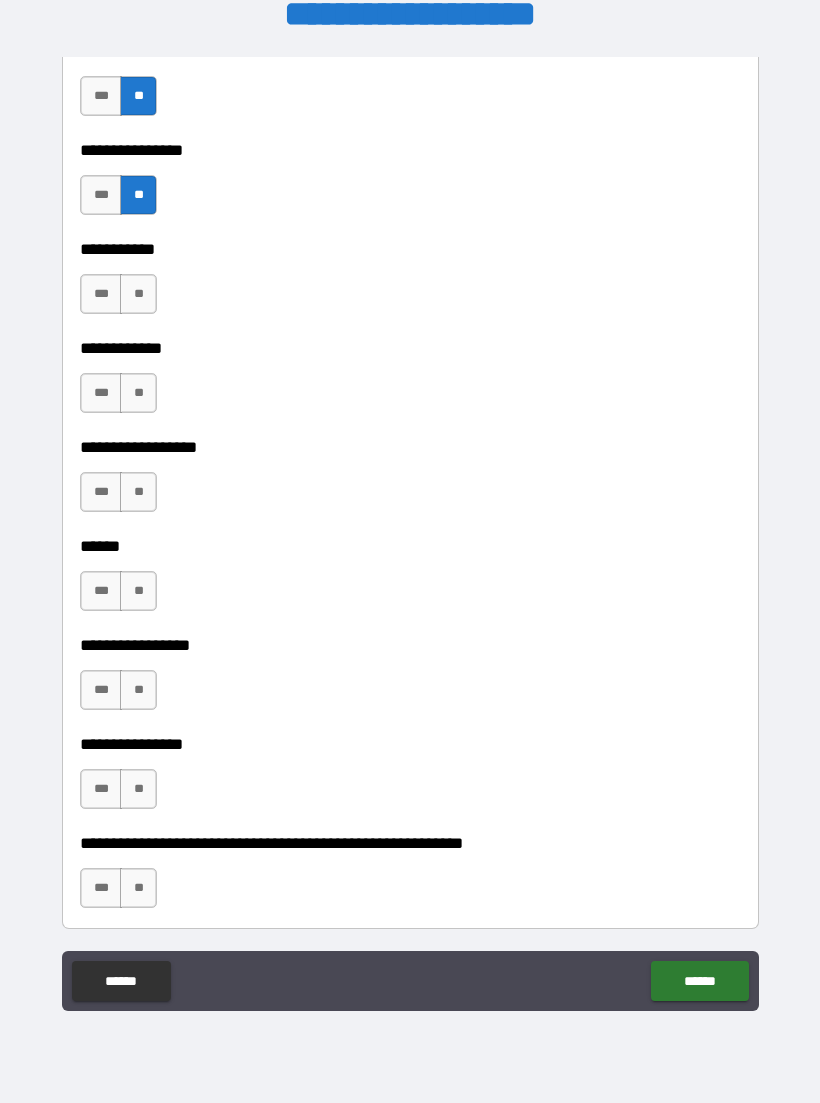 click on "**" at bounding box center [138, 393] 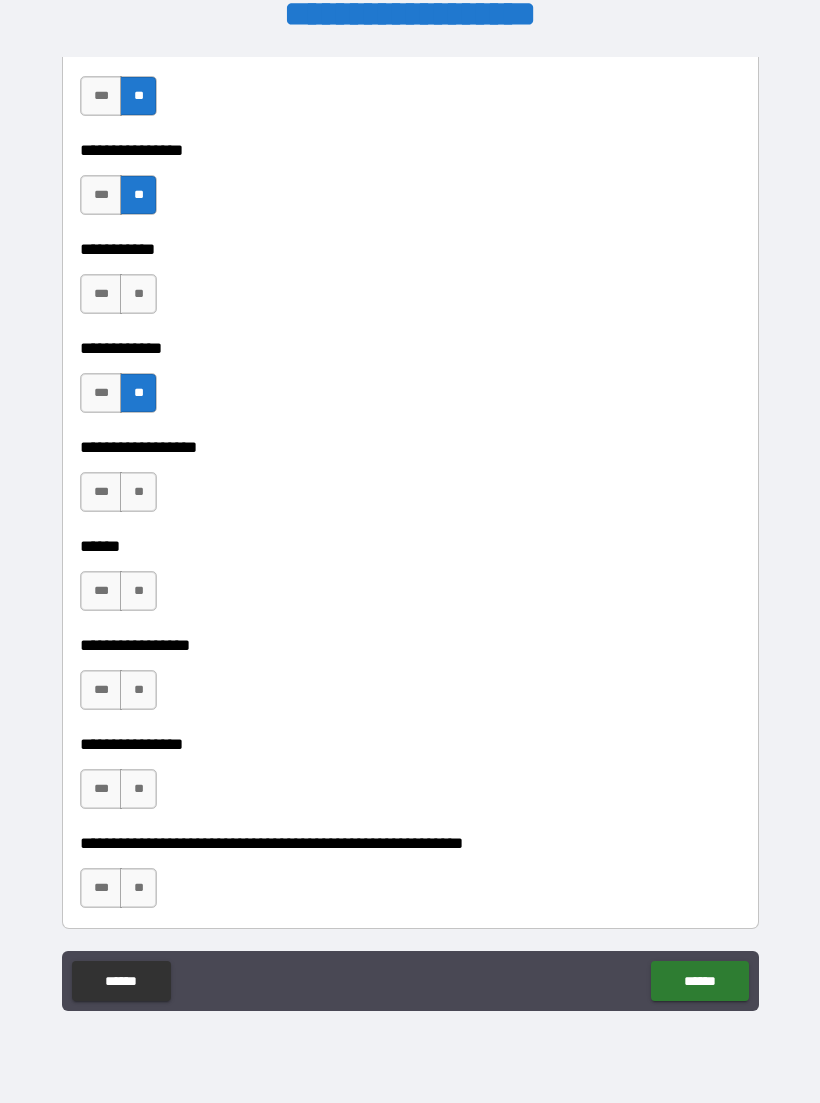 click on "**" at bounding box center [138, 690] 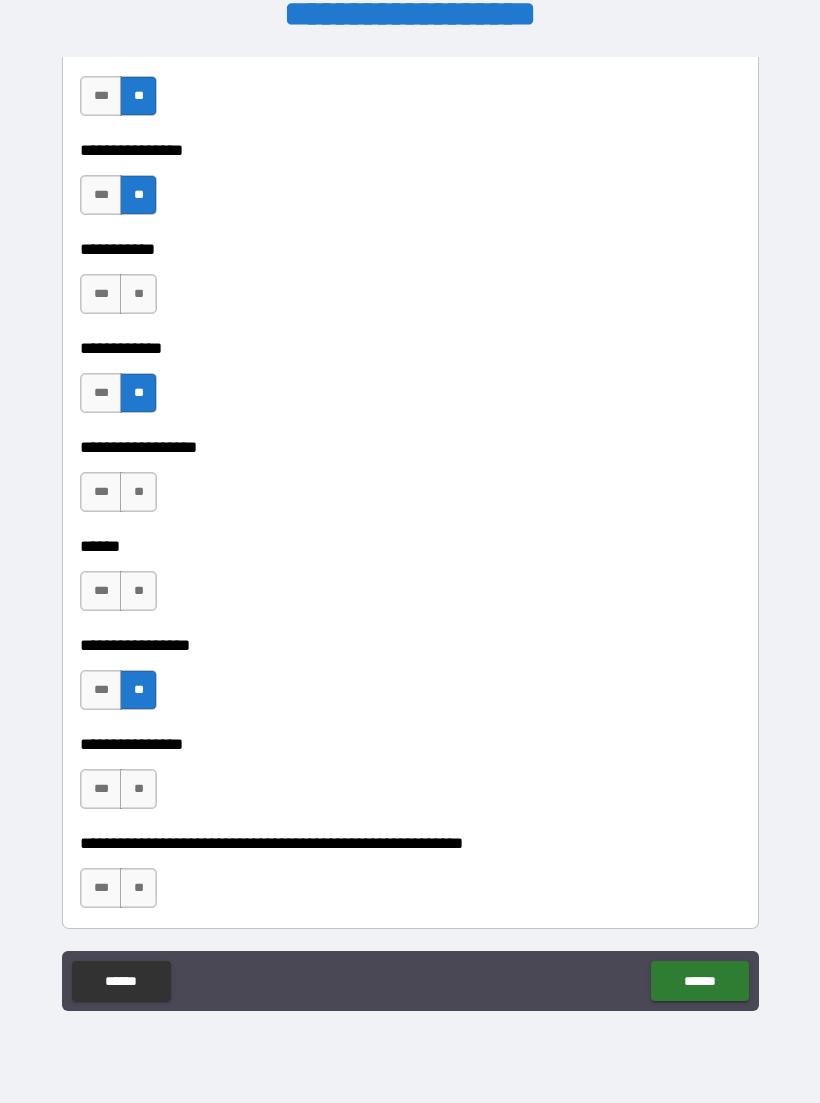 click on "**********" at bounding box center (410, 631) 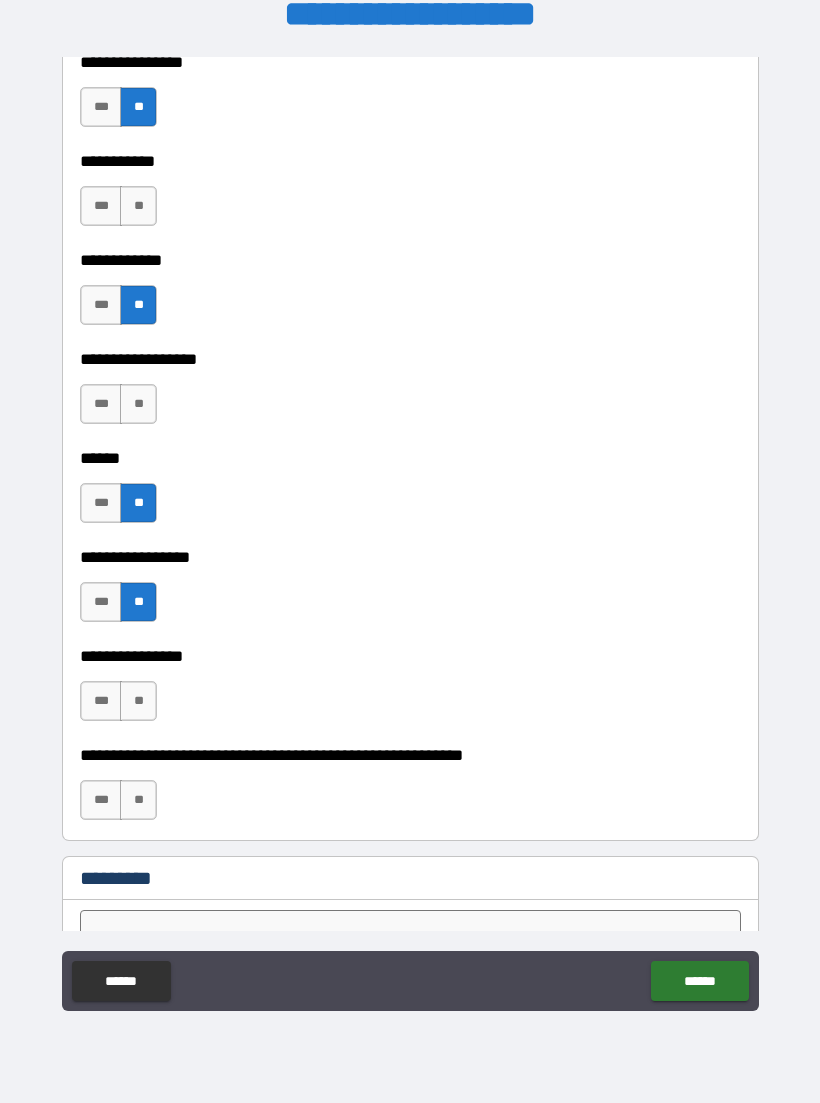 scroll, scrollTop: 9631, scrollLeft: 0, axis: vertical 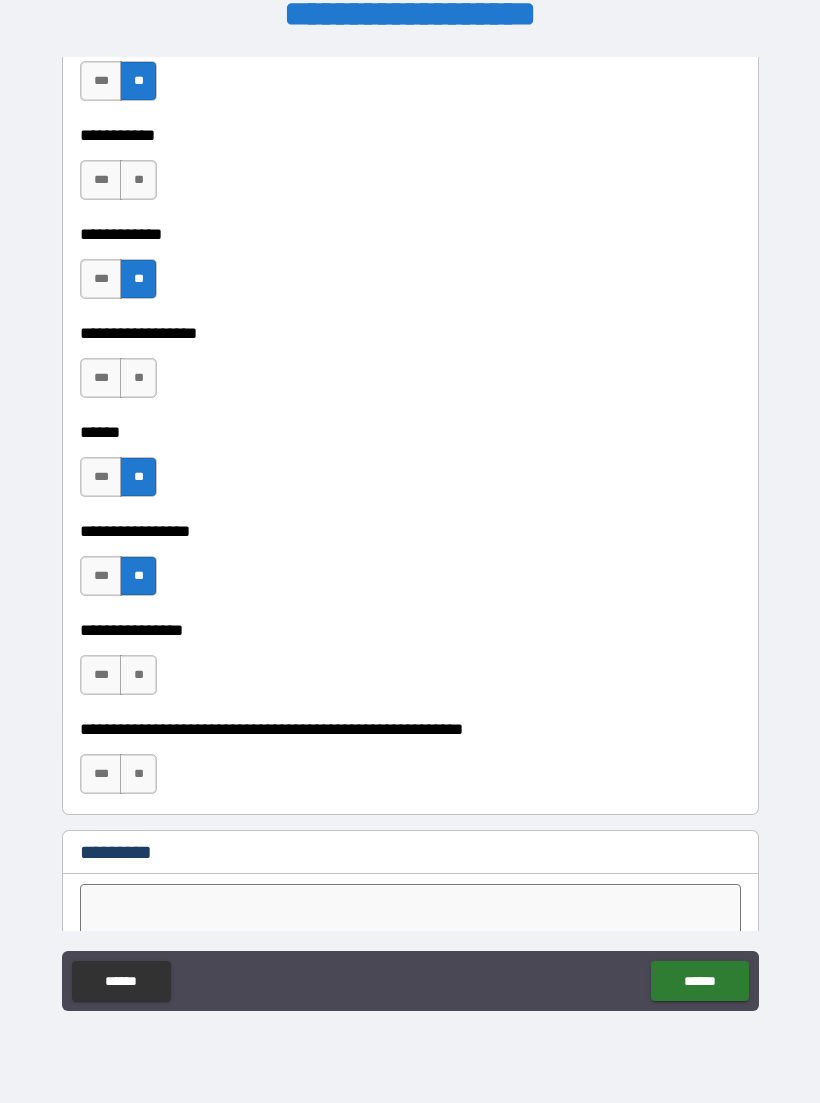 click on "**" at bounding box center [138, 774] 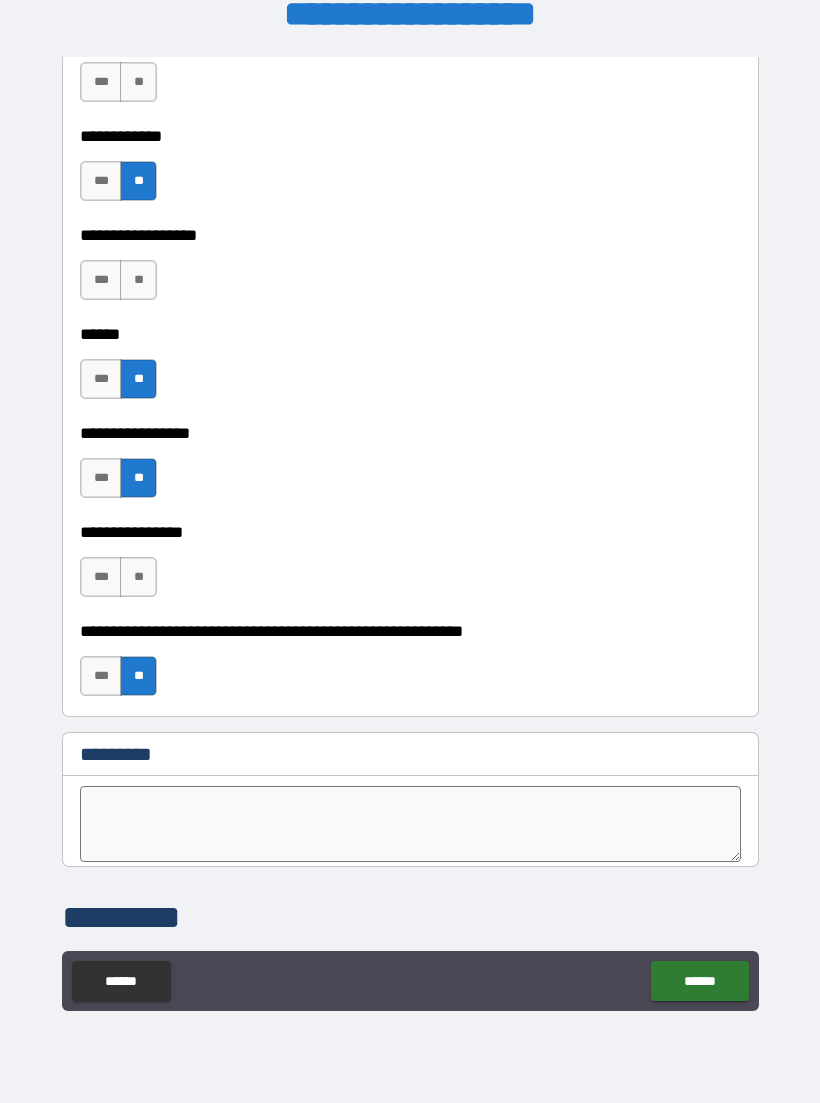 scroll, scrollTop: 9730, scrollLeft: 0, axis: vertical 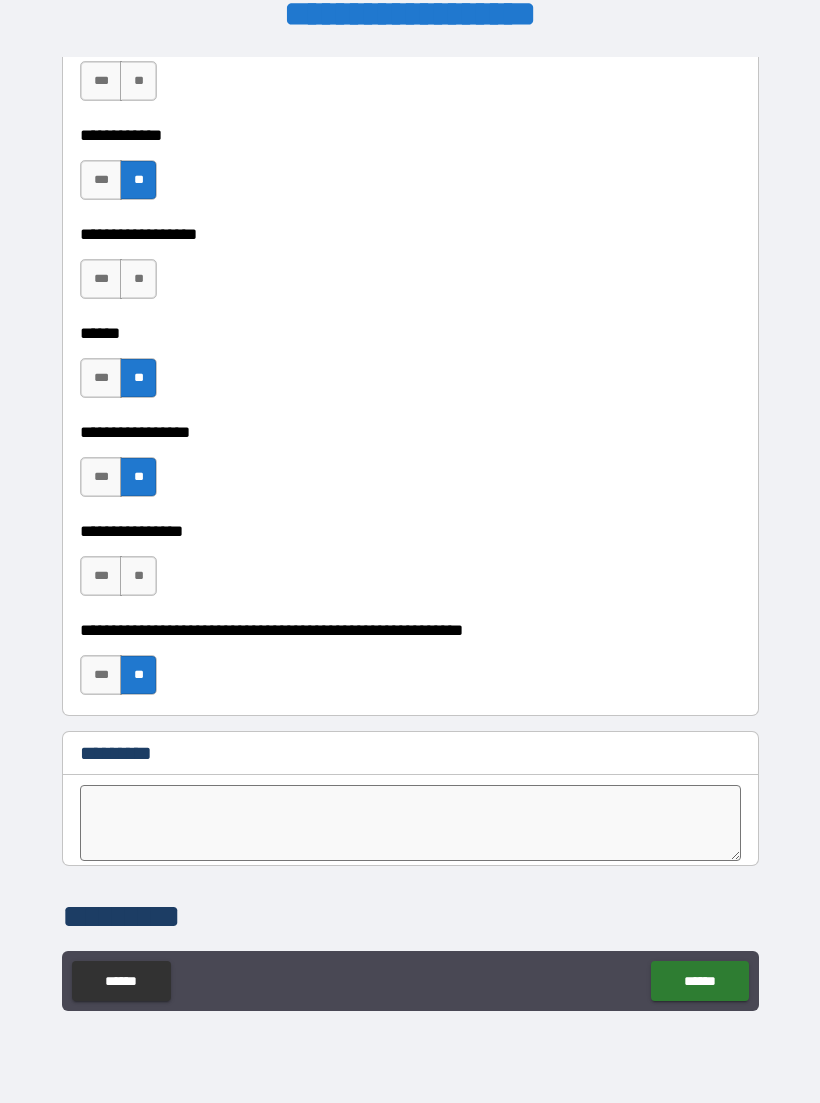 click on "**" at bounding box center [138, 576] 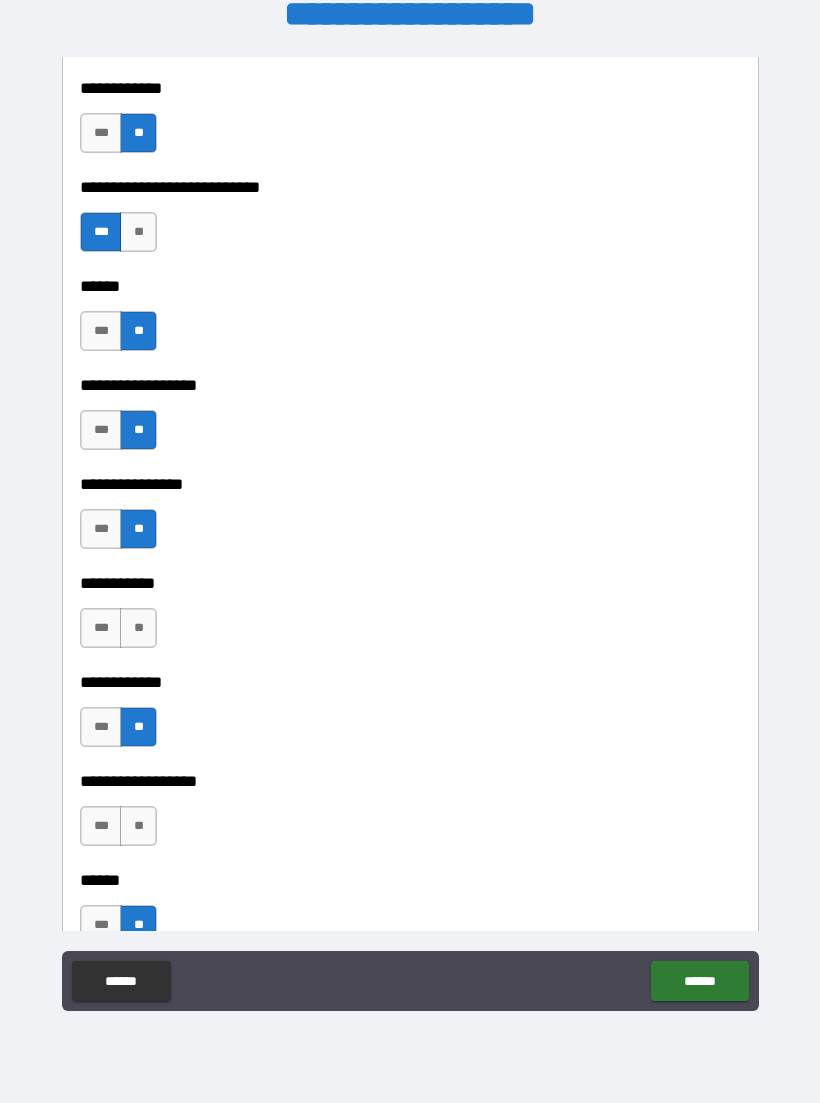 scroll, scrollTop: 9178, scrollLeft: 0, axis: vertical 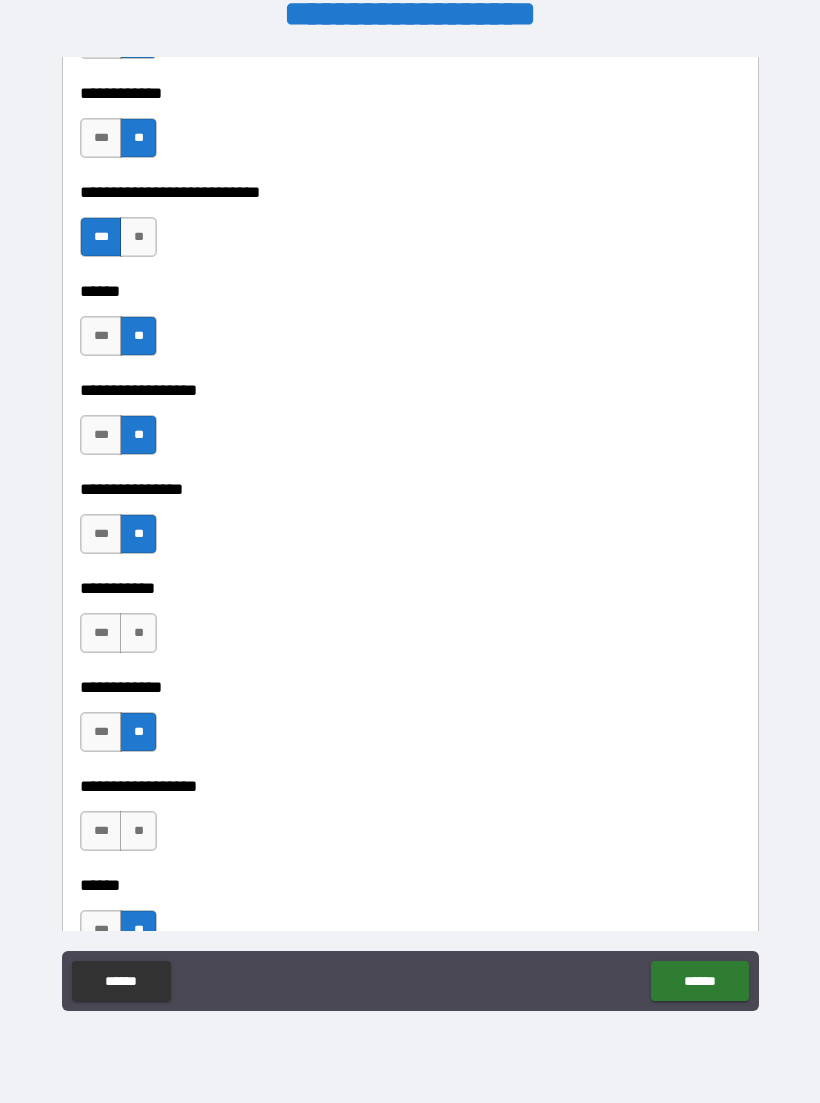 click on "**" at bounding box center (138, 831) 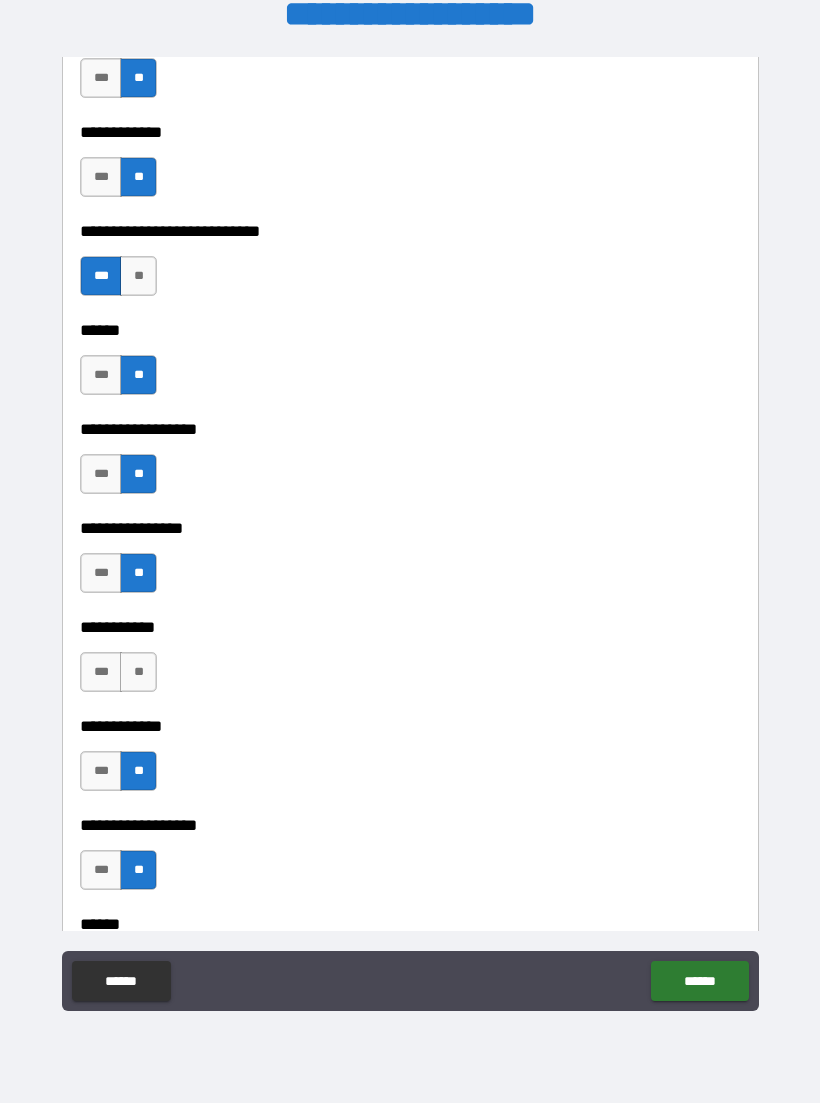 scroll, scrollTop: 9140, scrollLeft: 0, axis: vertical 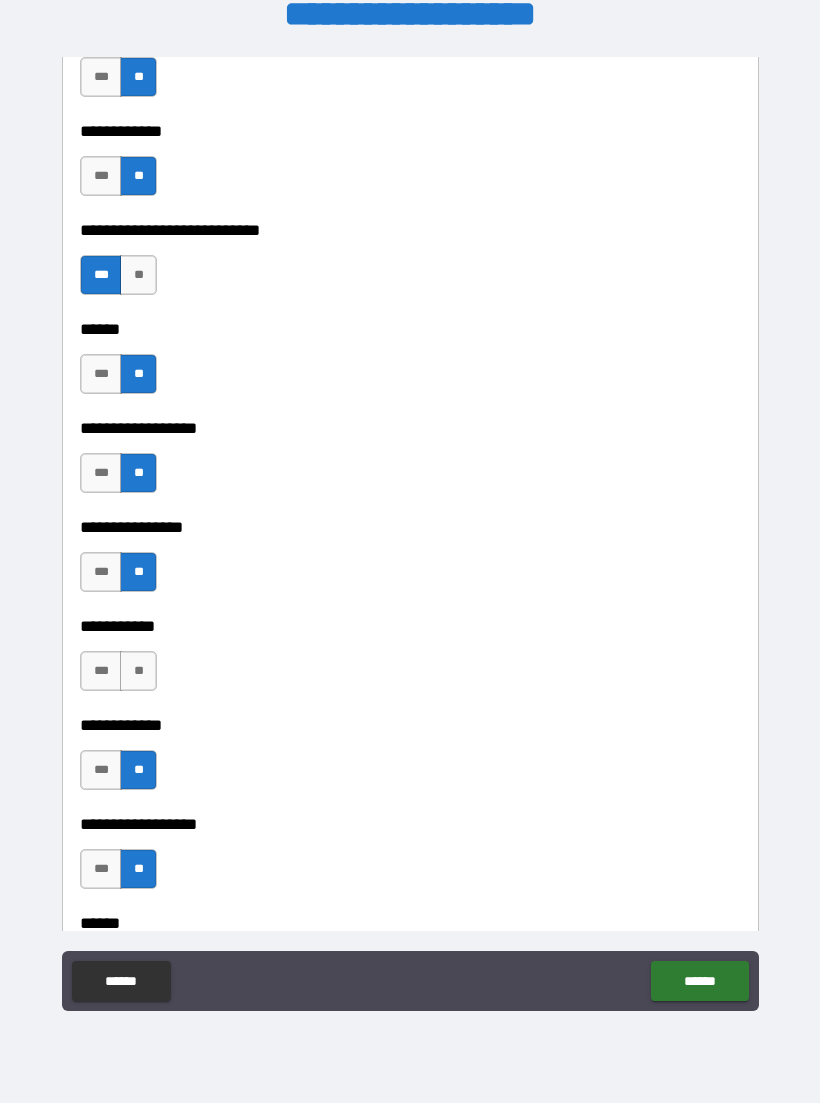 click on "**" at bounding box center [138, 671] 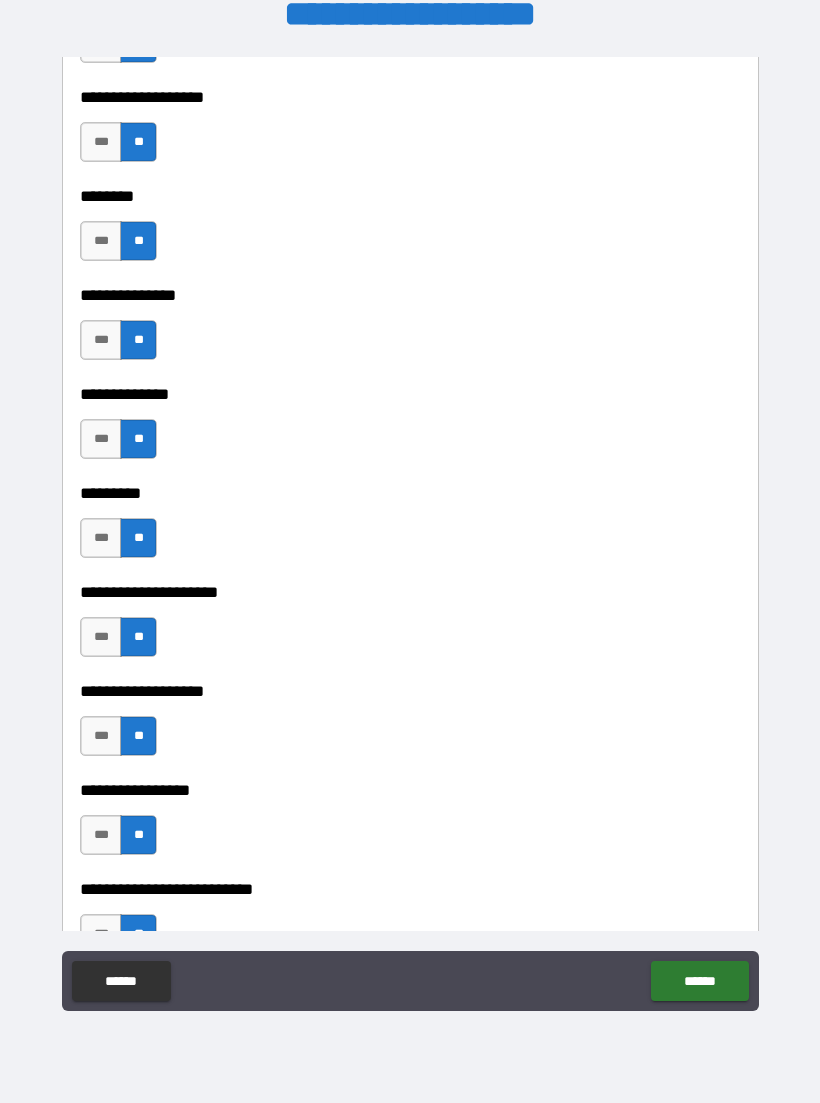 scroll, scrollTop: 4525, scrollLeft: 0, axis: vertical 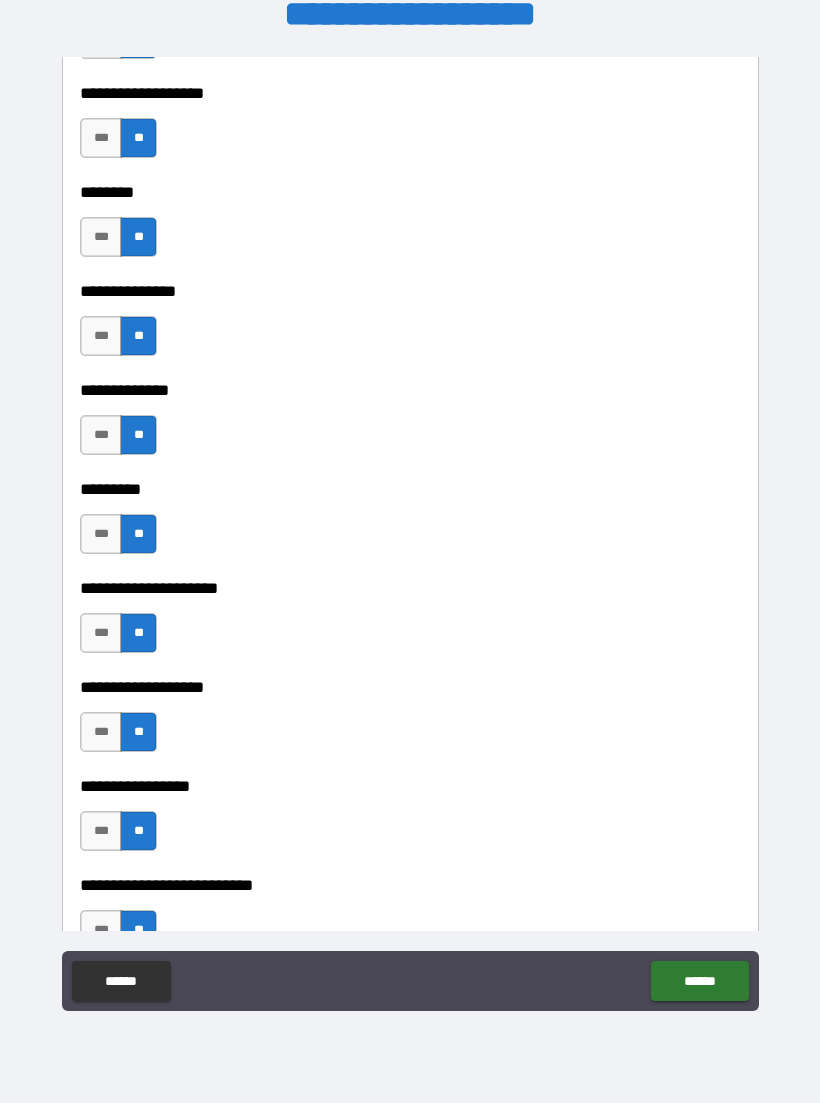 click on "******" at bounding box center [699, 981] 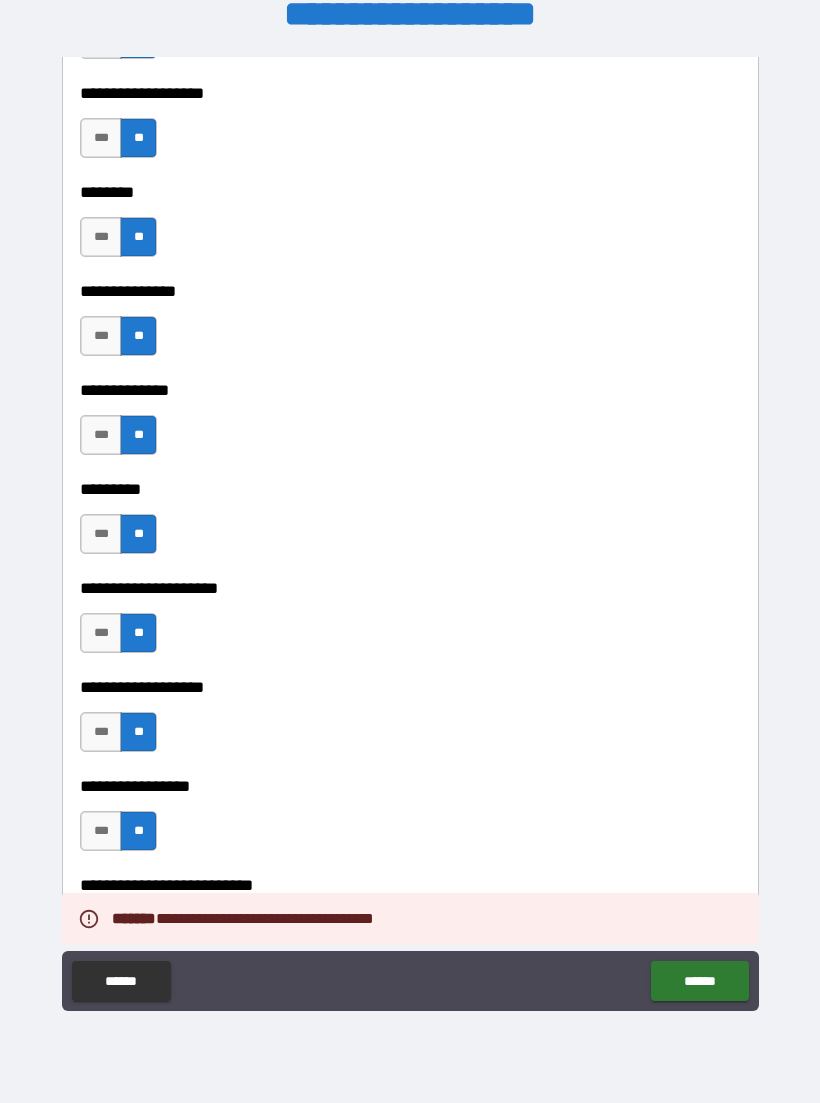 click on "******" at bounding box center (699, 981) 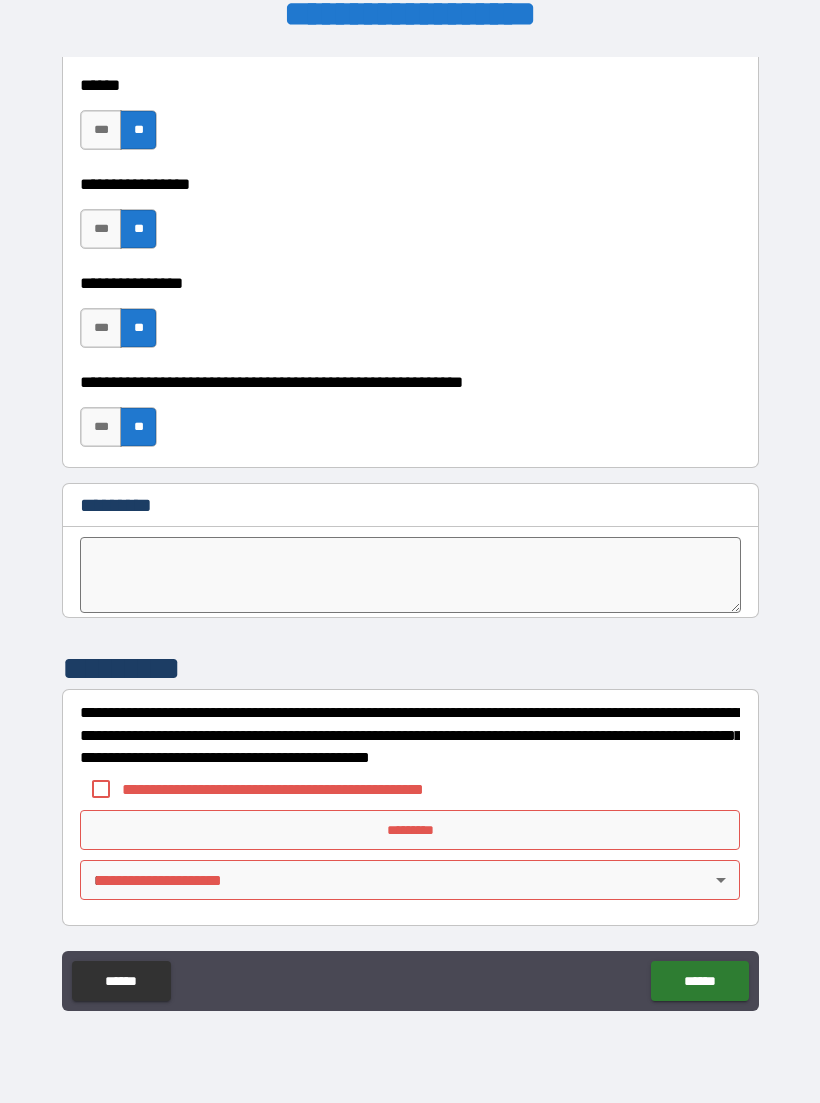 scroll, scrollTop: 9978, scrollLeft: 0, axis: vertical 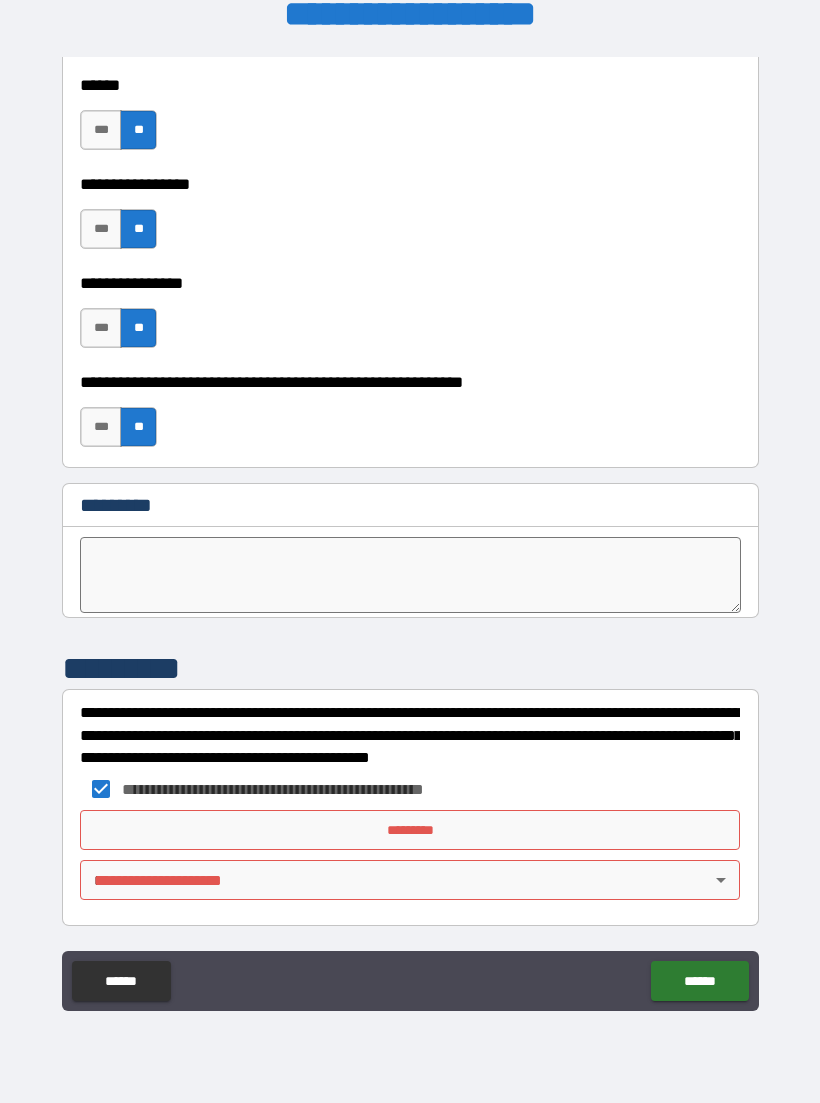 click on "*********" at bounding box center [410, 830] 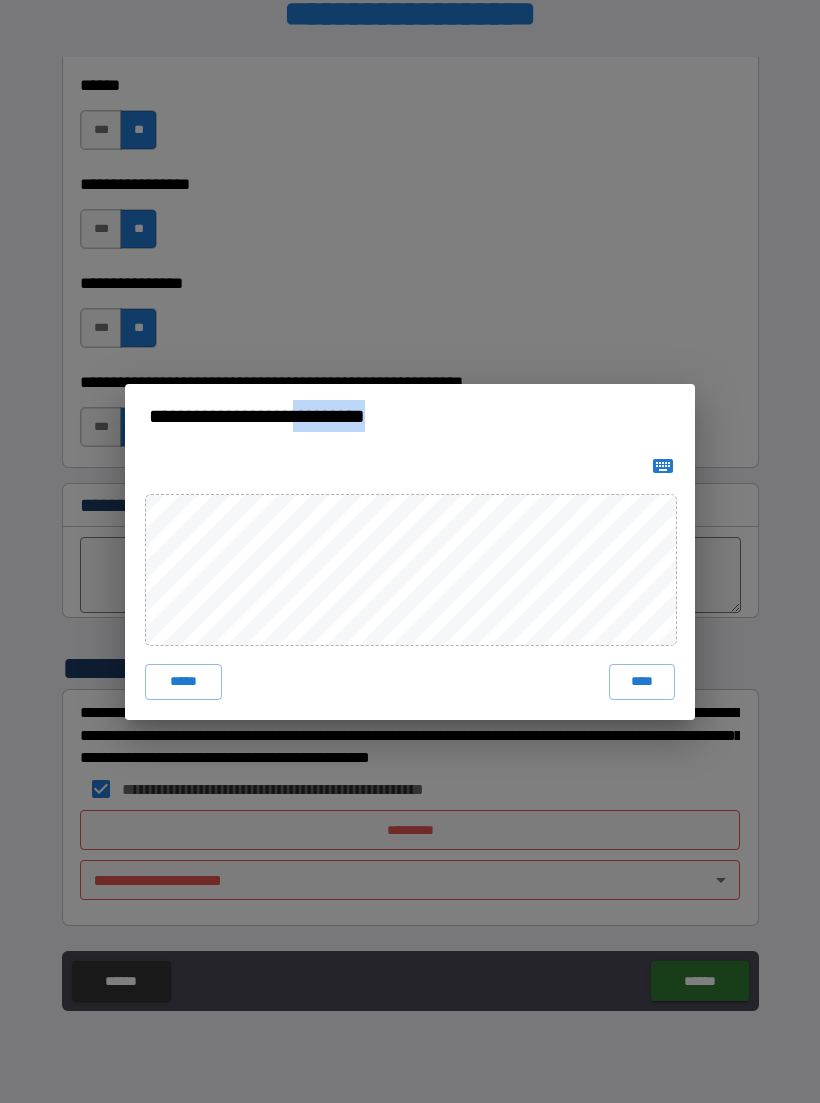 click on "***** ****" at bounding box center (410, 682) 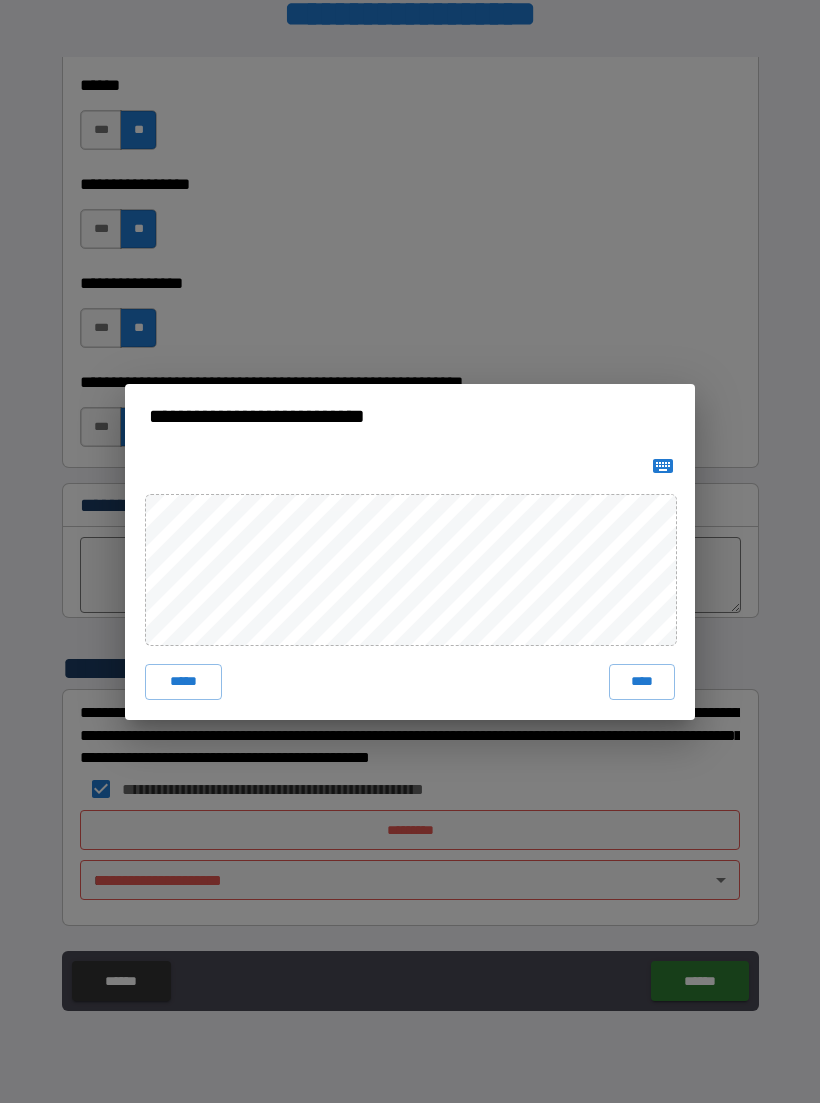 click on "****" at bounding box center [642, 682] 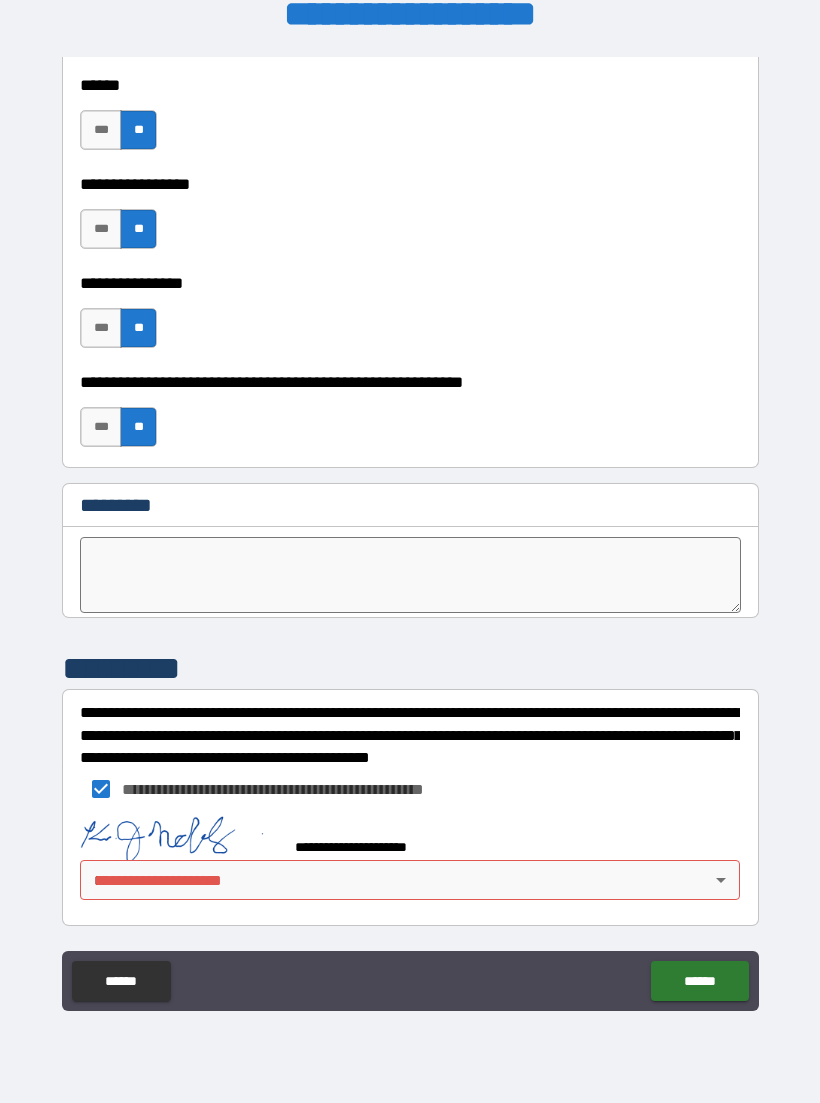 scroll, scrollTop: 9968, scrollLeft: 0, axis: vertical 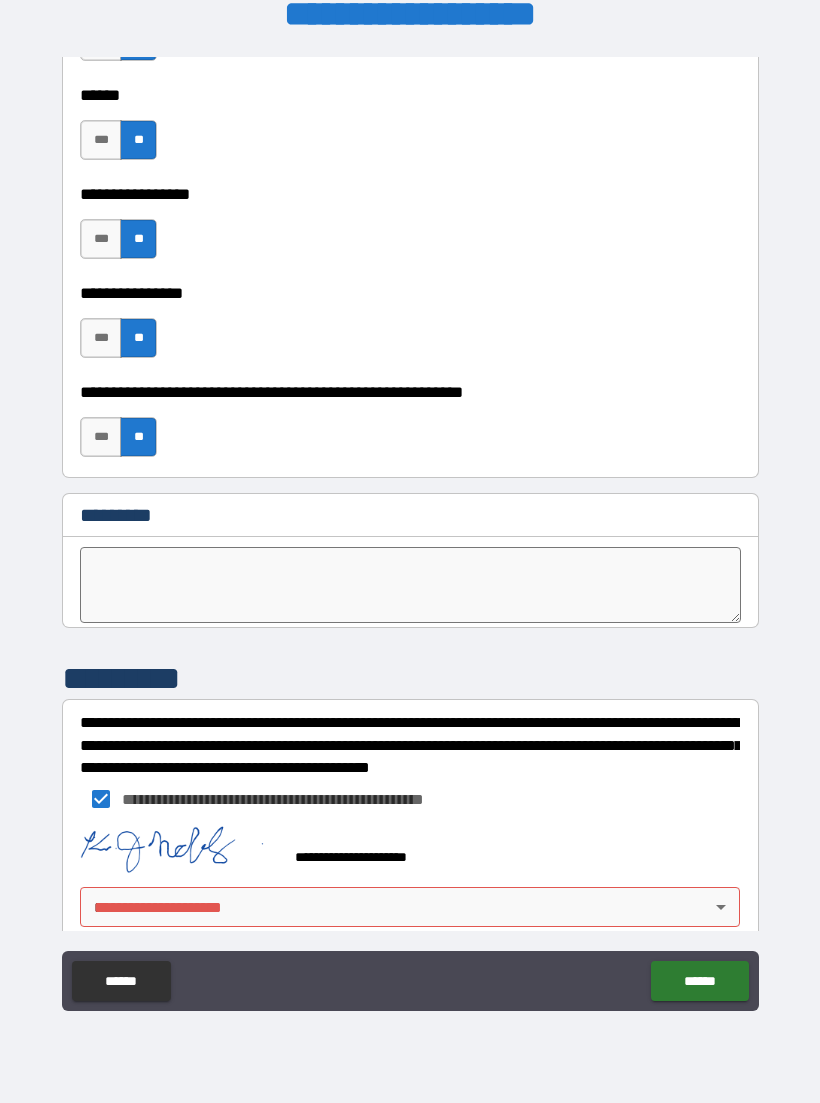 click on "**********" at bounding box center (410, 535) 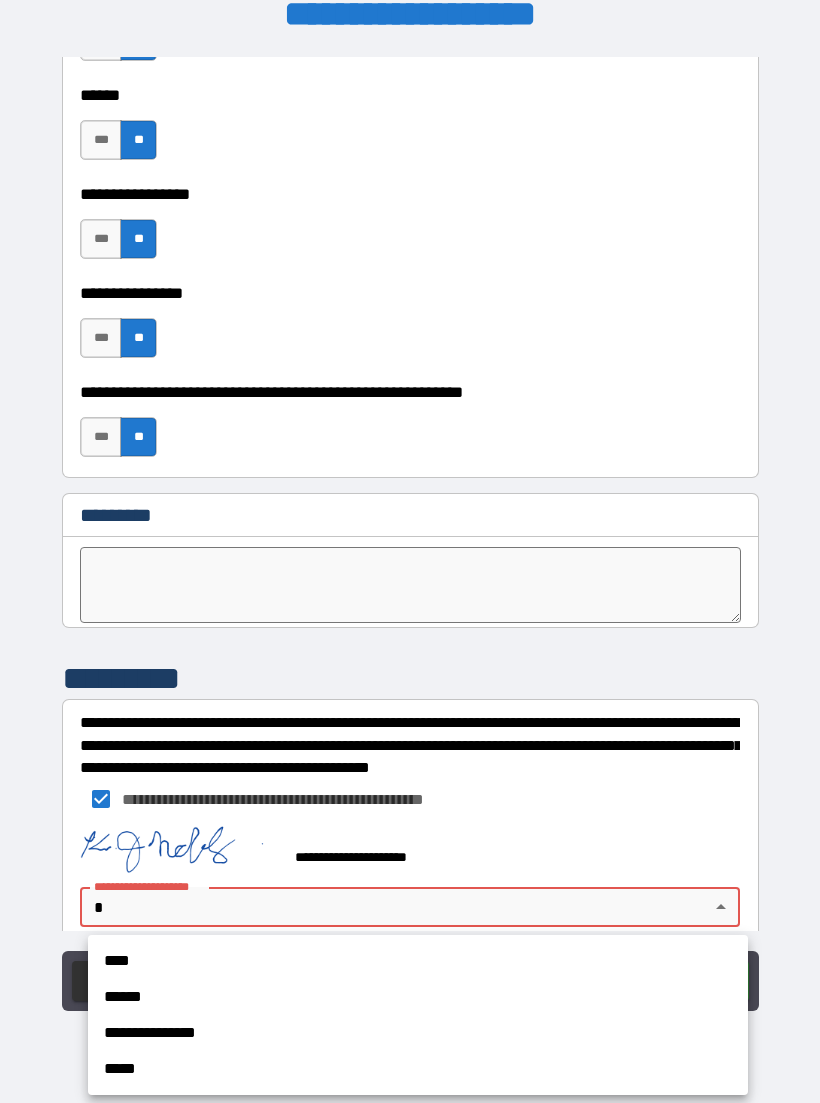 click on "****" at bounding box center [418, 961] 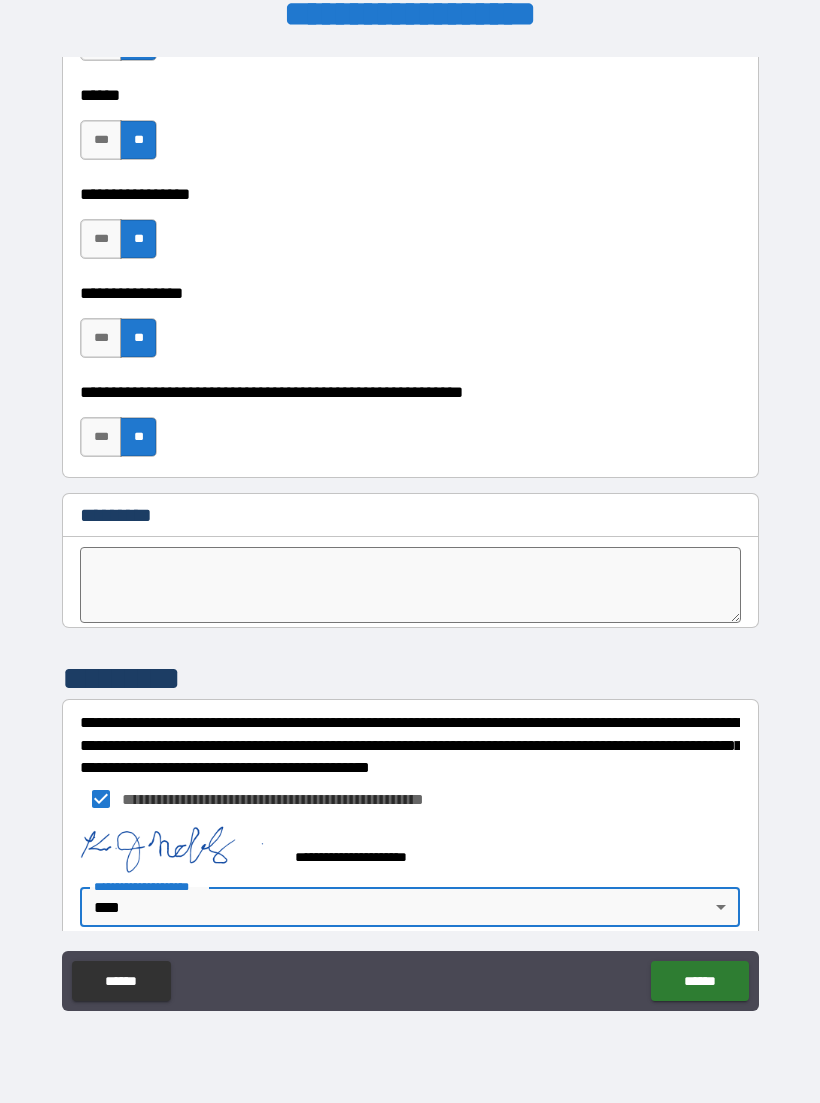 click on "******" at bounding box center [699, 981] 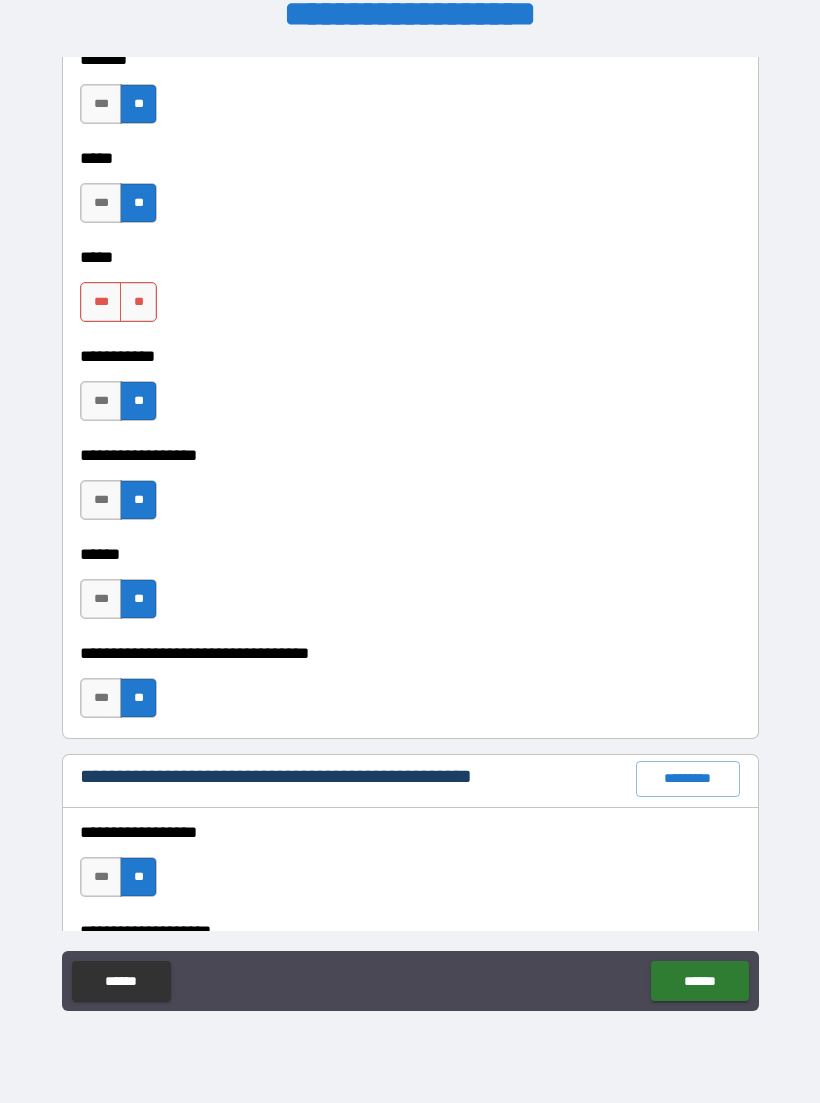 scroll, scrollTop: 1879, scrollLeft: 0, axis: vertical 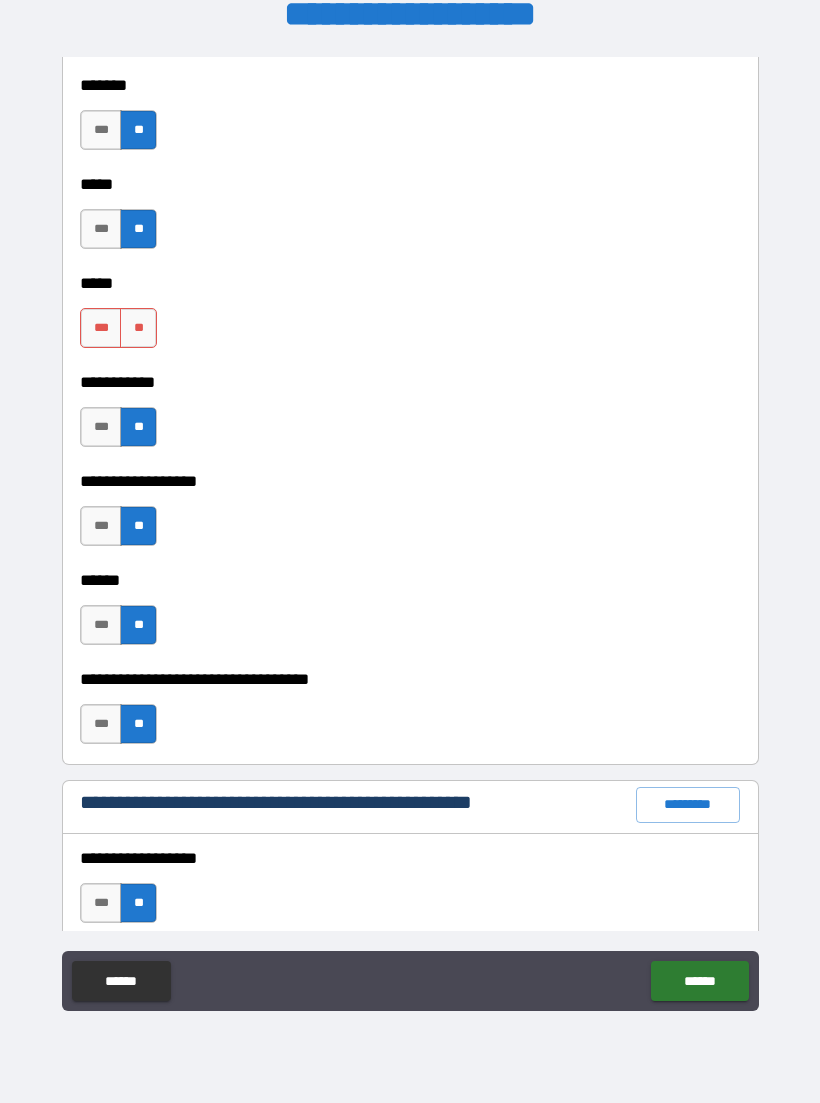 click on "***" at bounding box center (101, 328) 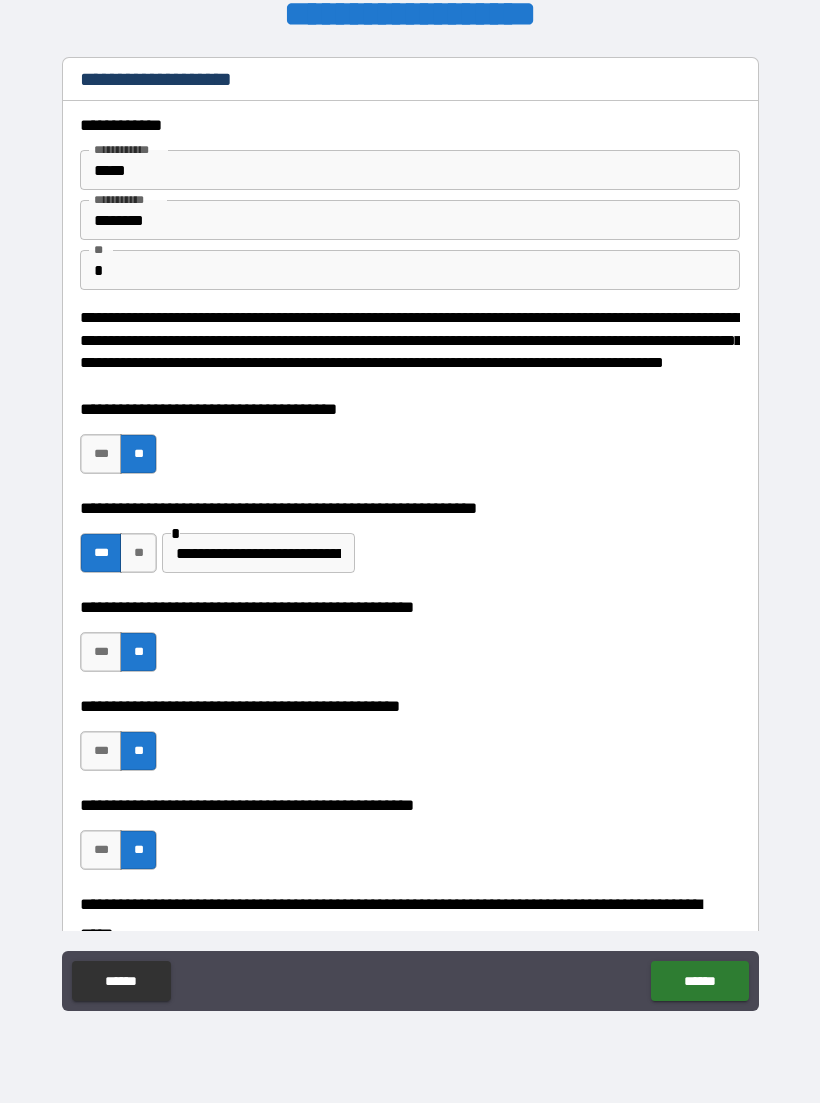 scroll, scrollTop: 0, scrollLeft: 0, axis: both 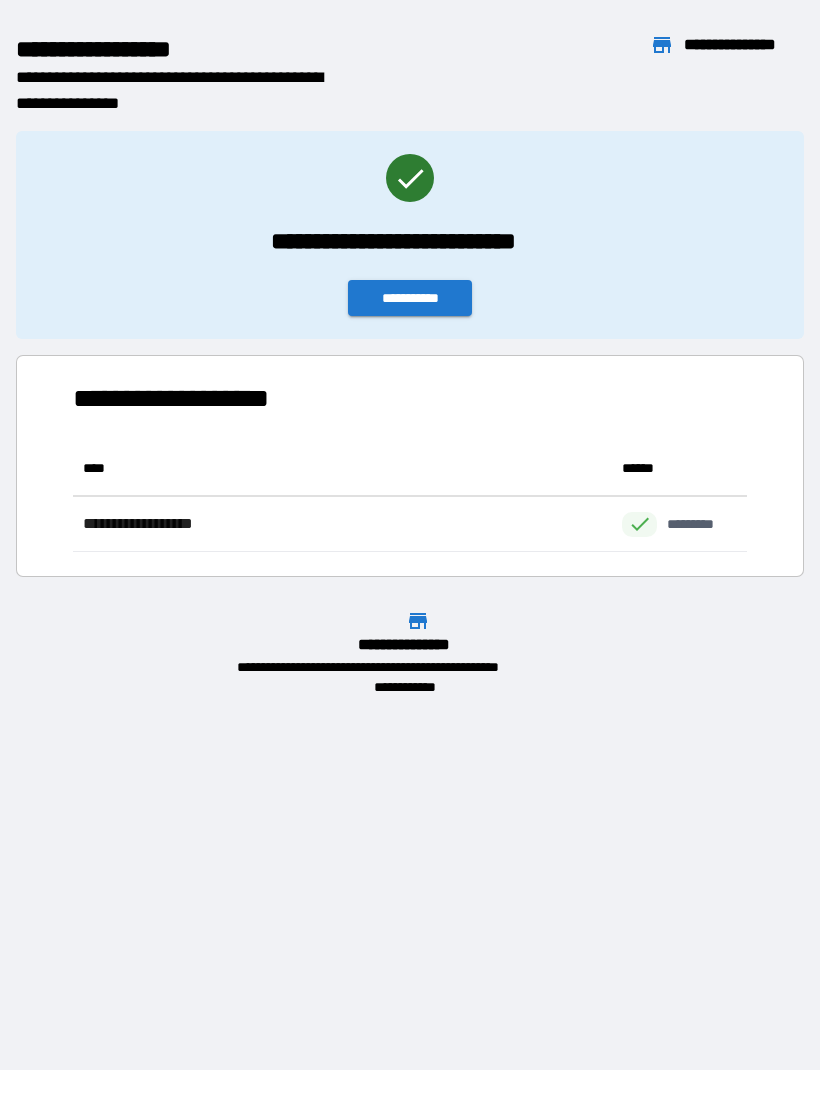 click on "**********" at bounding box center (410, 298) 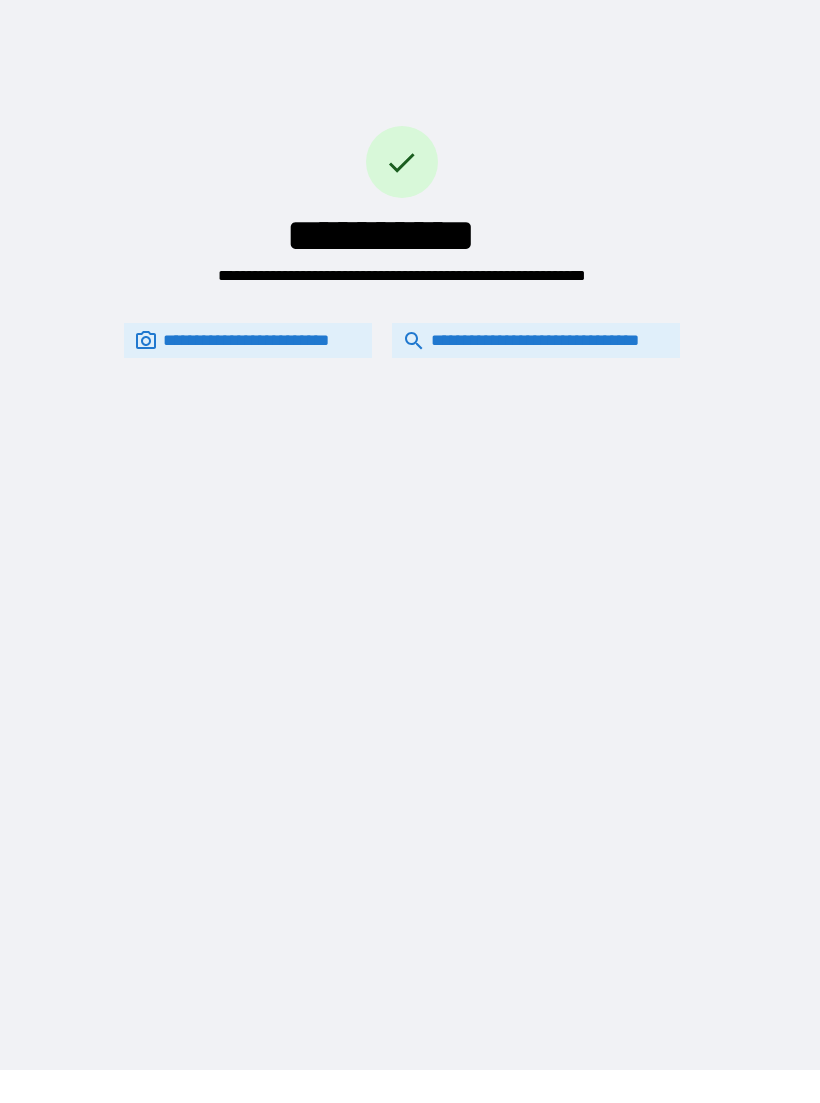 click on "**********" at bounding box center (410, 518) 